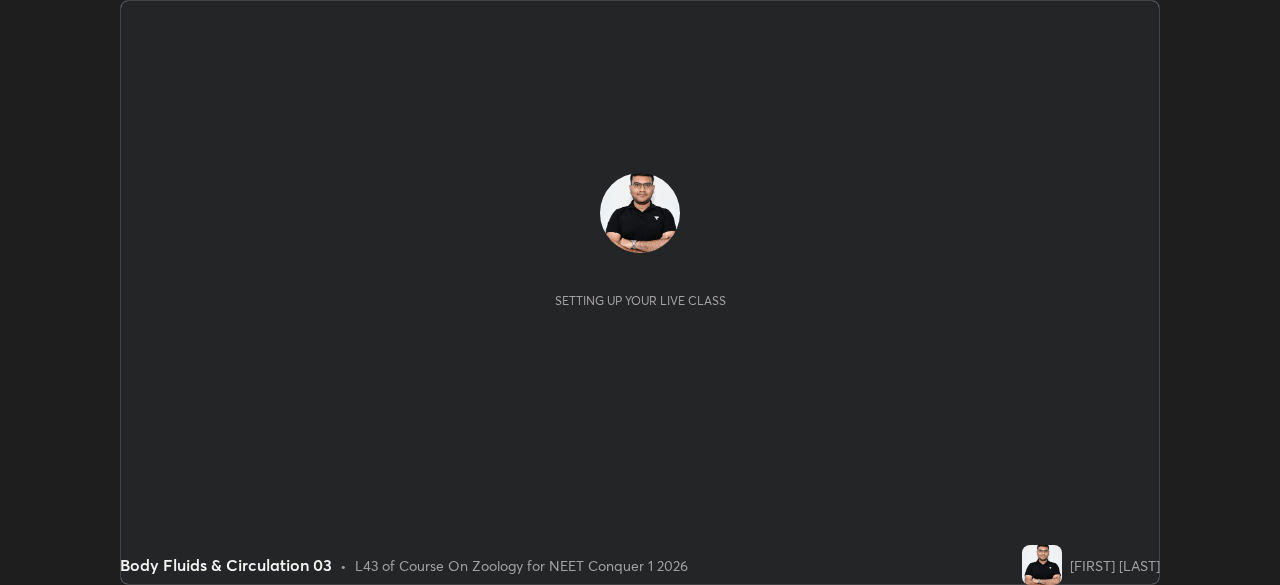 scroll, scrollTop: 0, scrollLeft: 0, axis: both 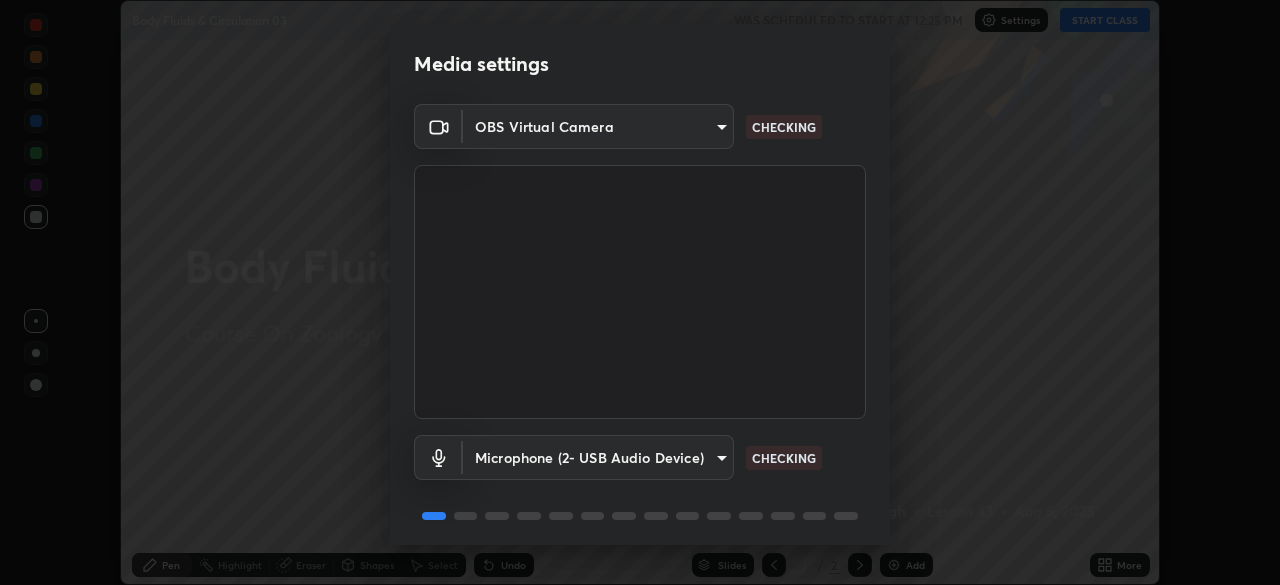 click on "Erase all Body Fluids & Circulation 03 WAS SCHEDULED TO START AT 12:25 PM Settings START CLASS Setting up your live class Body Fluids & Circulation 03 • L43 of Course On Zoology for NEET Conquer 1 2026 [FIRST] [LAST] Pen Highlight Eraser Shapes Select Undo Slides 2 / 2 Add More Enable hand raising Enable raise hand to speak to learners. Once enabled, chat will be turned off temporarily. Enable x No doubts shared Encourage your learners to ask a doubt for better clarity Report an issue Reason for reporting Buffering Chat not working Audio - Video sync issue Educator video quality low Attach an image Report Media settings OBS Virtual Camera [HASH] CHECKING Microphone (2- USB Audio Device) [HASH] CHECKING 1 / 5 Next" at bounding box center (640, 292) 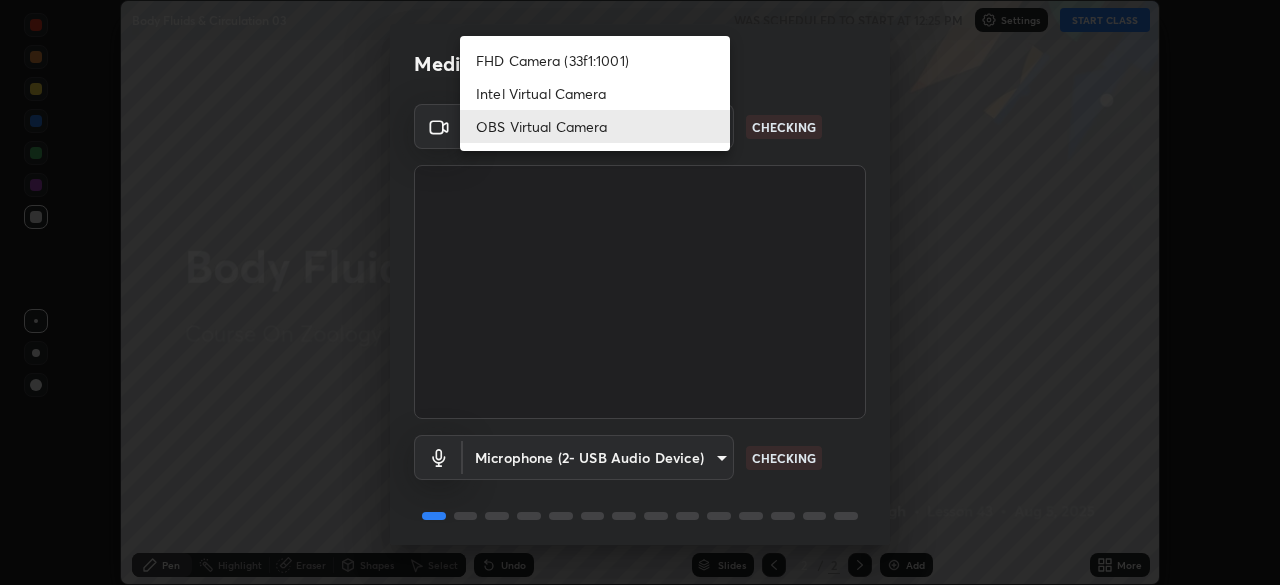 click on "FHD Camera (33f1:1001)" at bounding box center [595, 60] 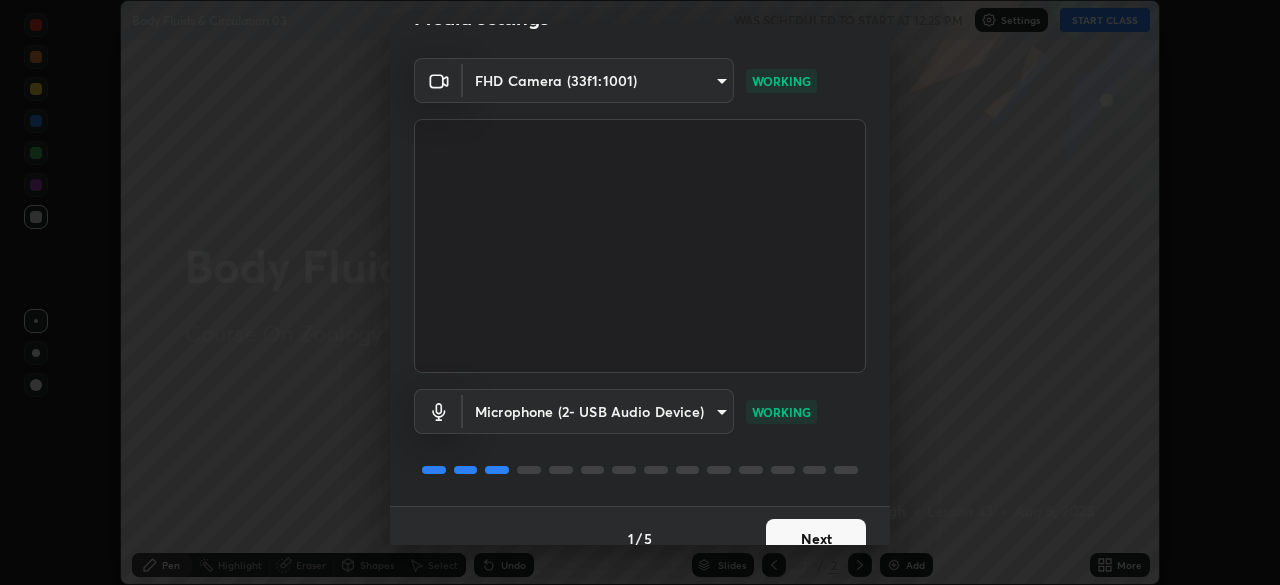 scroll, scrollTop: 71, scrollLeft: 0, axis: vertical 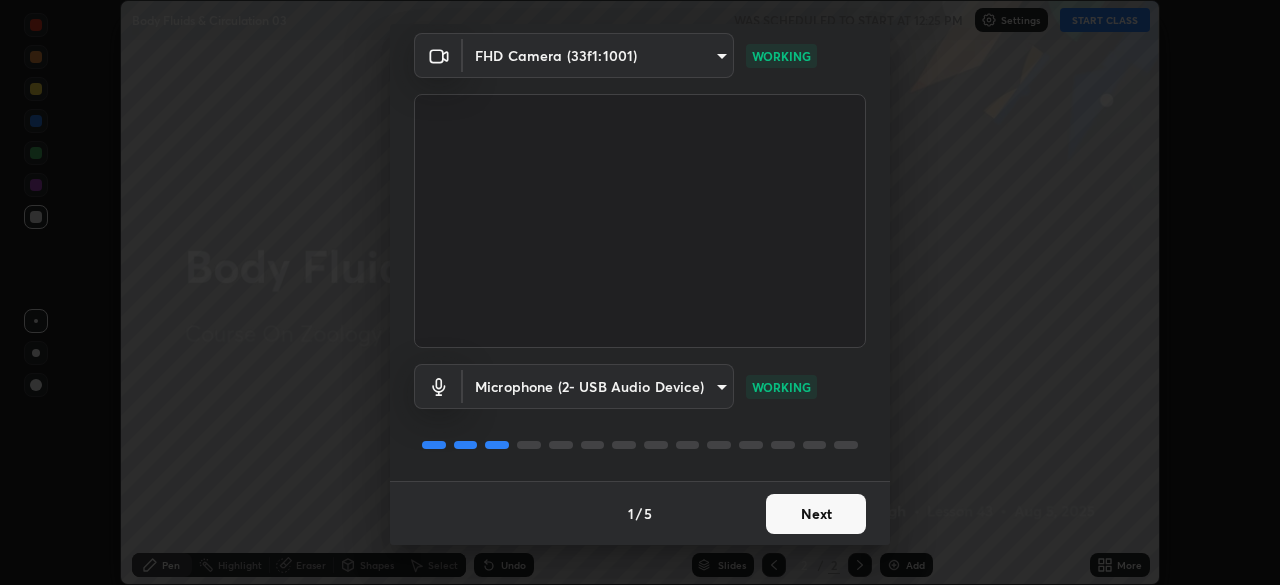 click on "Next" at bounding box center (816, 514) 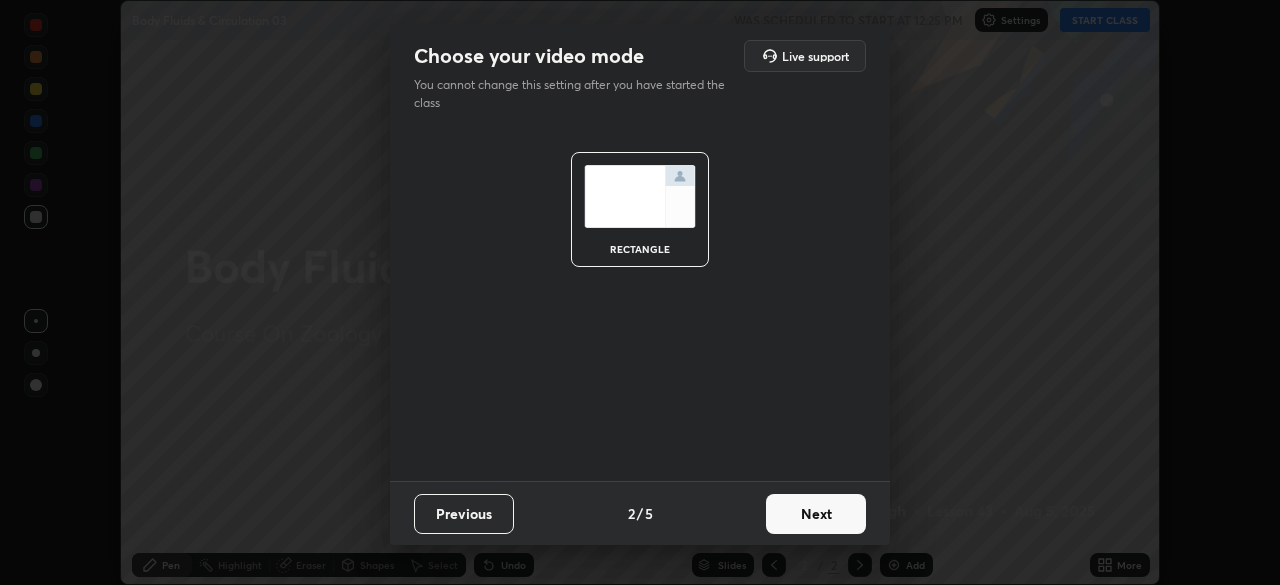 scroll, scrollTop: 0, scrollLeft: 0, axis: both 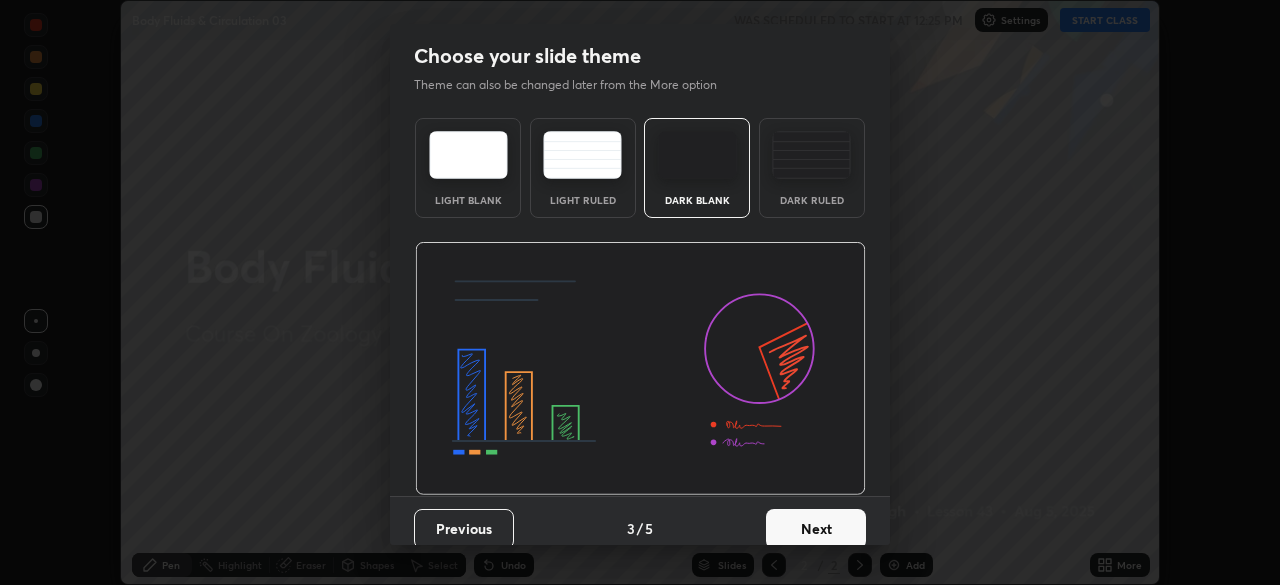 click on "Next" at bounding box center (816, 529) 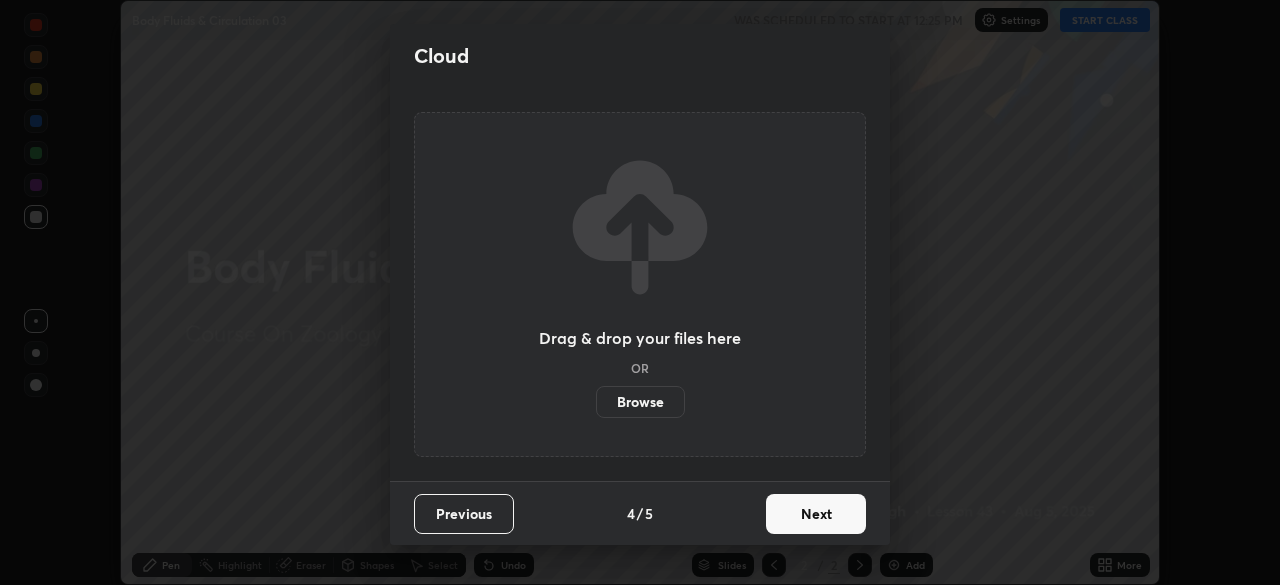 click on "Next" at bounding box center (816, 514) 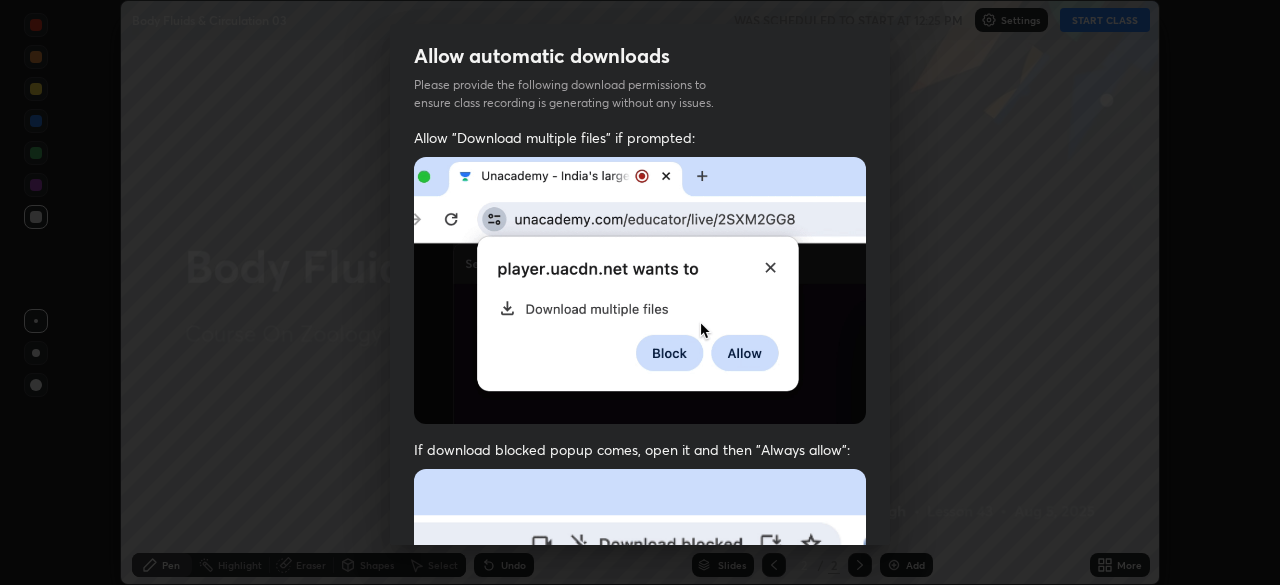 click at bounding box center (640, 687) 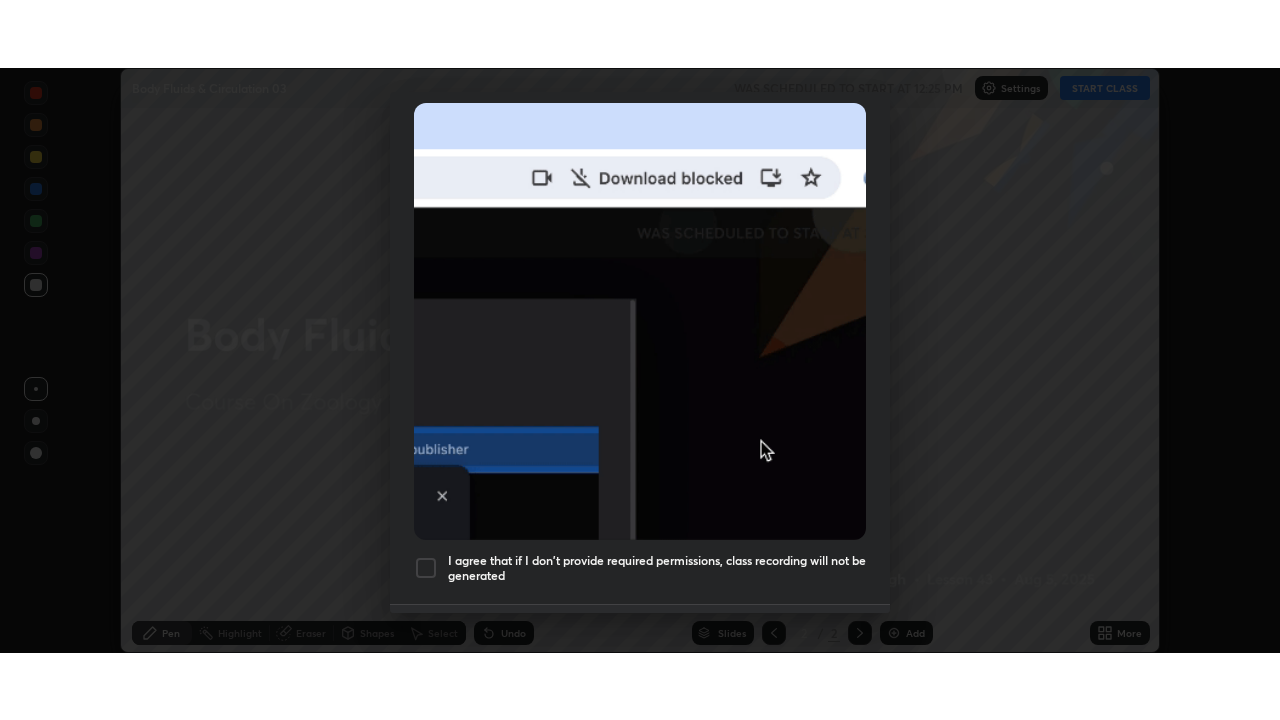 scroll, scrollTop: 479, scrollLeft: 0, axis: vertical 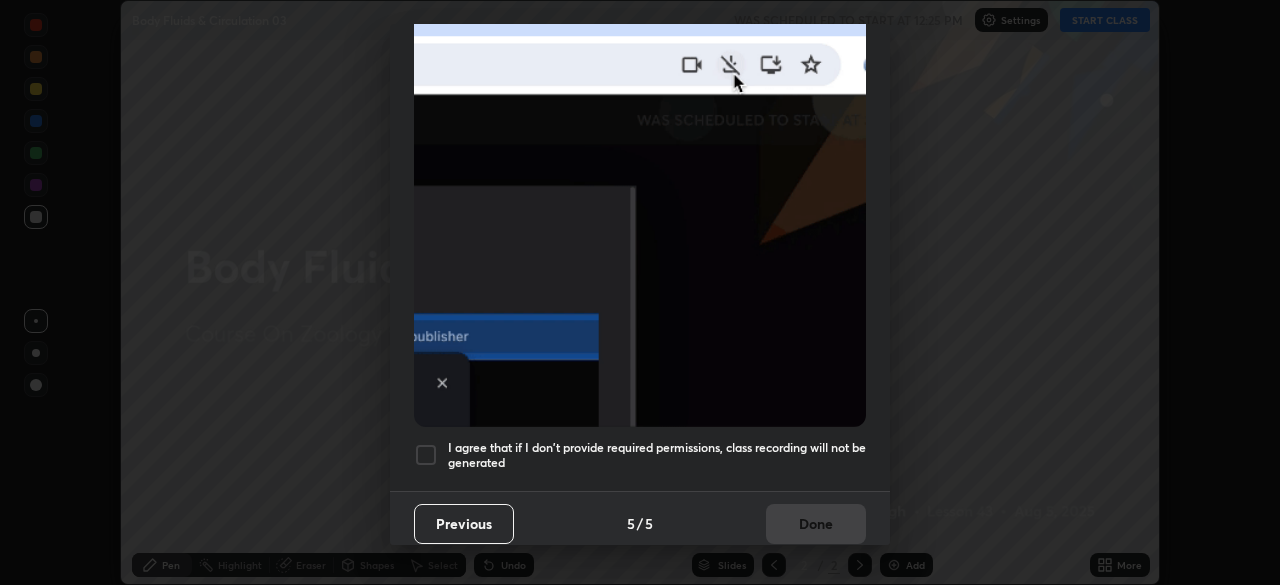 click on "I agree that if I don't provide required permissions, class recording will not be generated" at bounding box center (657, 455) 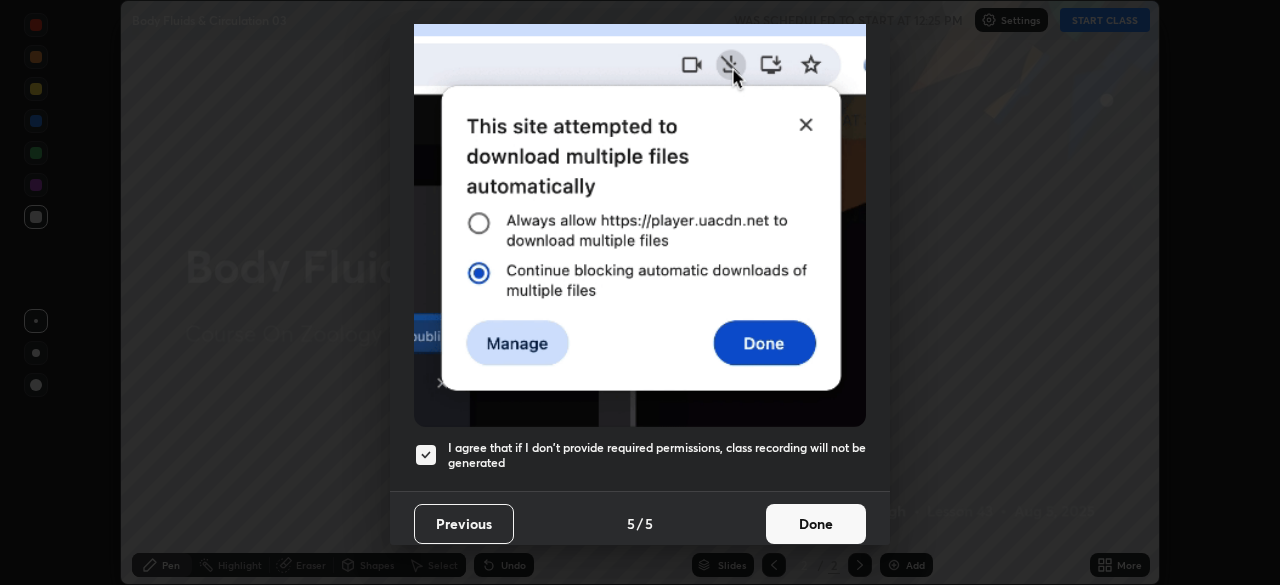 click on "Done" at bounding box center (816, 524) 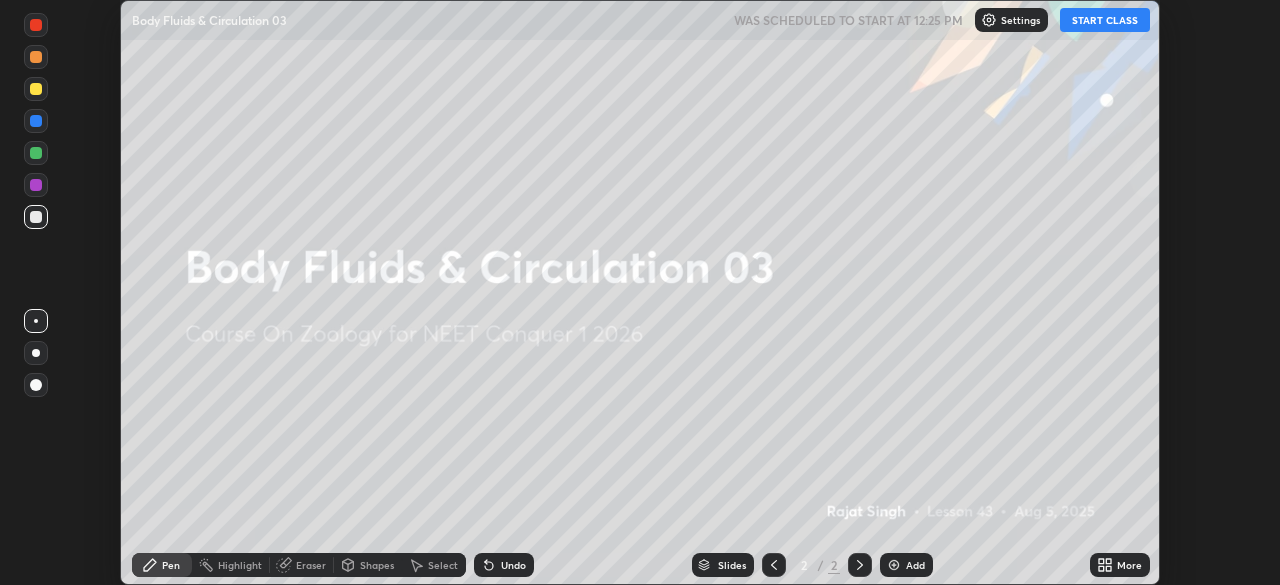 click on "Undo" at bounding box center [513, 565] 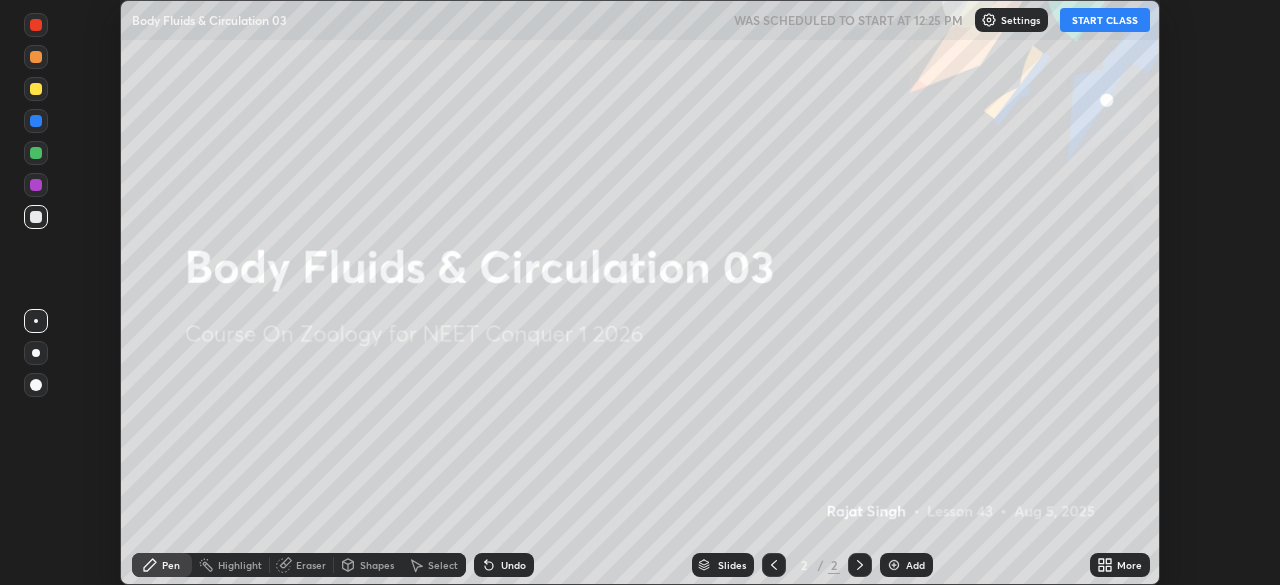 click on "More" at bounding box center (1129, 565) 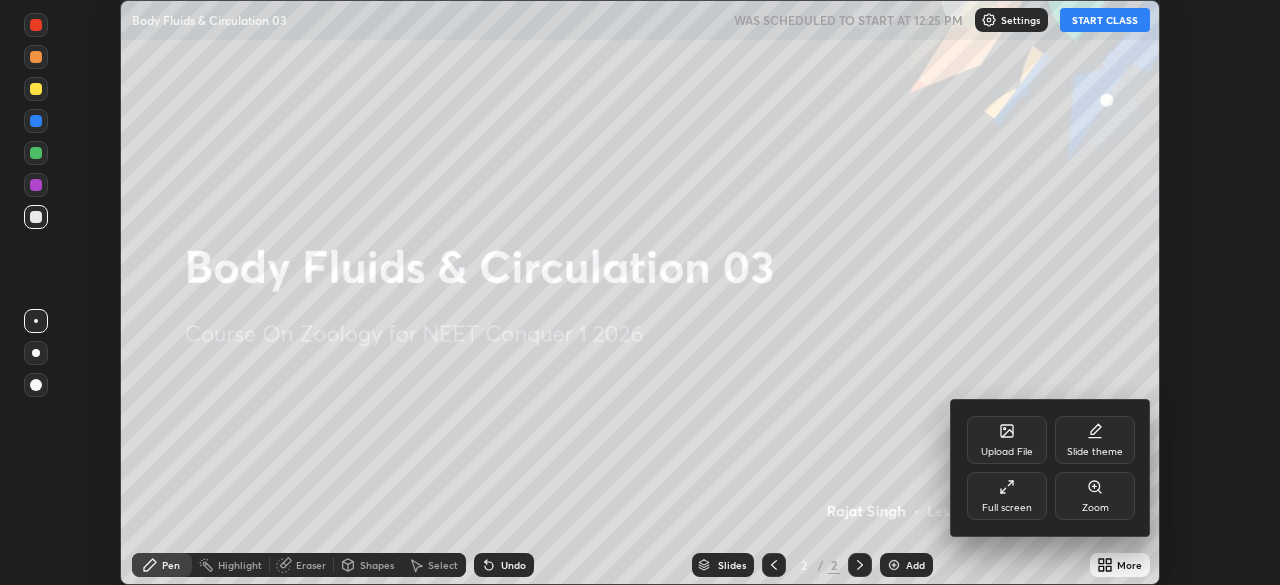 click on "Full screen" at bounding box center (1007, 496) 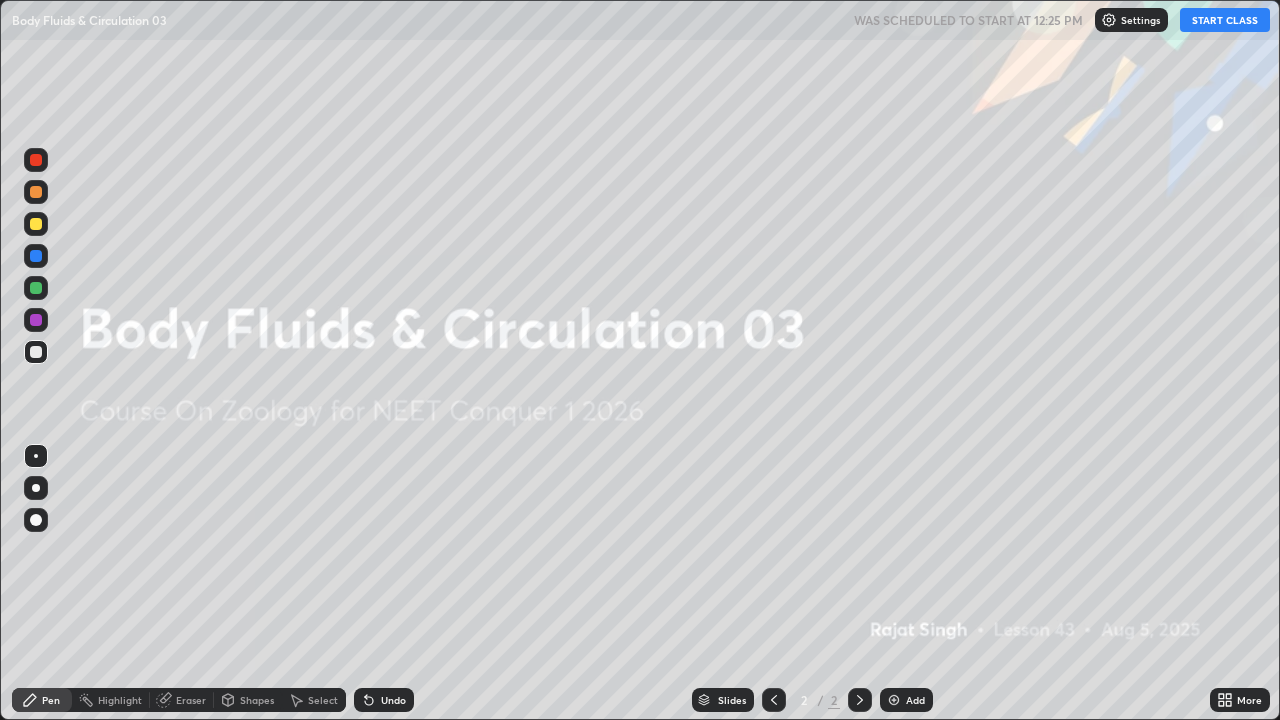 scroll, scrollTop: 99280, scrollLeft: 98720, axis: both 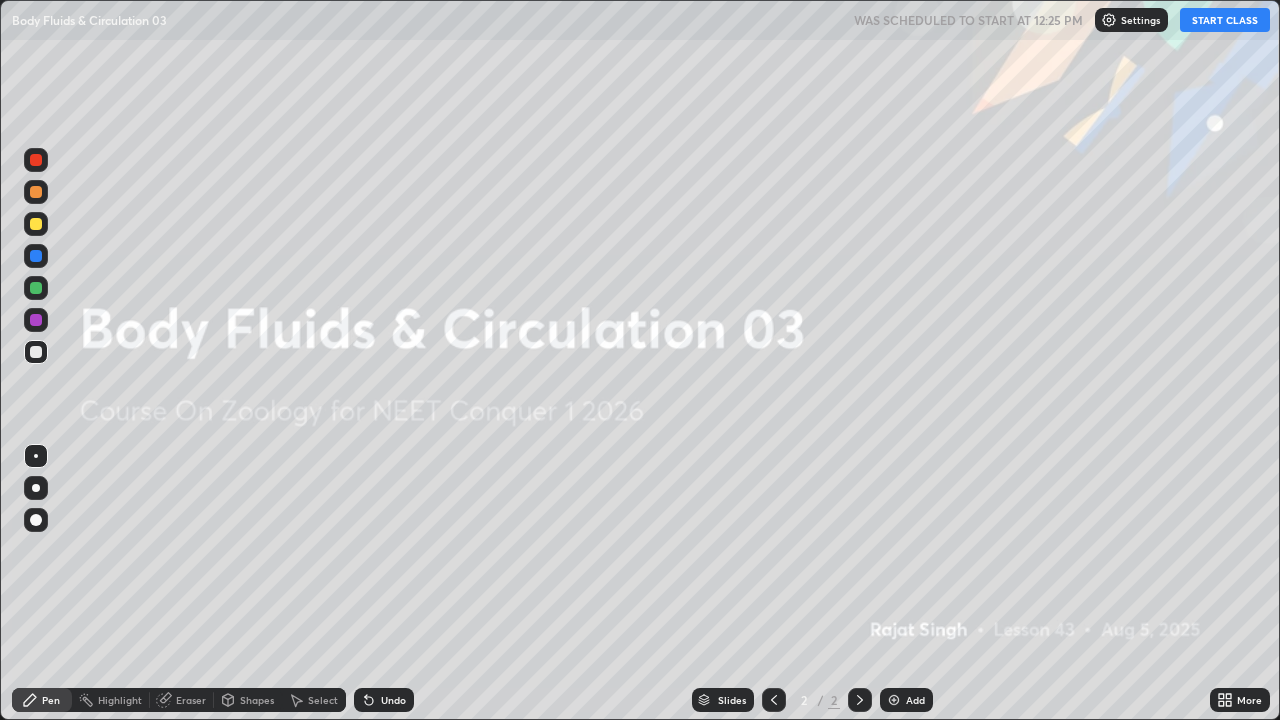 click on "START CLASS" at bounding box center (1225, 20) 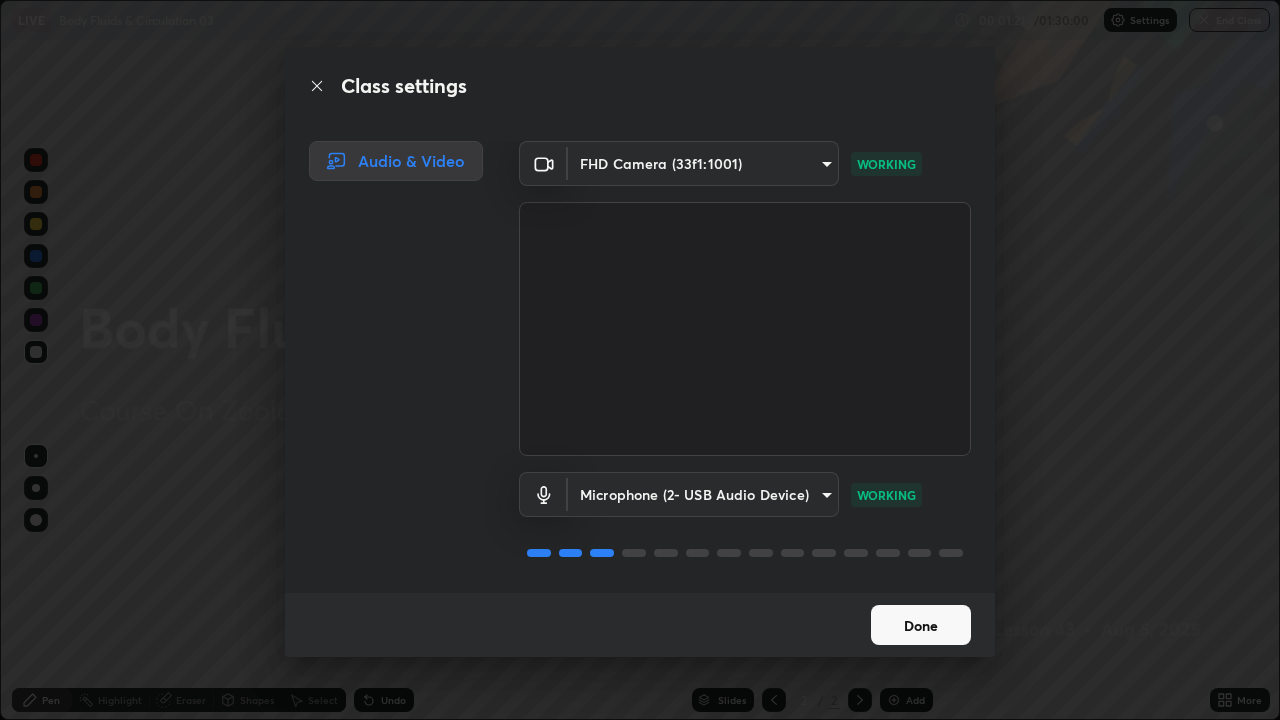 click on "Done" at bounding box center (921, 625) 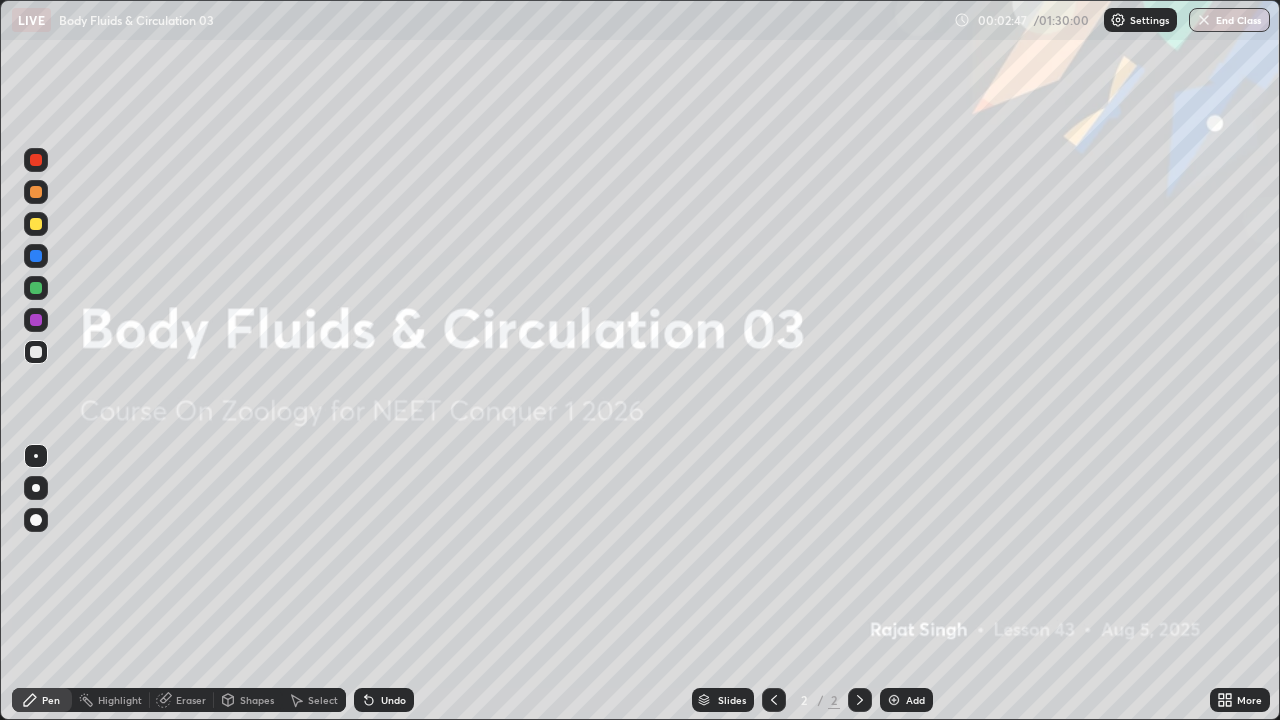 click on "Add" at bounding box center [915, 700] 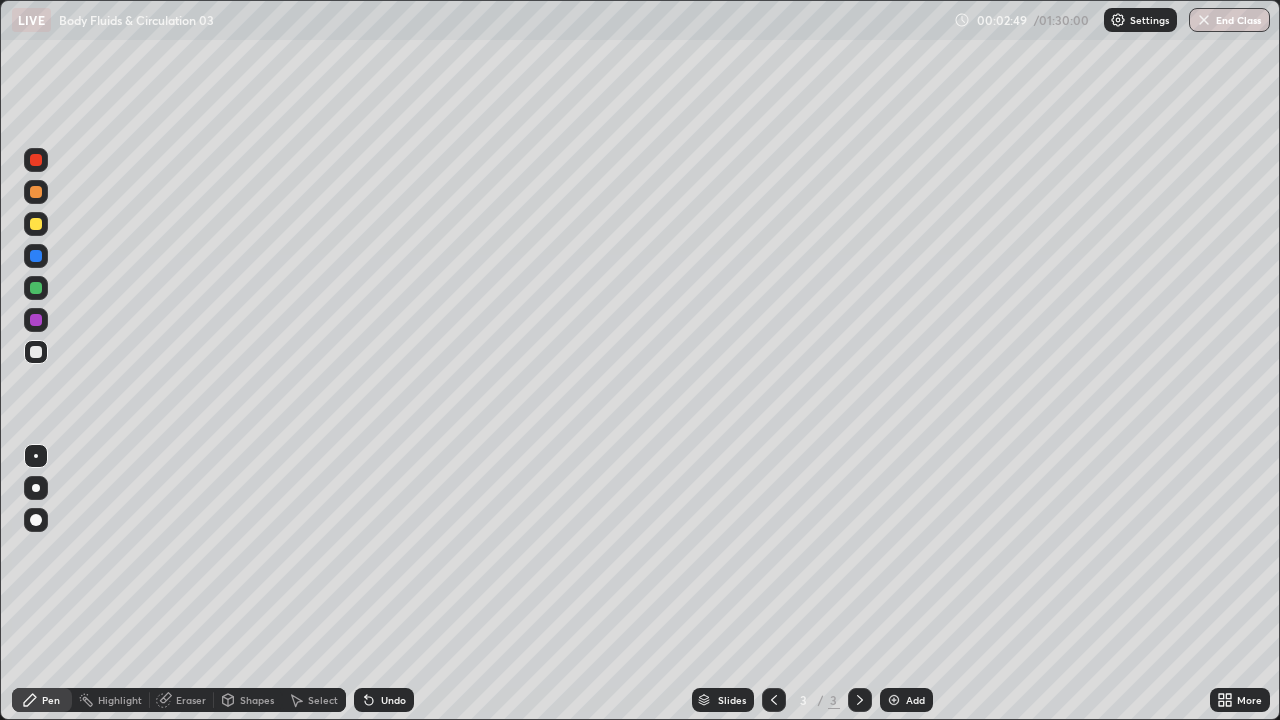 click at bounding box center [36, 352] 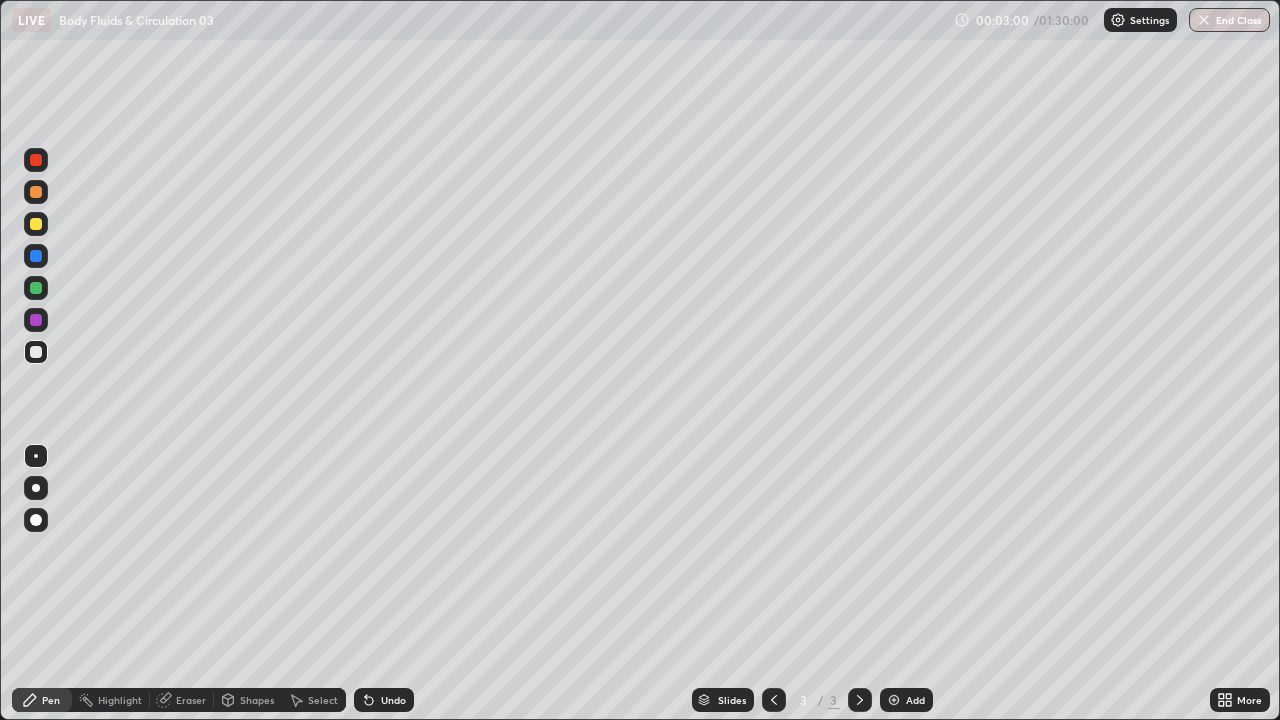 click 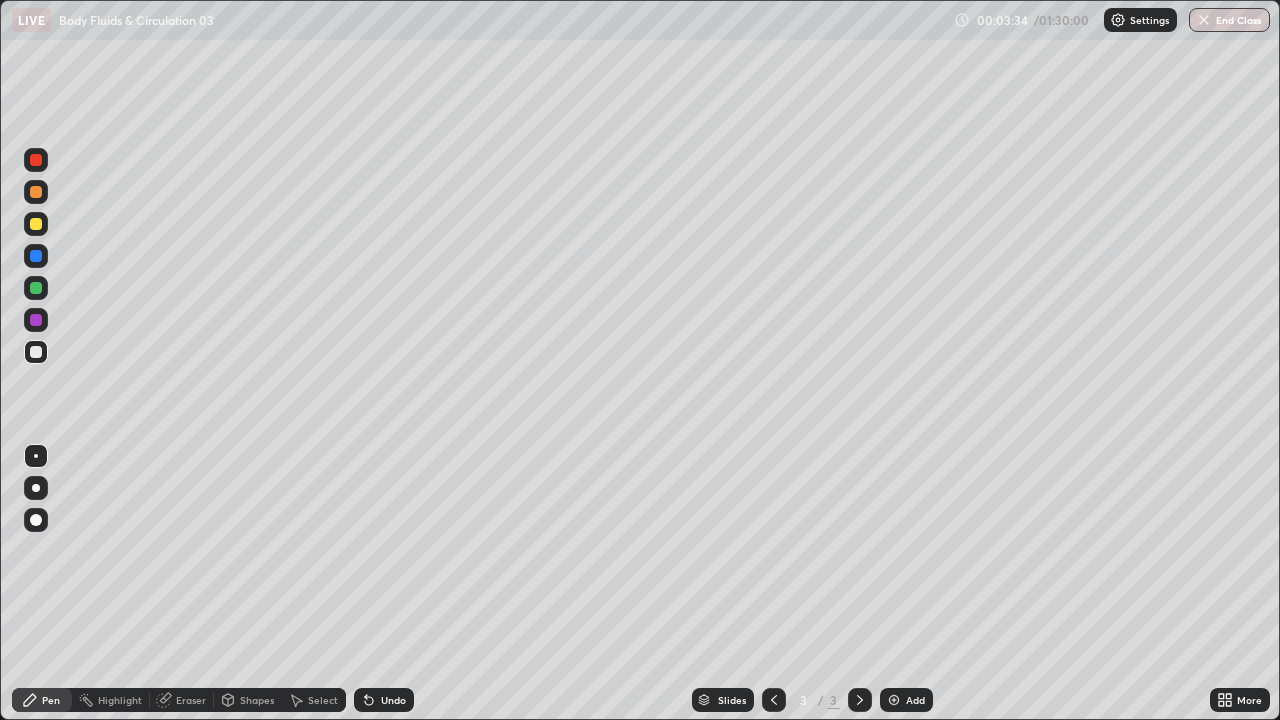 click 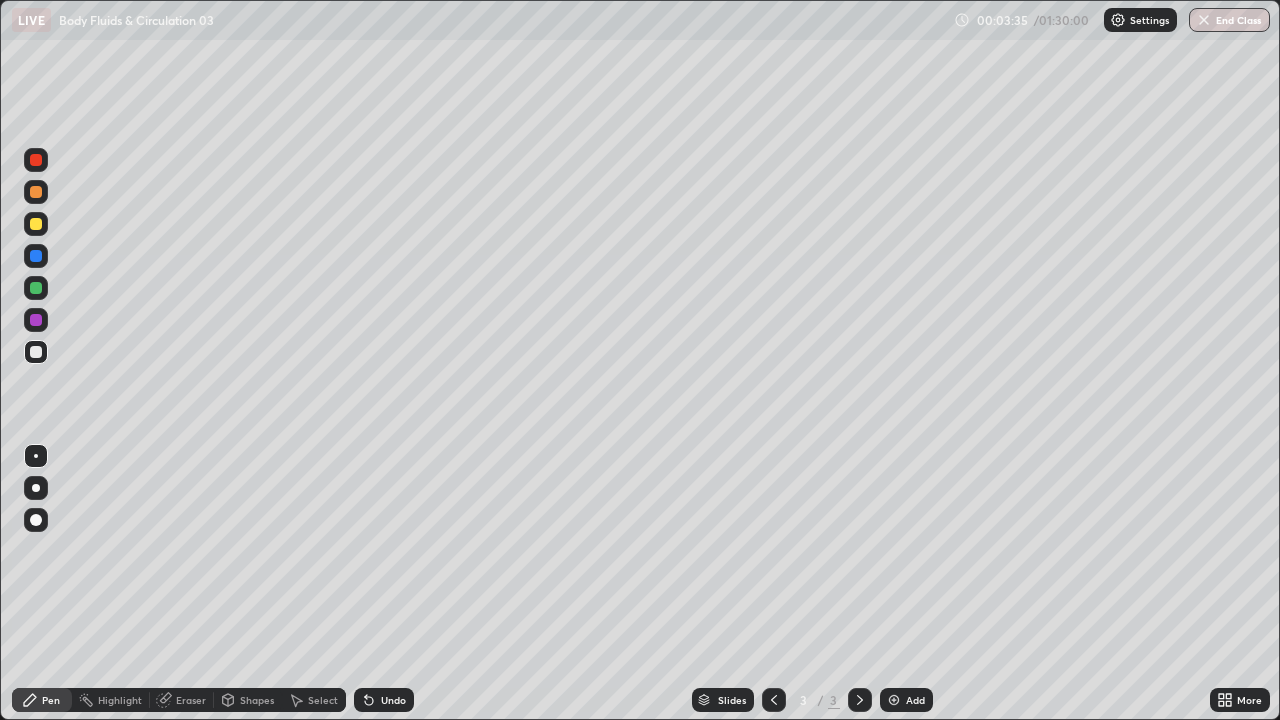click 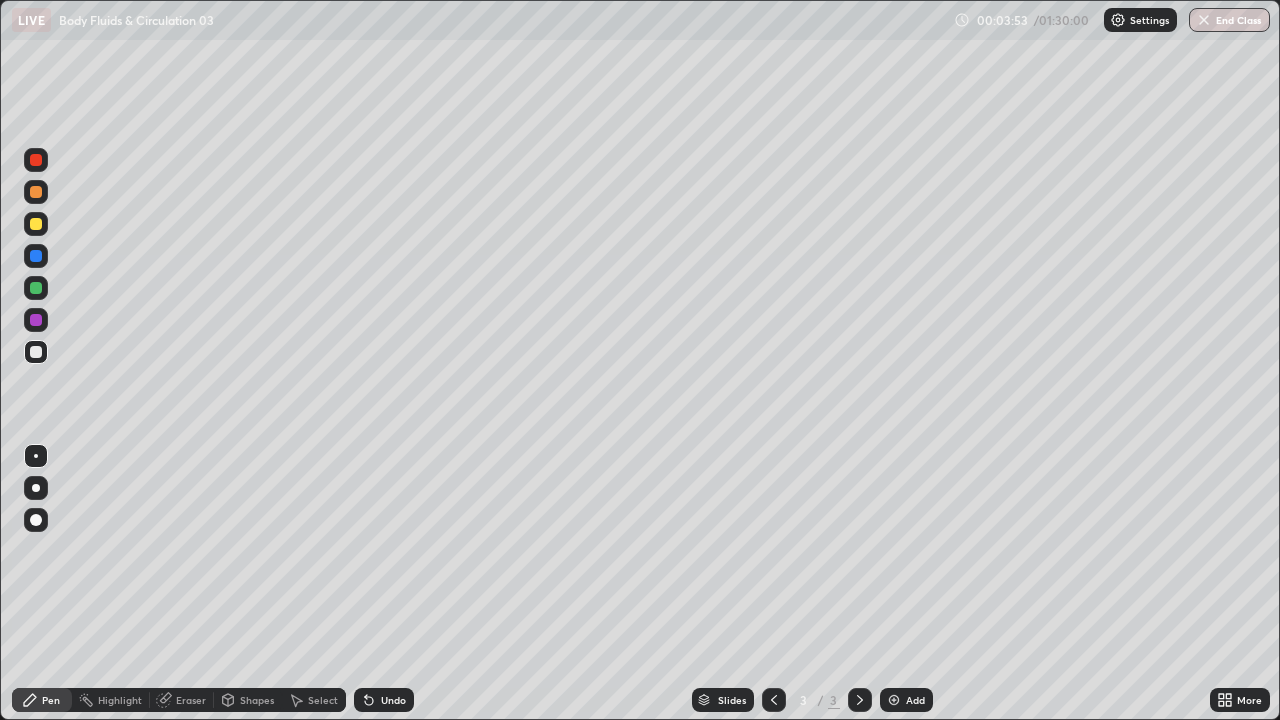 click at bounding box center [36, 224] 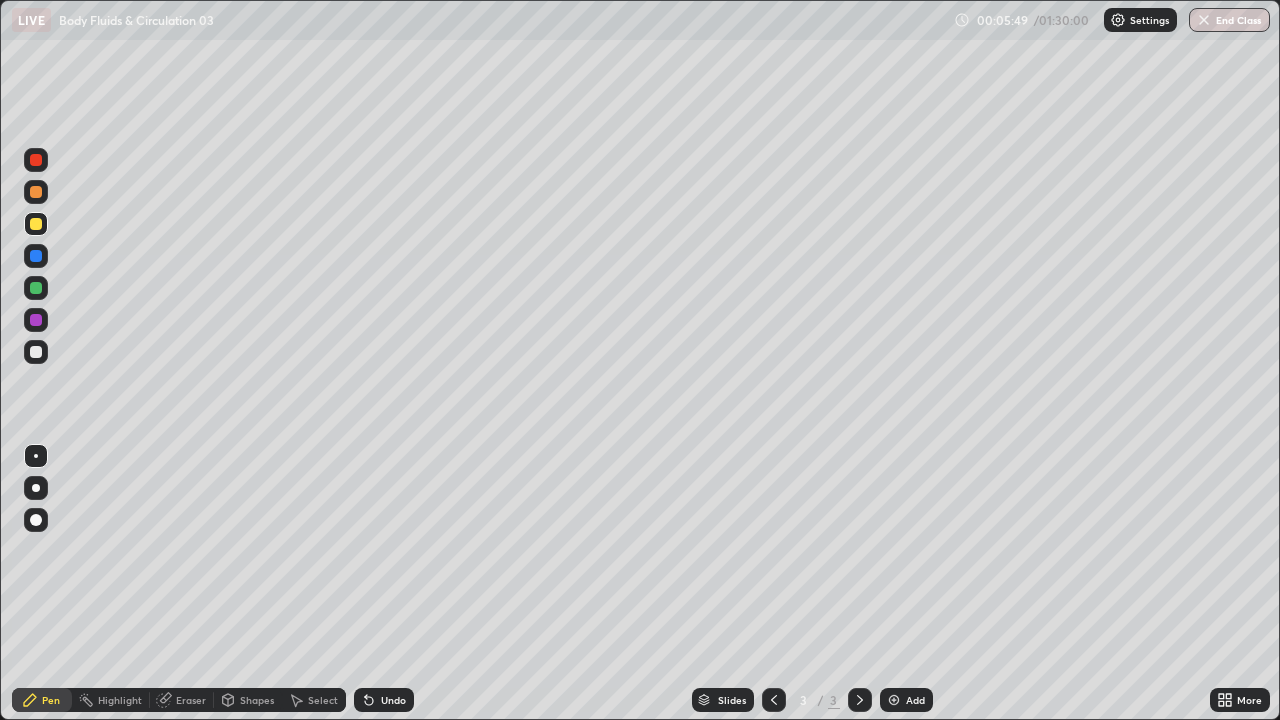 click on "Undo" at bounding box center [384, 700] 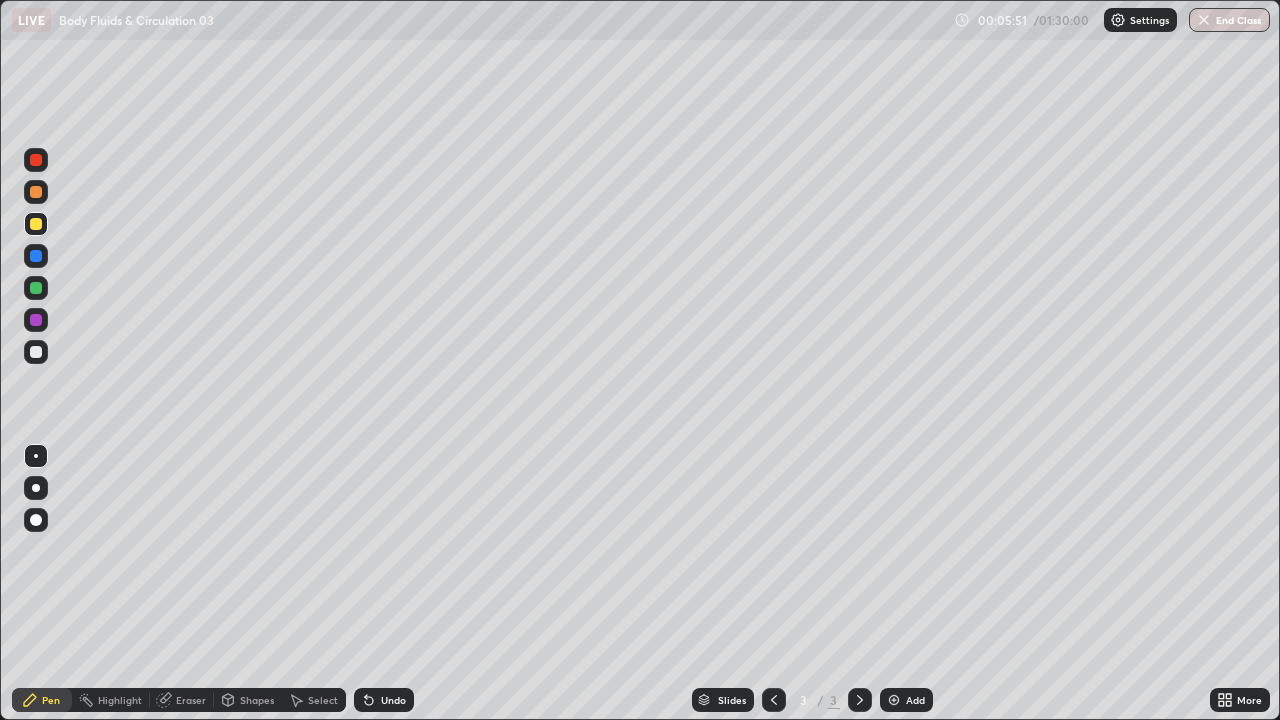 click on "Undo" at bounding box center [393, 700] 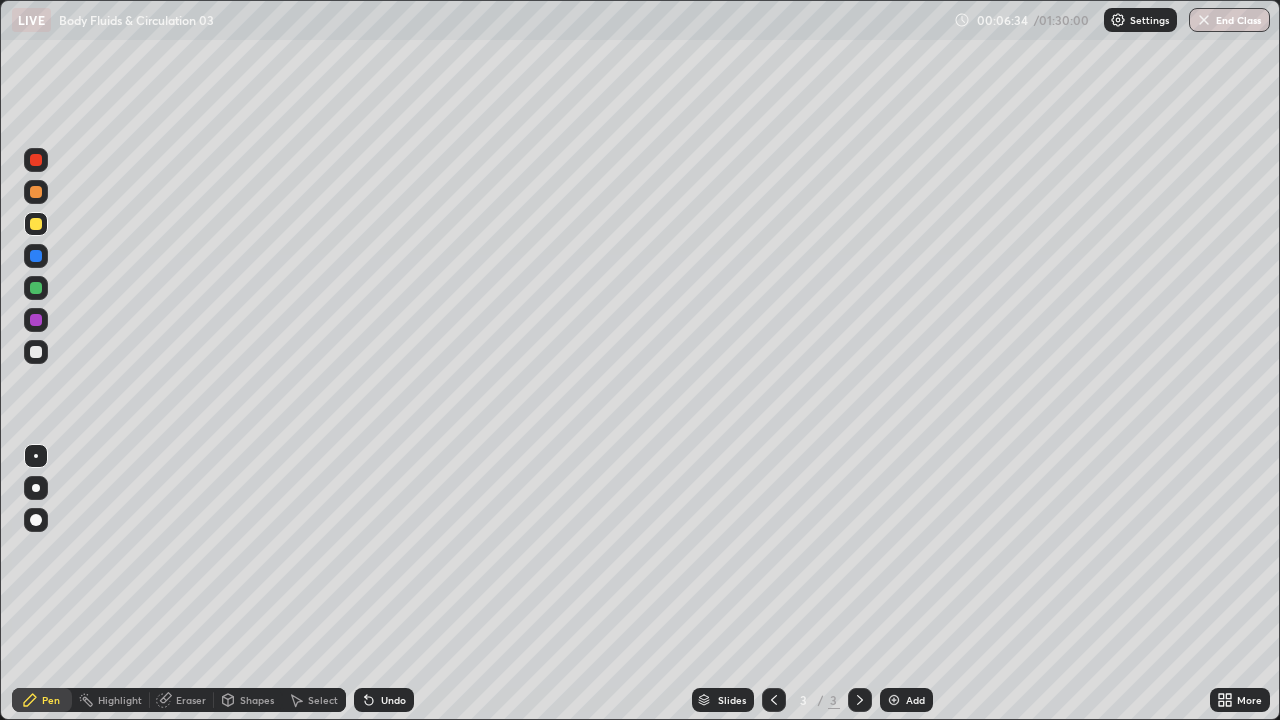 click on "Undo" at bounding box center (393, 700) 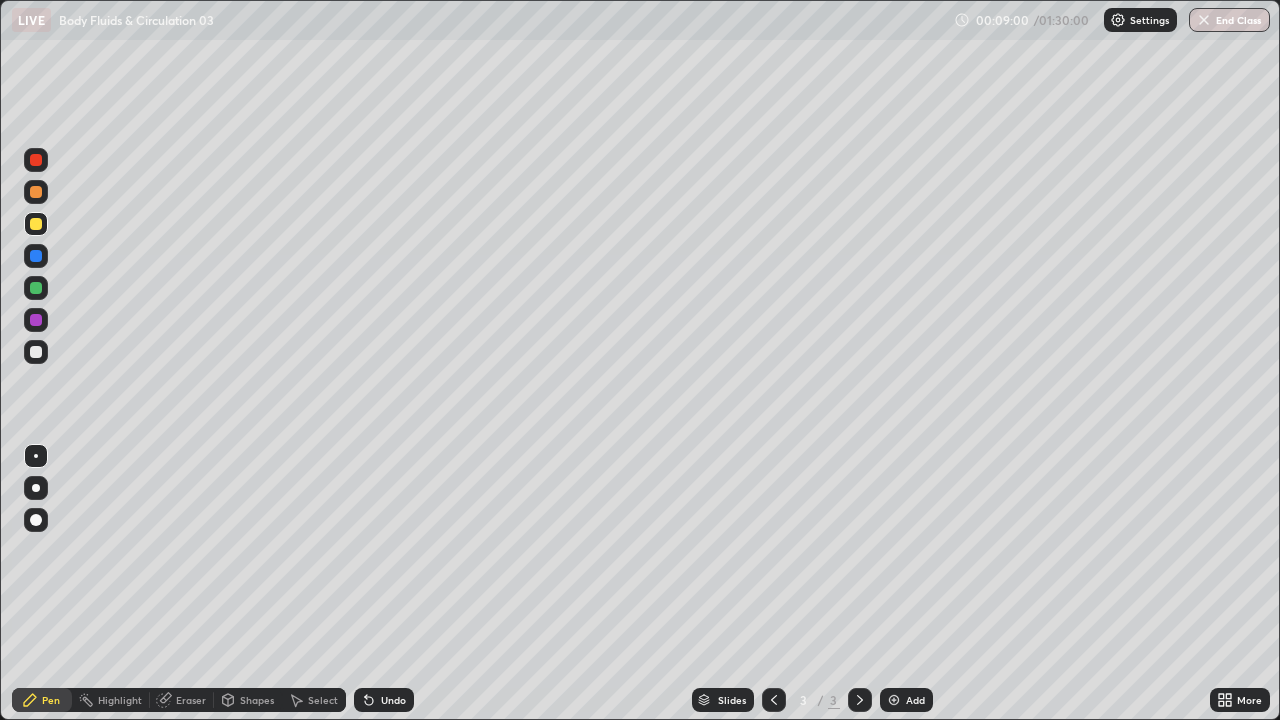 click at bounding box center (36, 320) 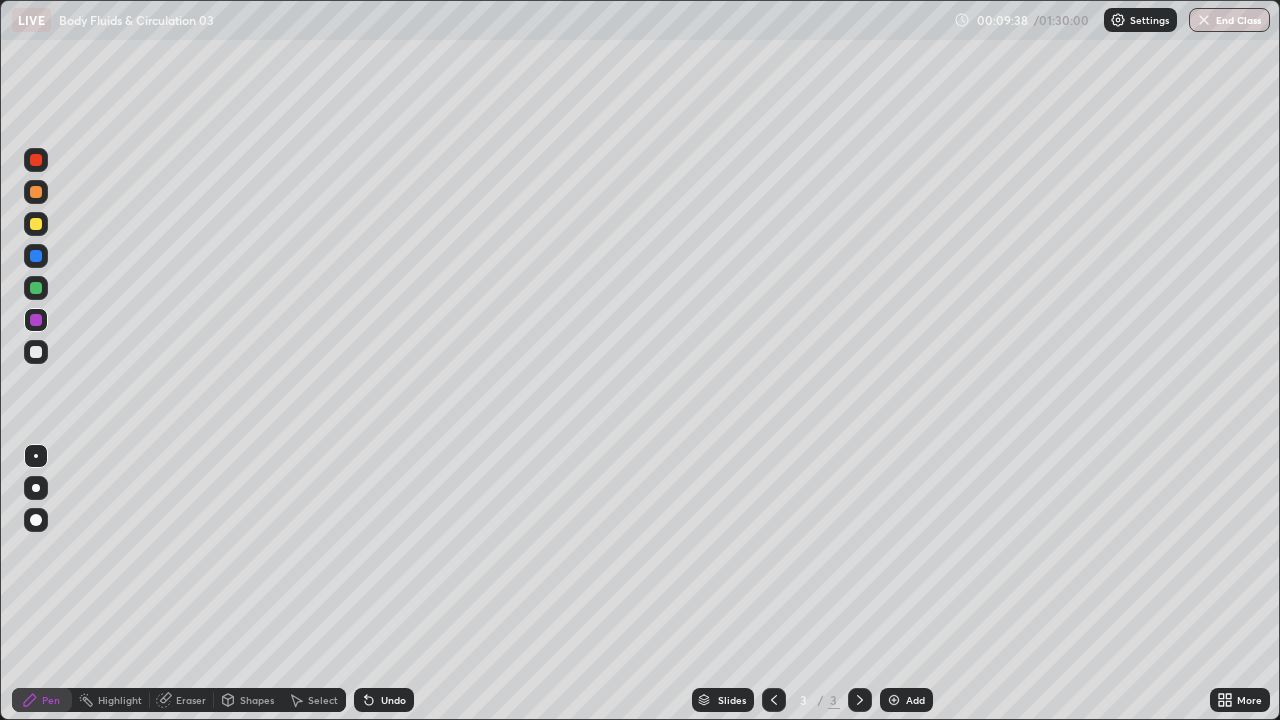 click at bounding box center [36, 560] 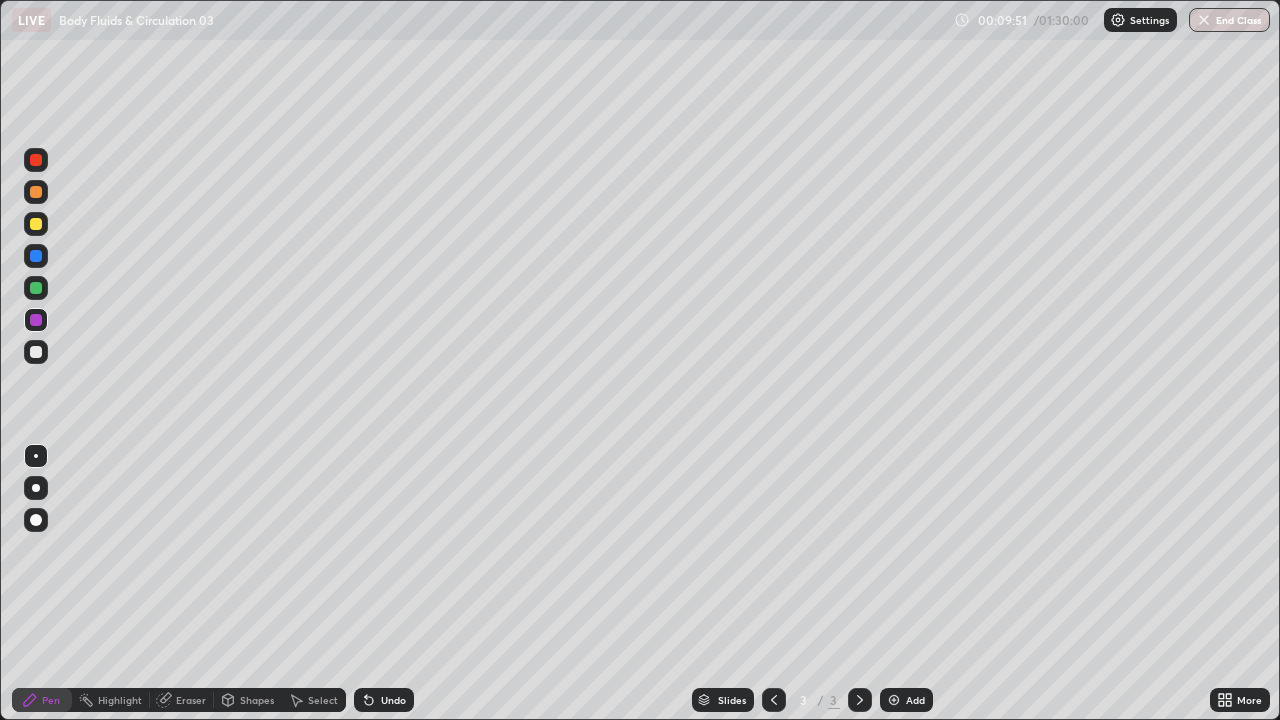 click at bounding box center (36, 288) 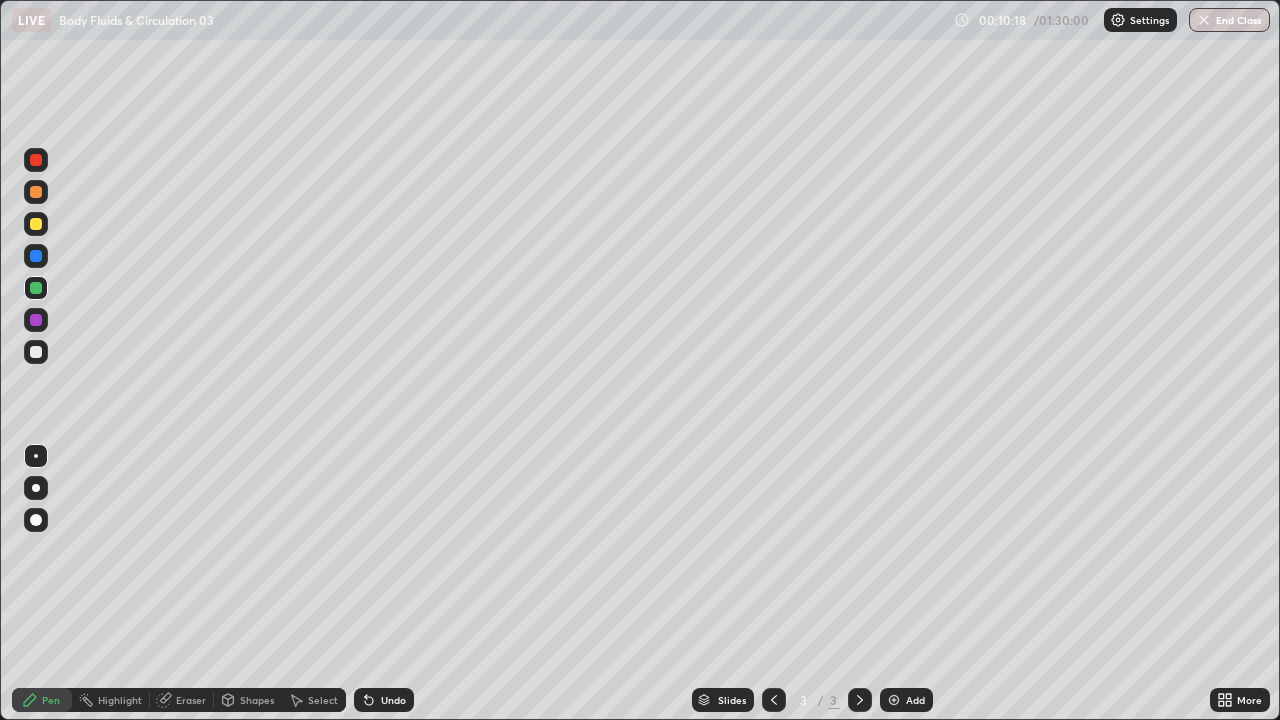 click on "Slides" at bounding box center [723, 700] 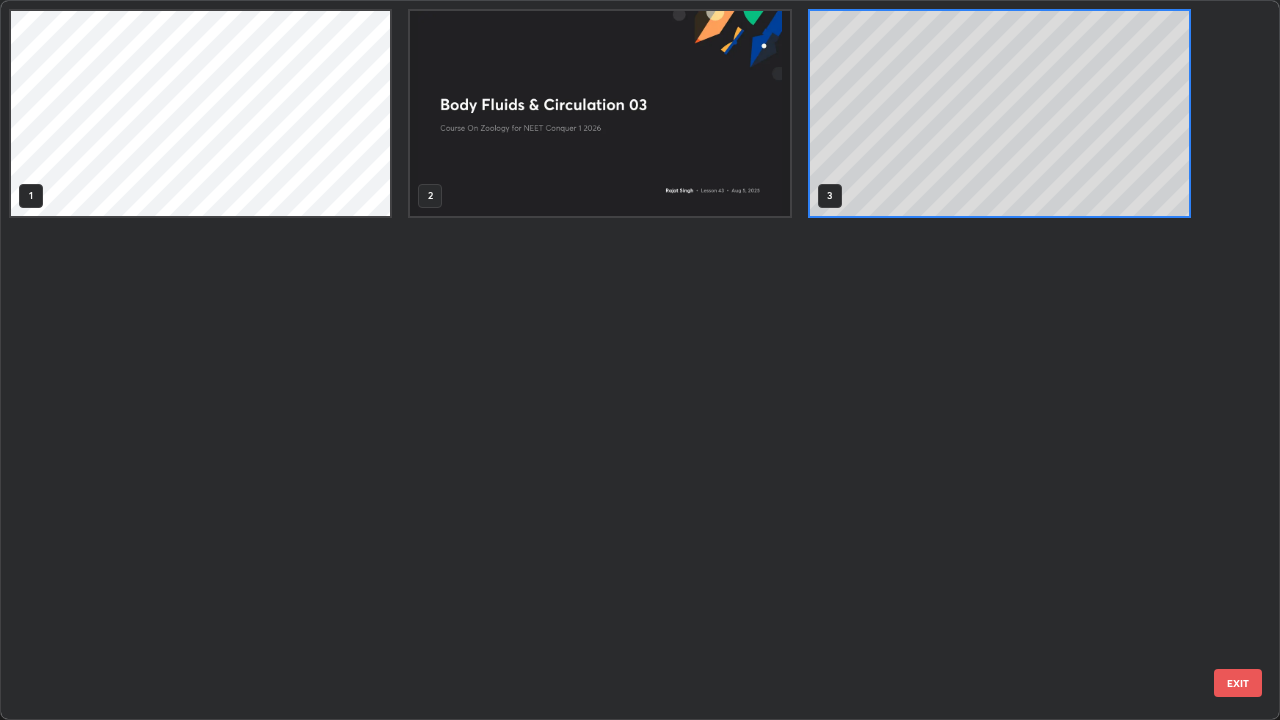 scroll, scrollTop: 7, scrollLeft: 11, axis: both 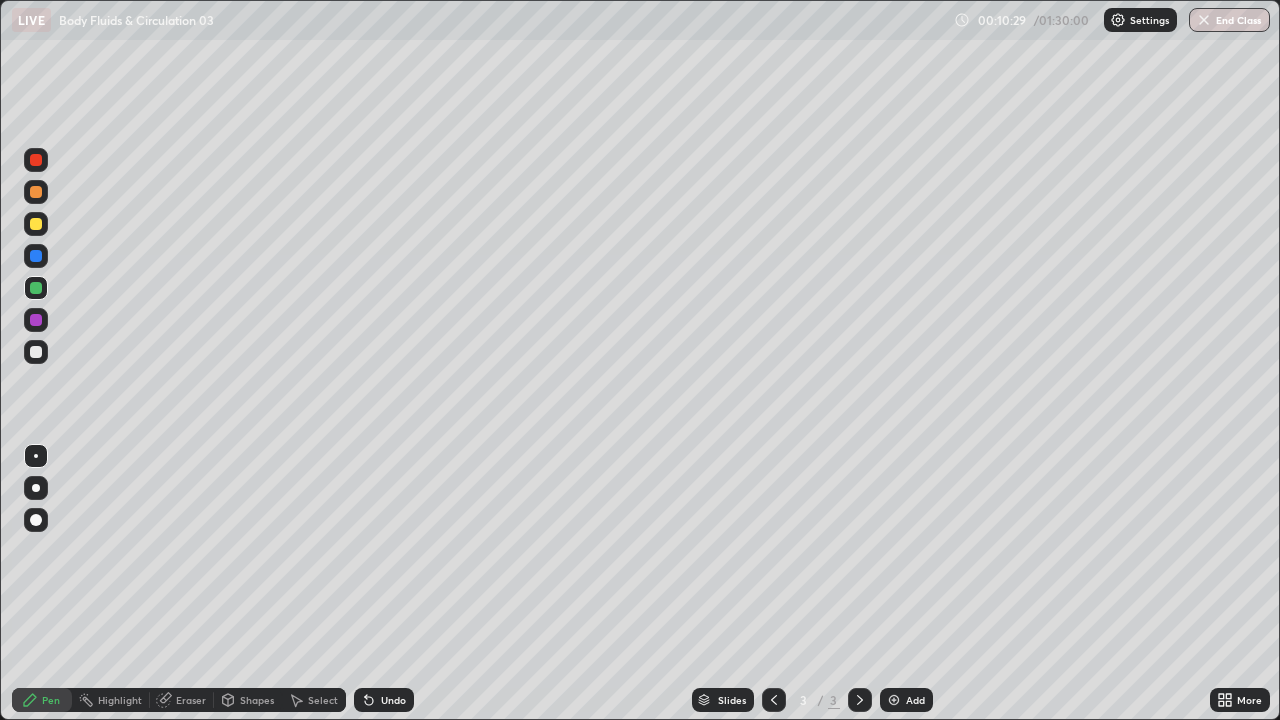 click on "Add" at bounding box center [906, 700] 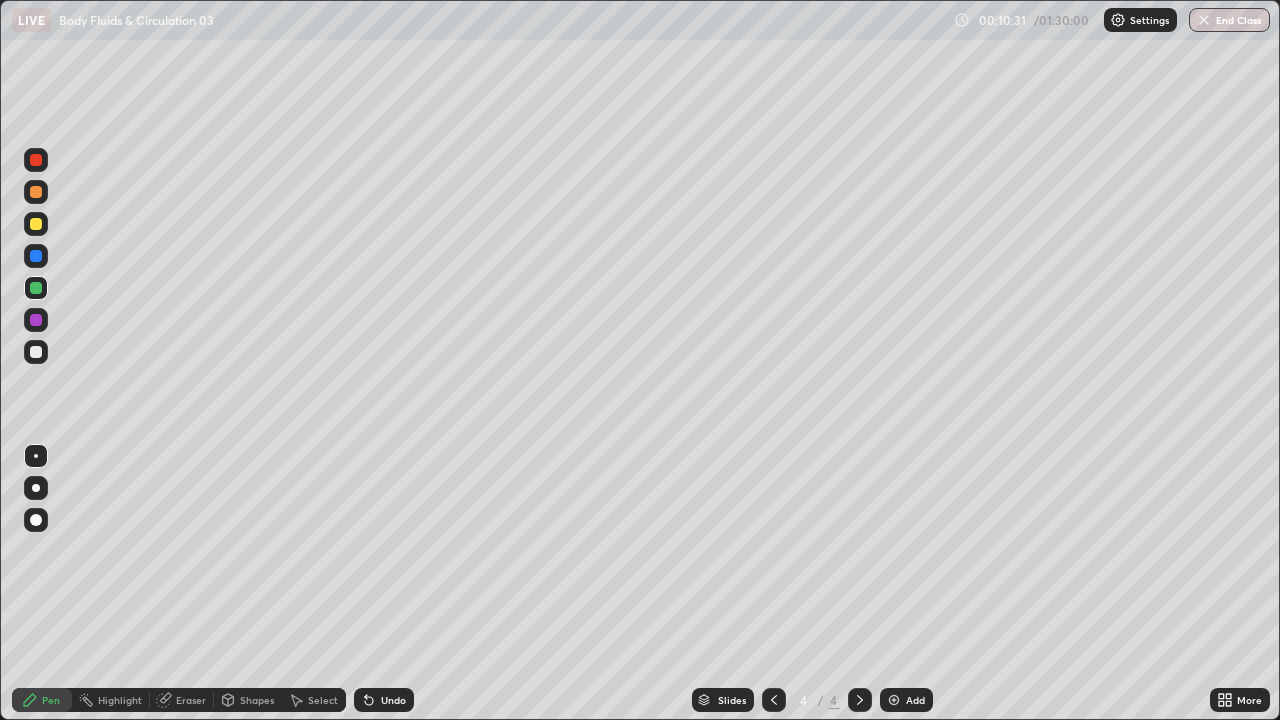 click 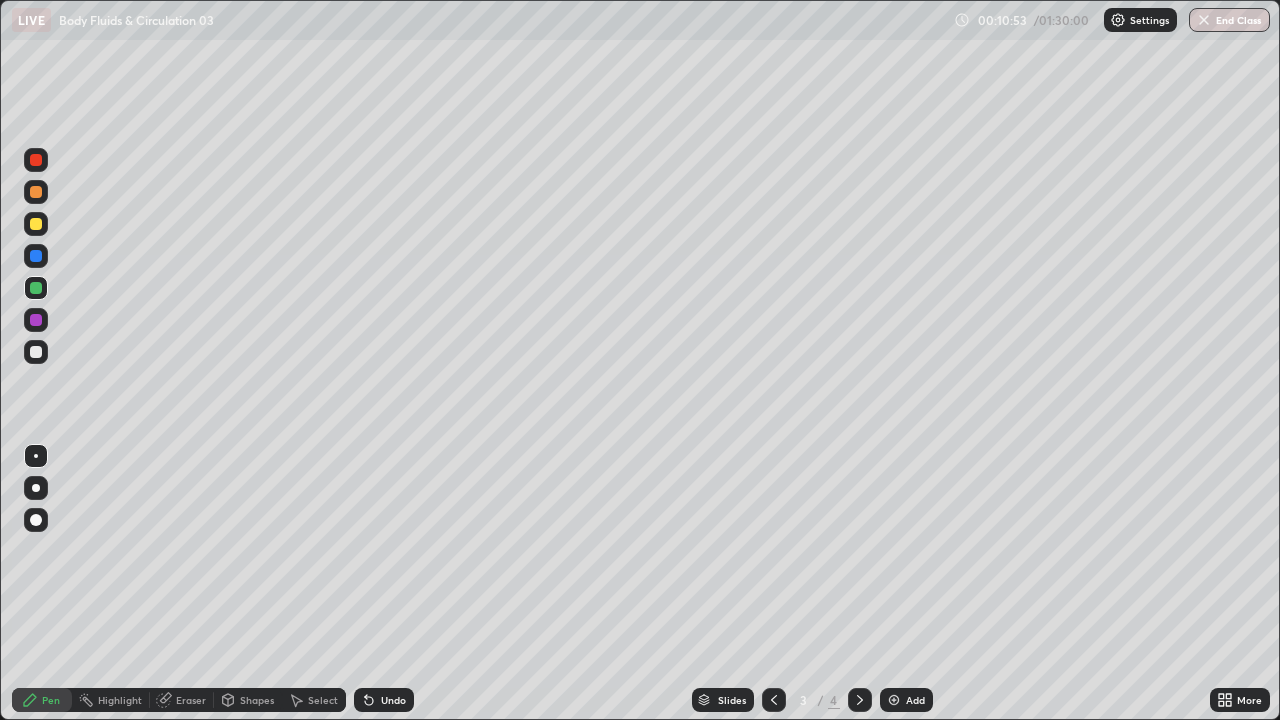 click at bounding box center [36, 192] 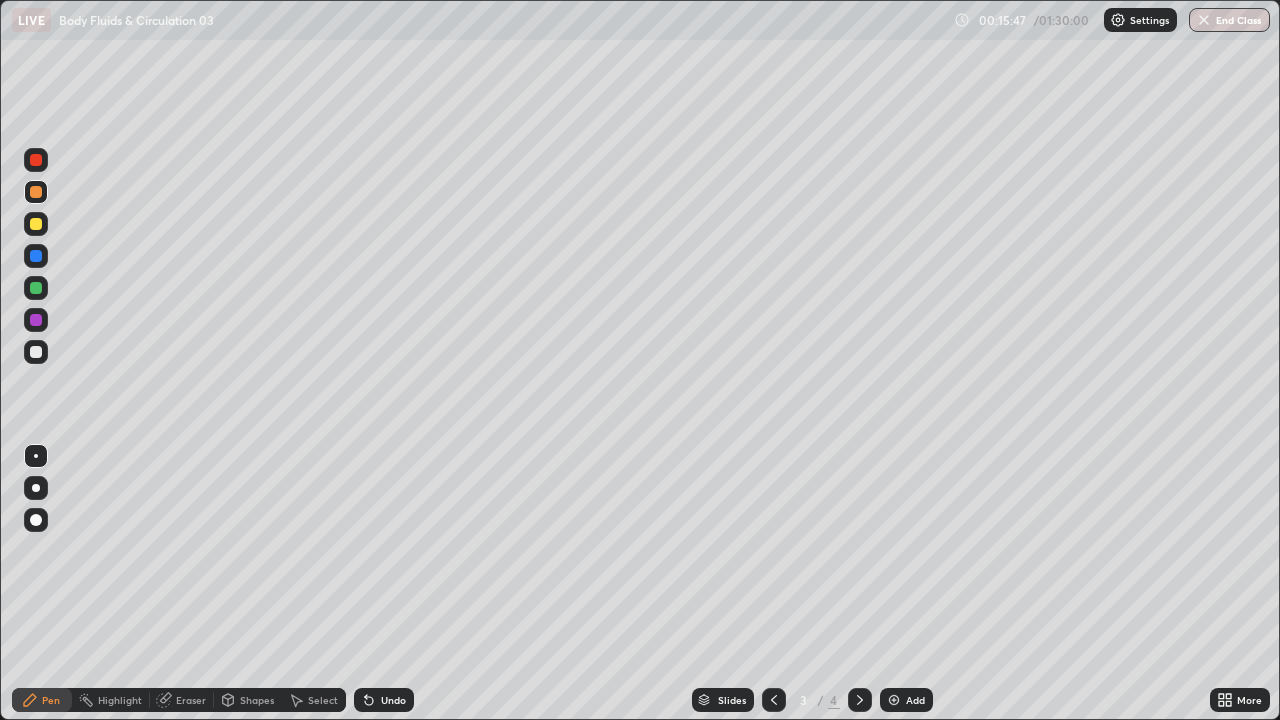 click 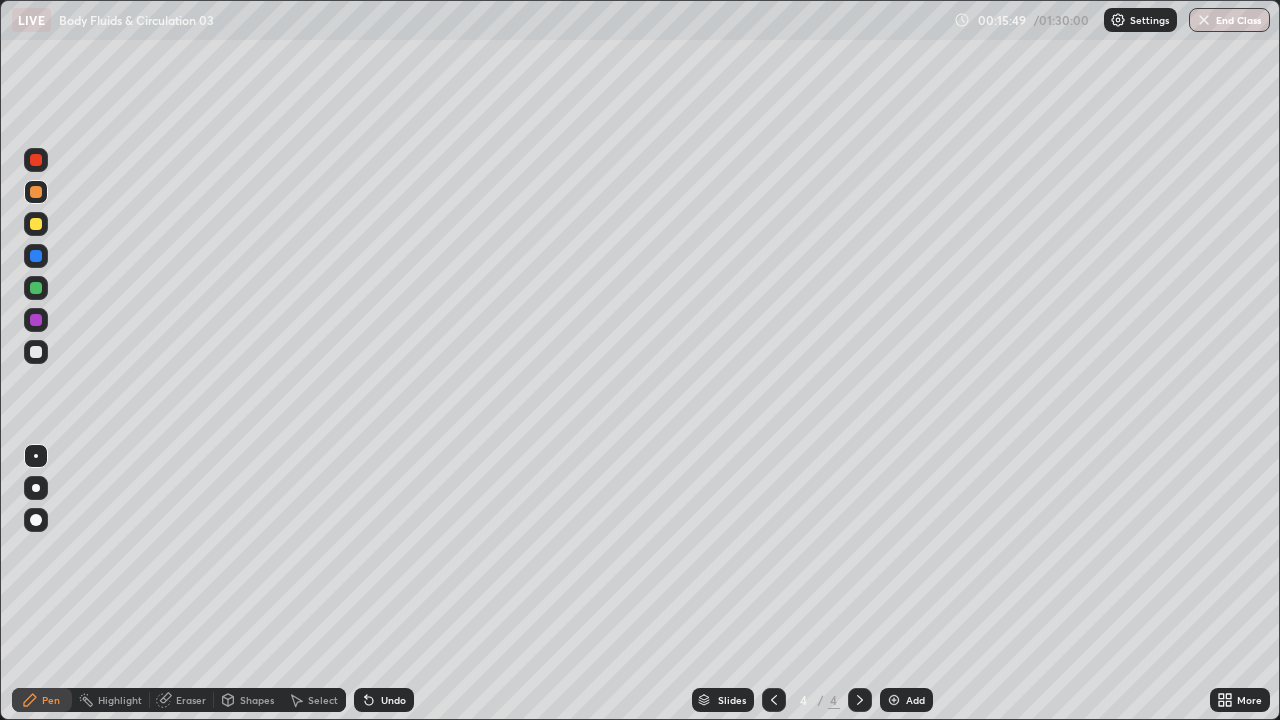 click at bounding box center (36, 224) 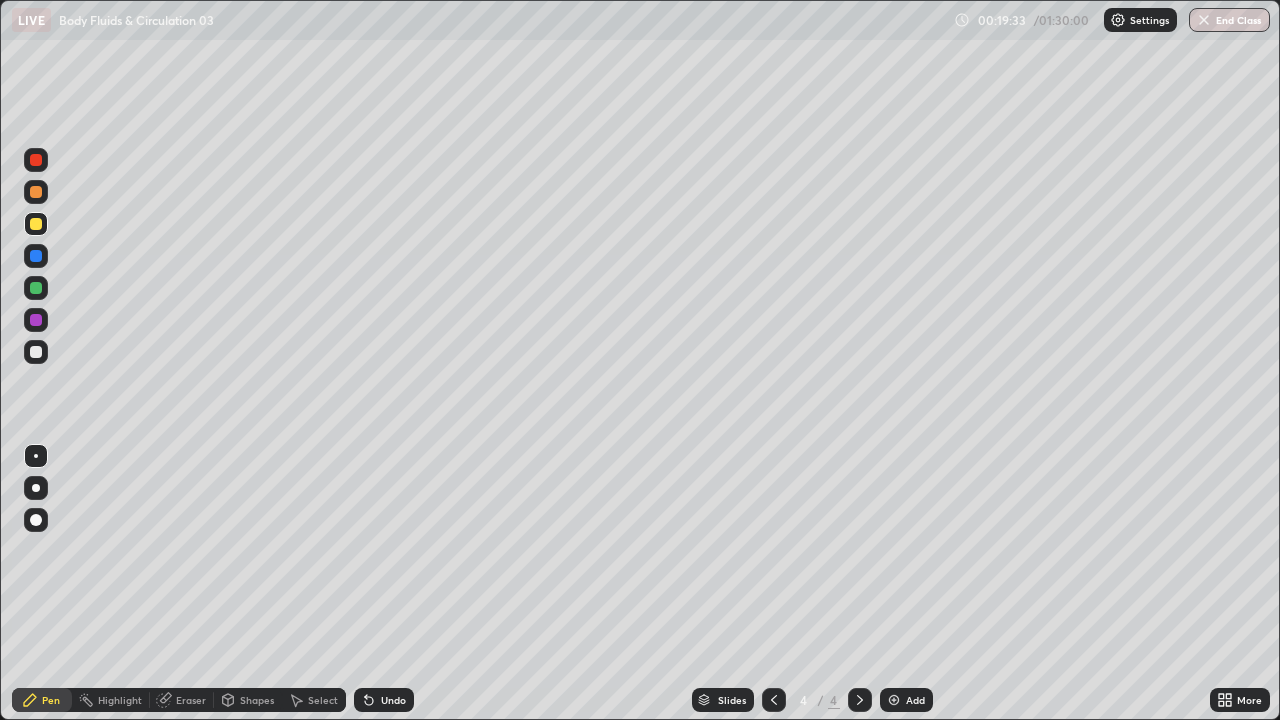 click on "Highlight" at bounding box center (111, 700) 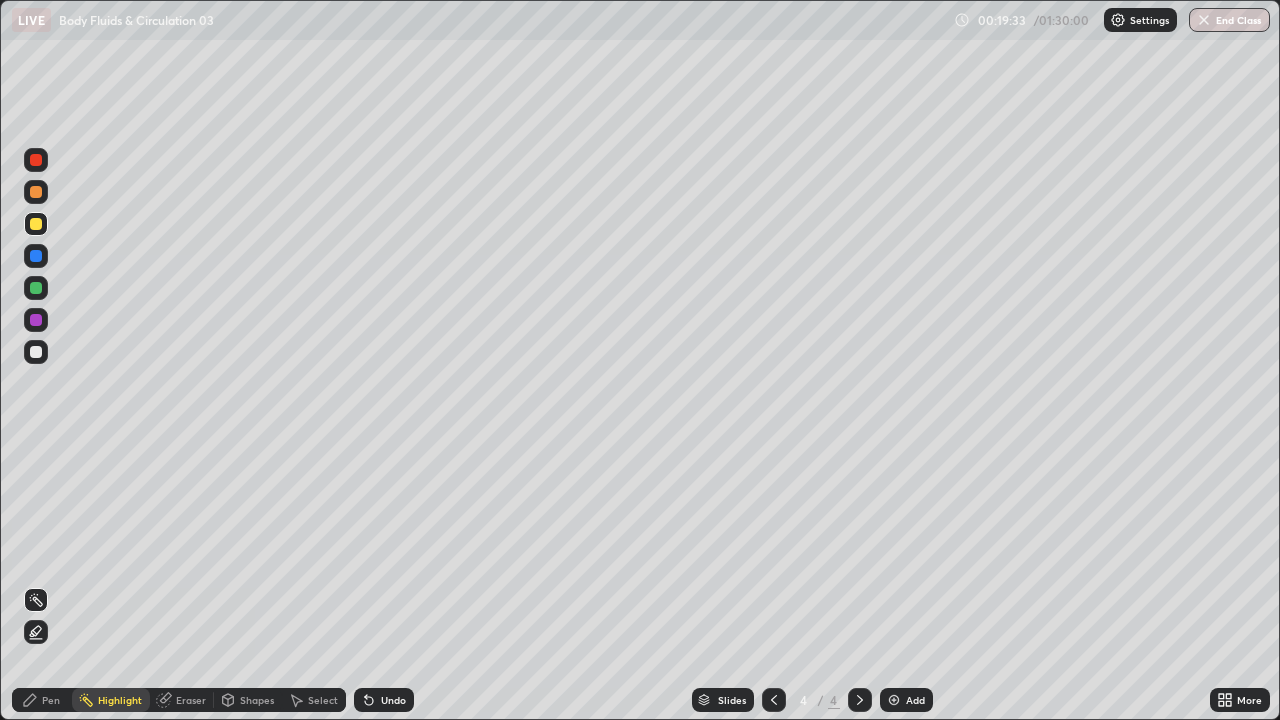 click on "Eraser" at bounding box center [182, 700] 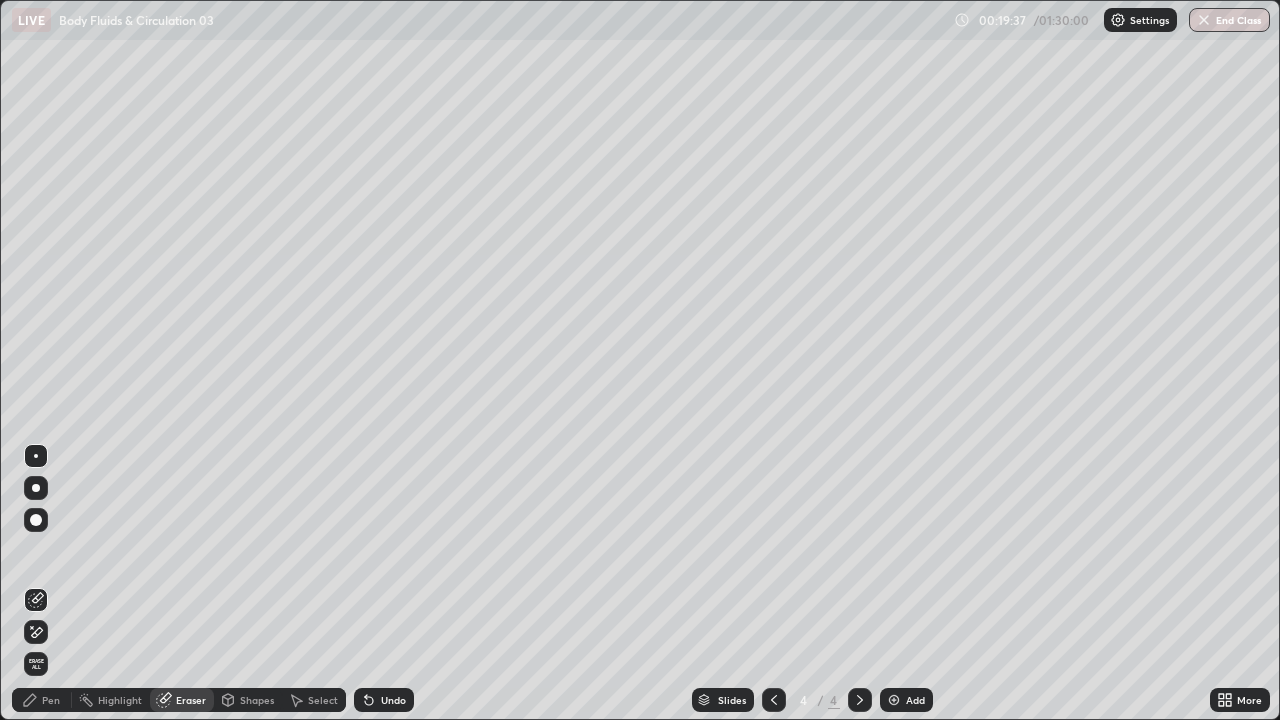 click 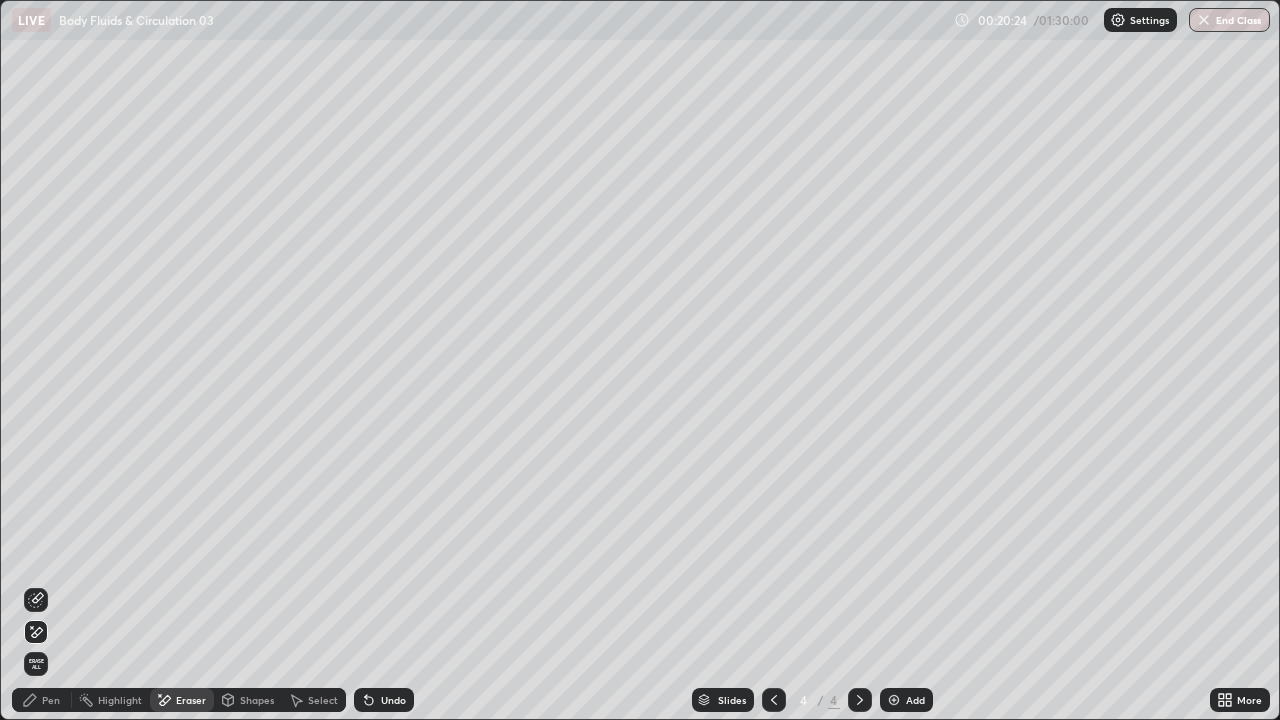 click on "Pen" at bounding box center (42, 700) 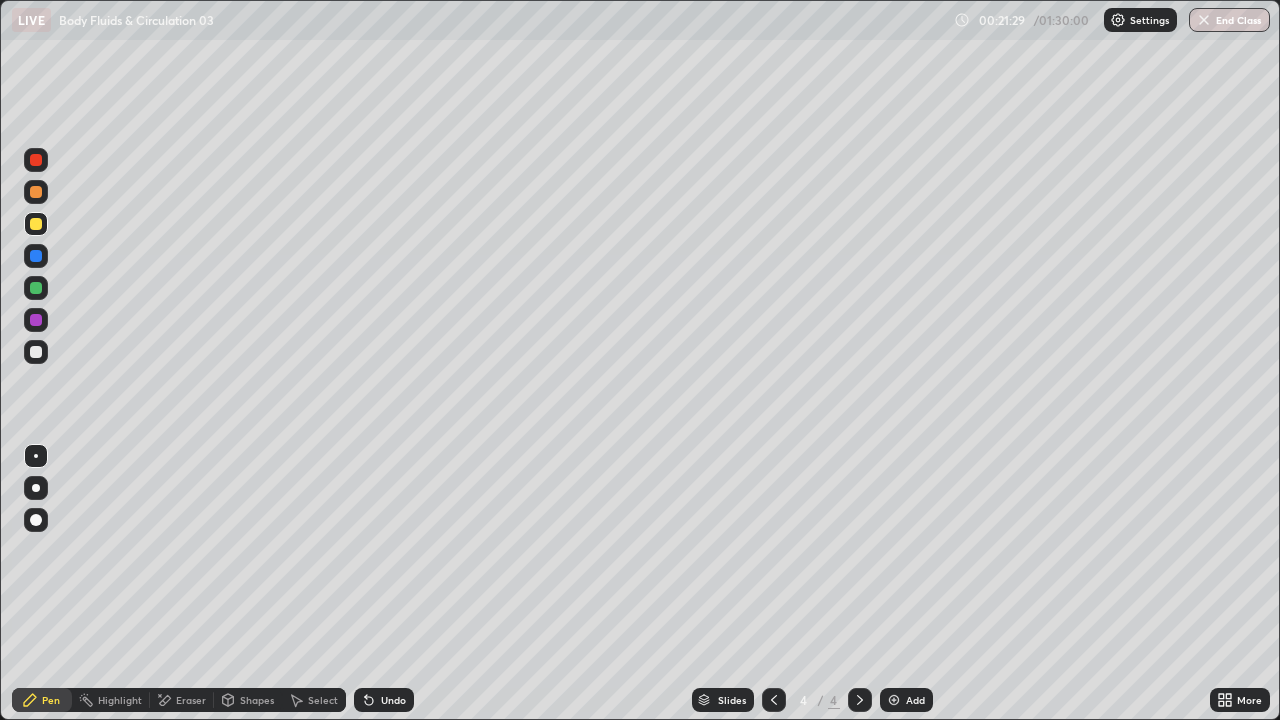 click at bounding box center (36, 352) 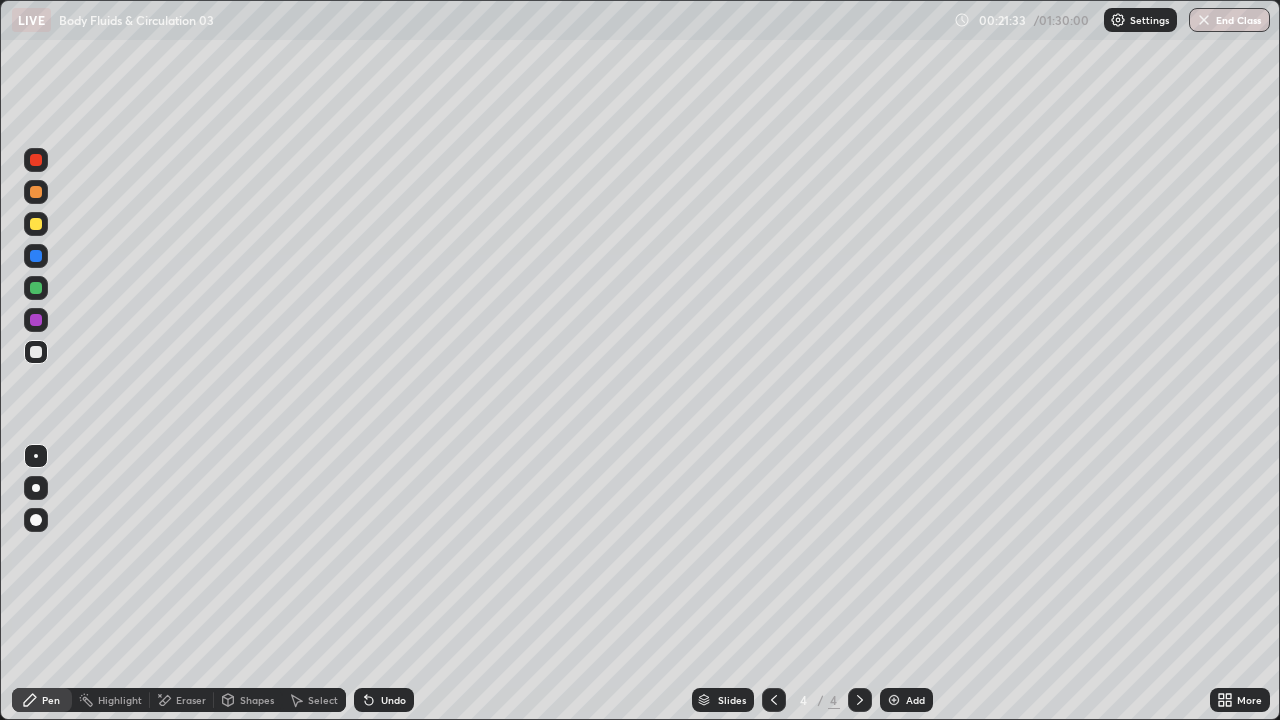 click at bounding box center [36, 488] 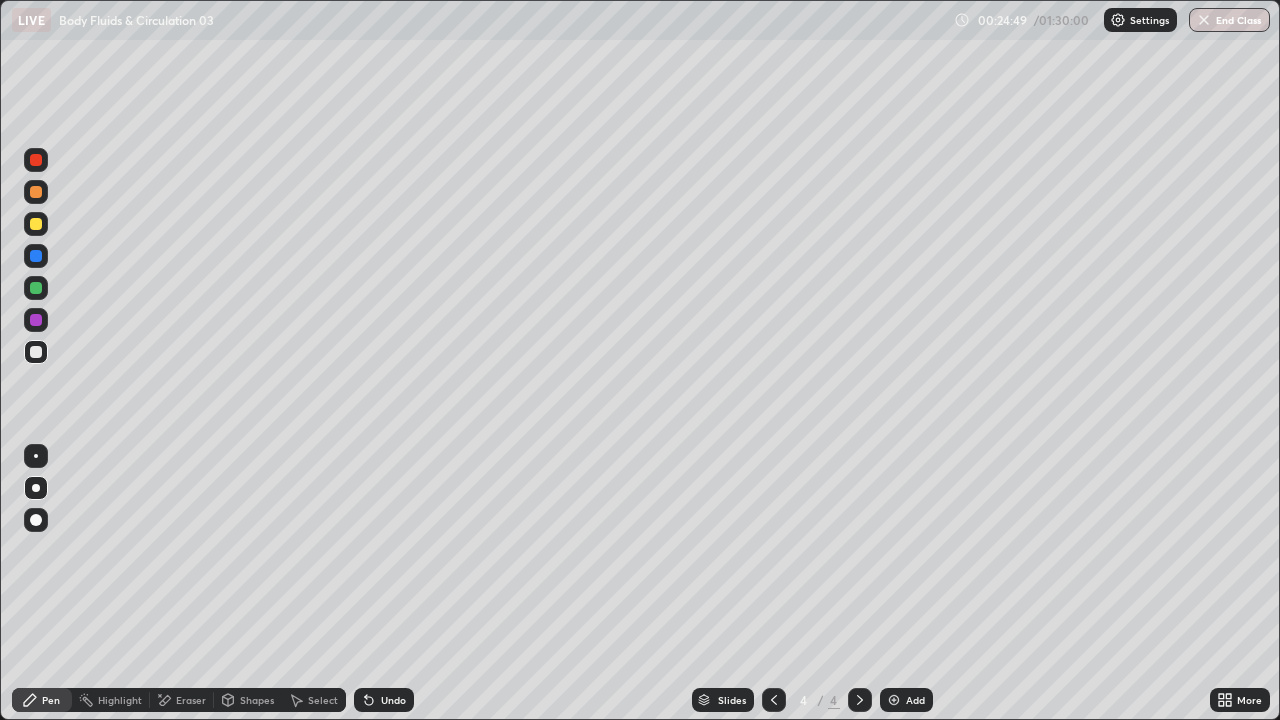 click 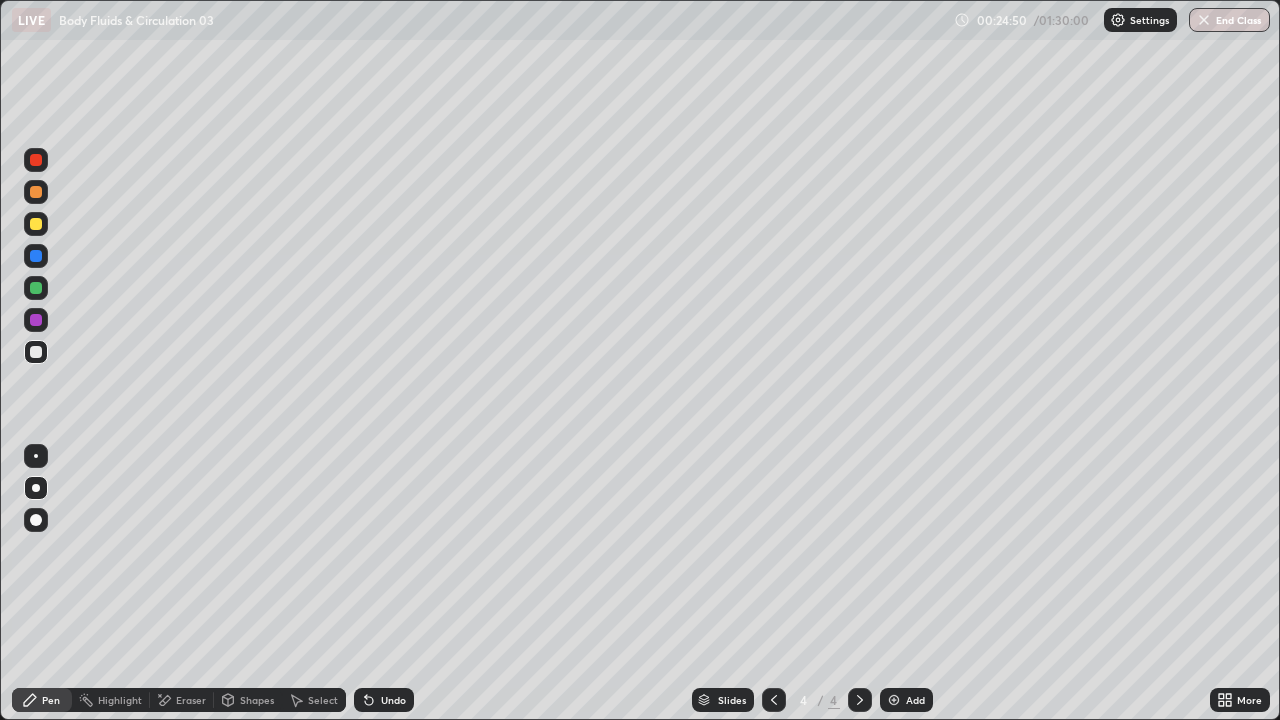 click 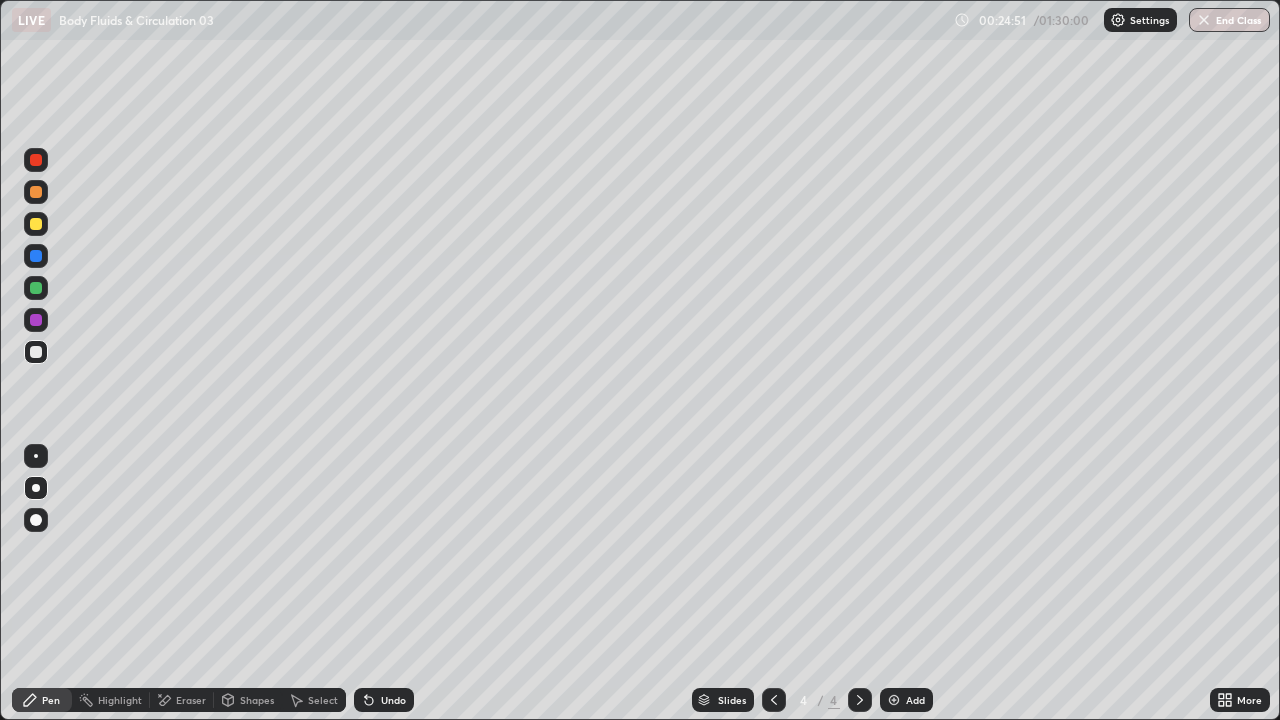 click on "Undo" at bounding box center (393, 700) 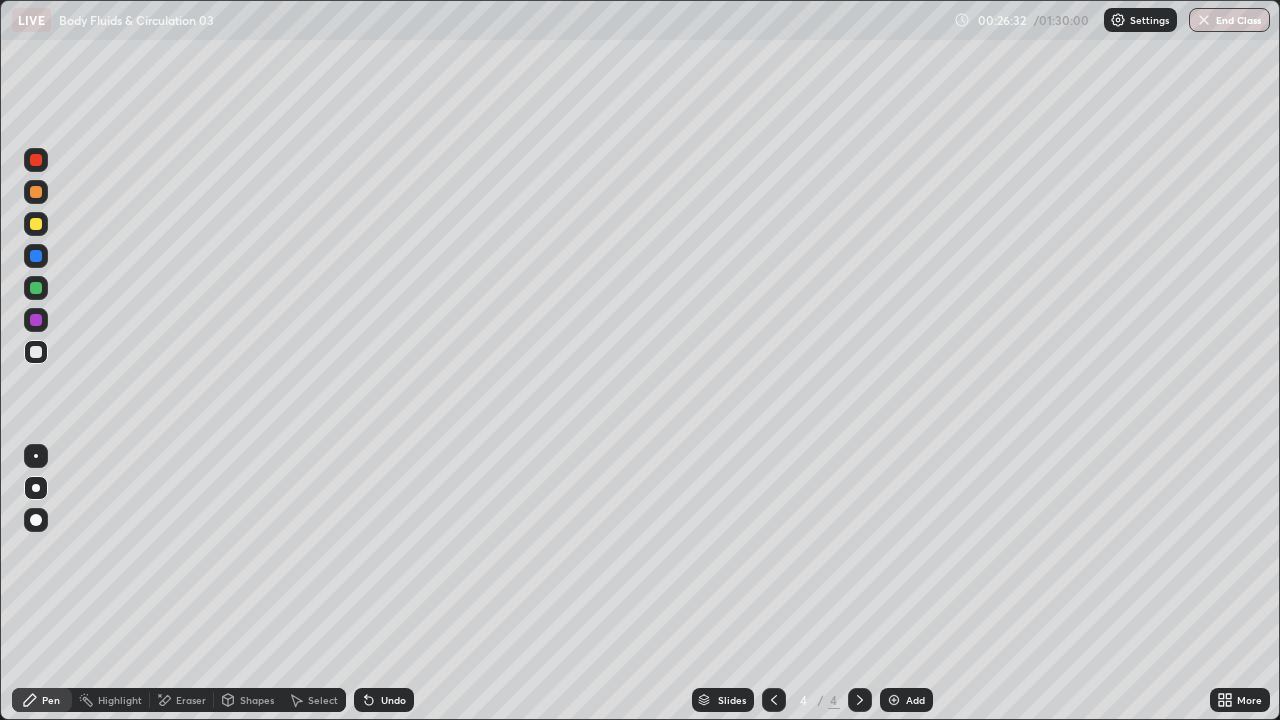 click 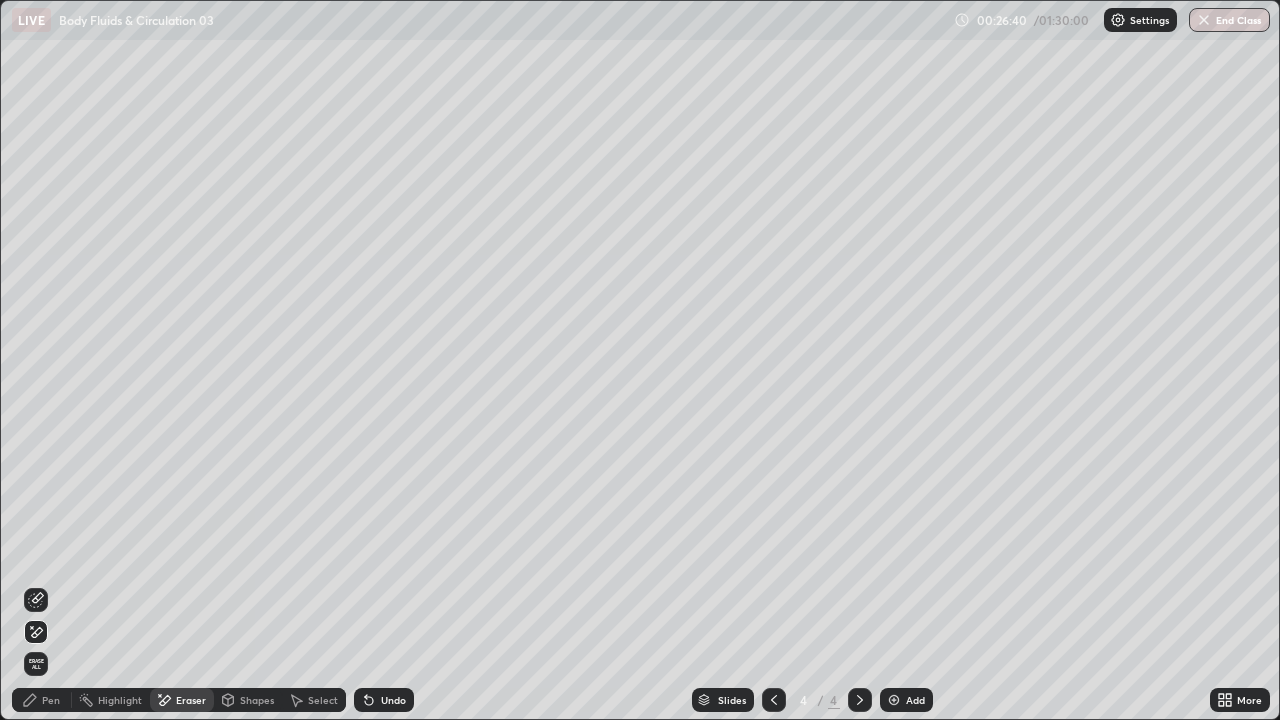 click on "Pen" at bounding box center (42, 700) 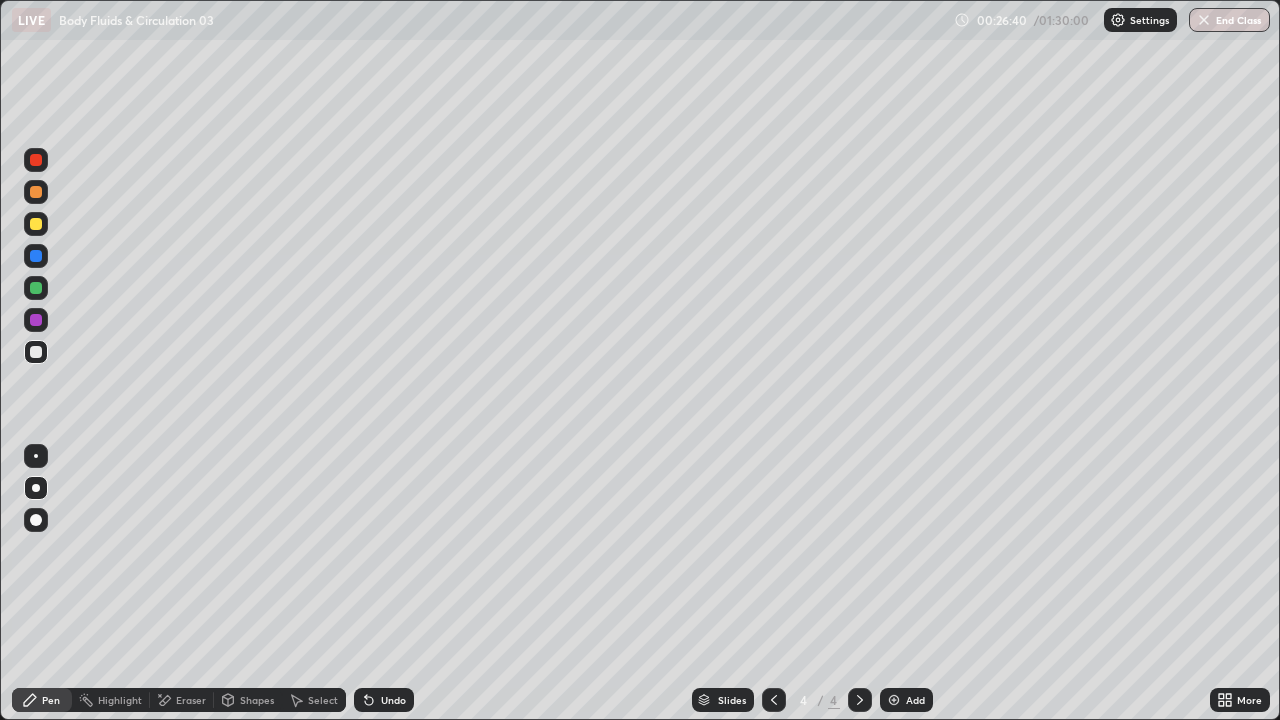 click at bounding box center [36, 352] 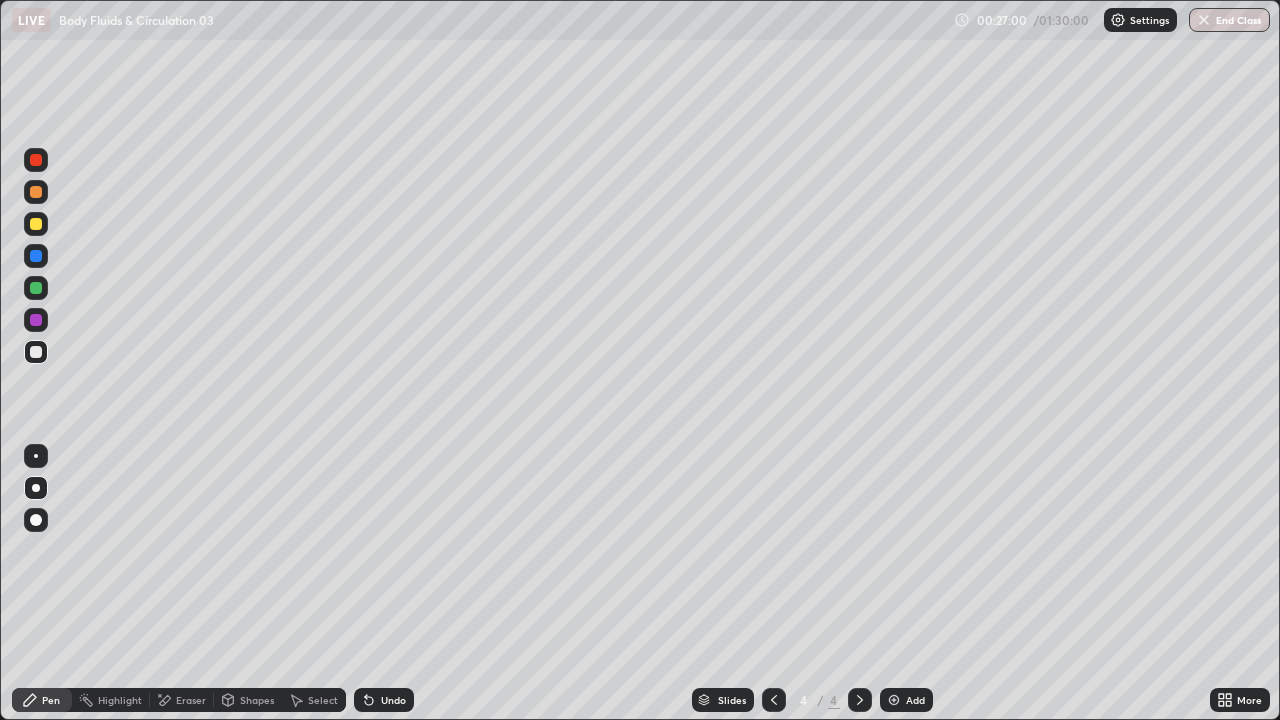 click on "Eraser" at bounding box center [182, 700] 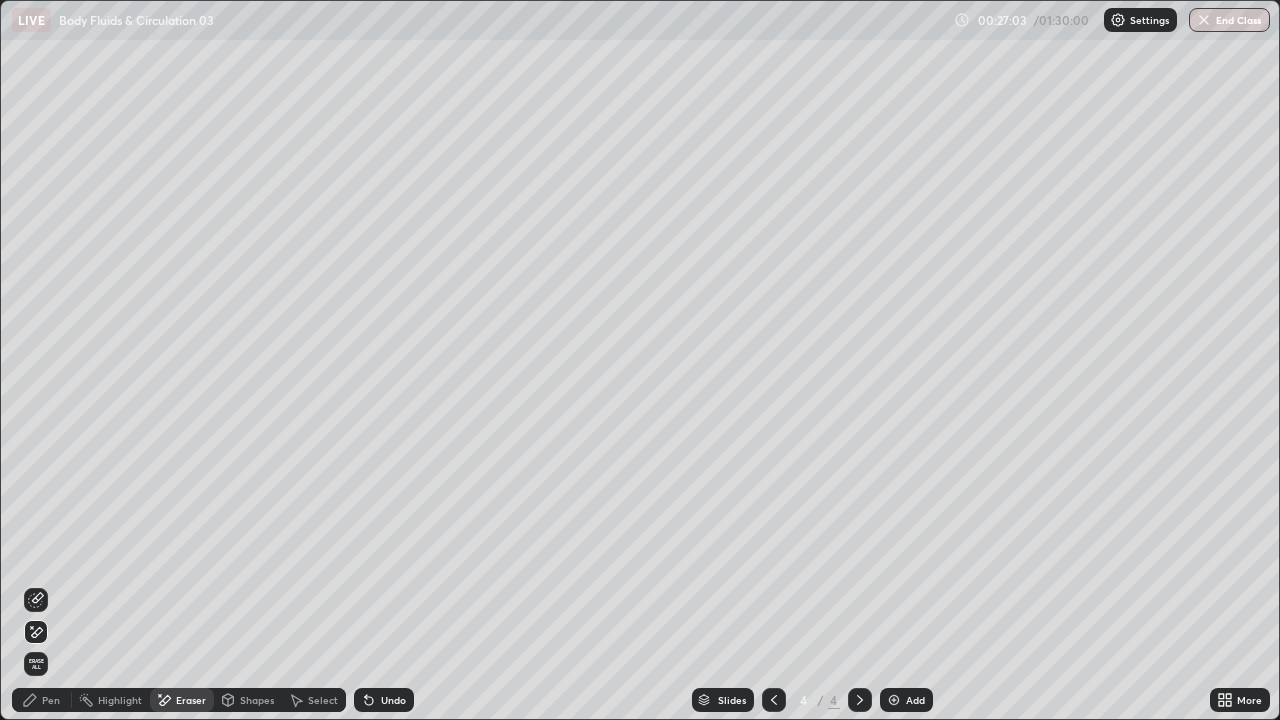 click on "Pen" at bounding box center (42, 700) 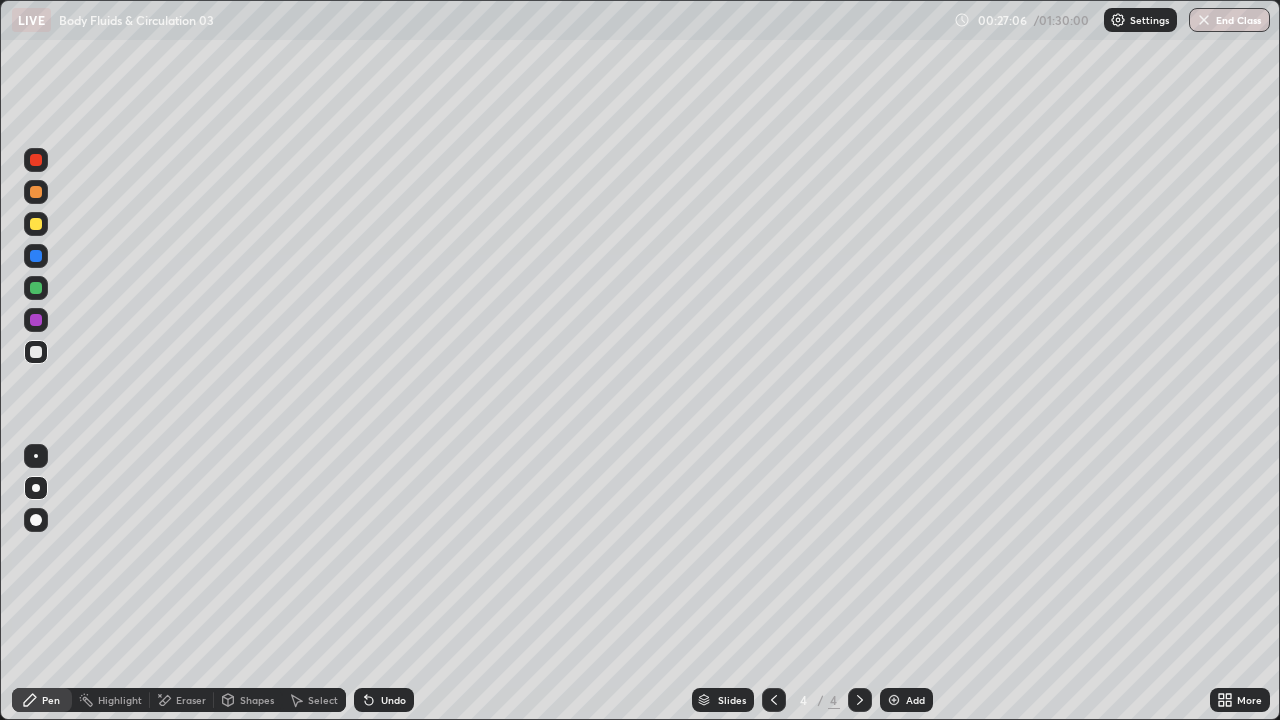 click at bounding box center [36, 160] 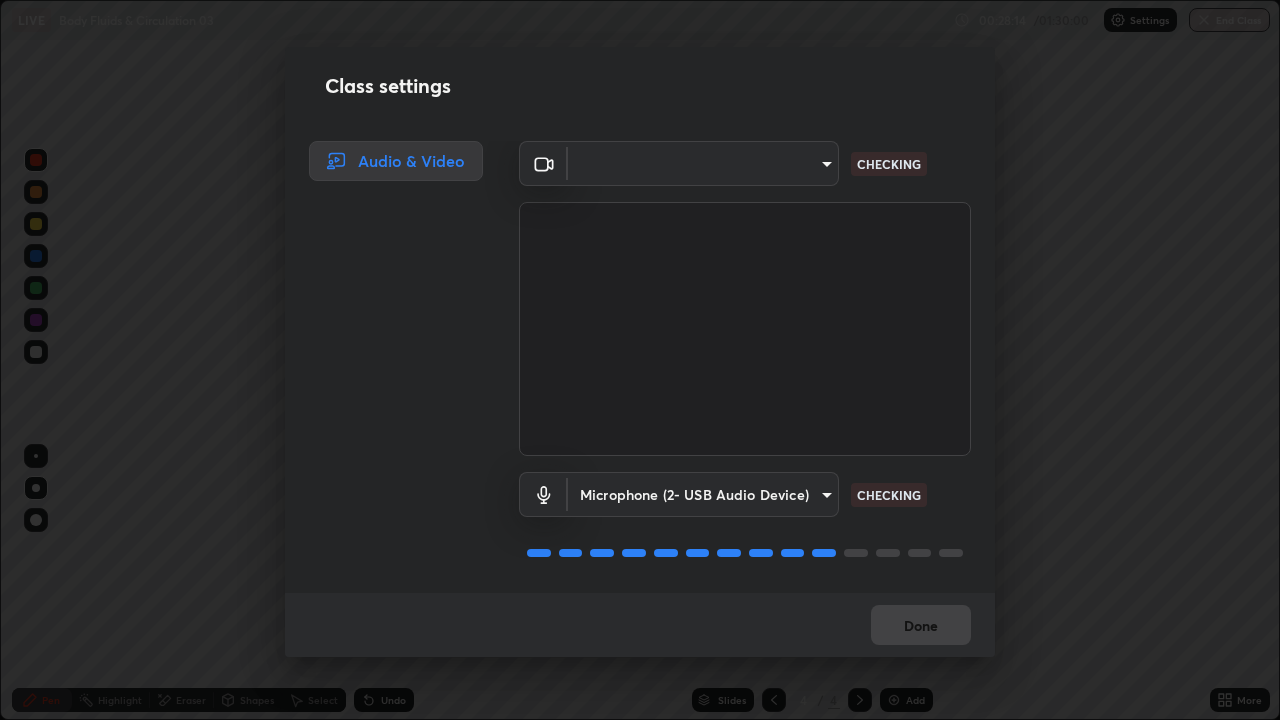click on "Class settings Audio & Video ​ [HASH] CHECKING Microphone (2- USB Audio Device) [HASH] CHECKING Done" at bounding box center (640, 360) 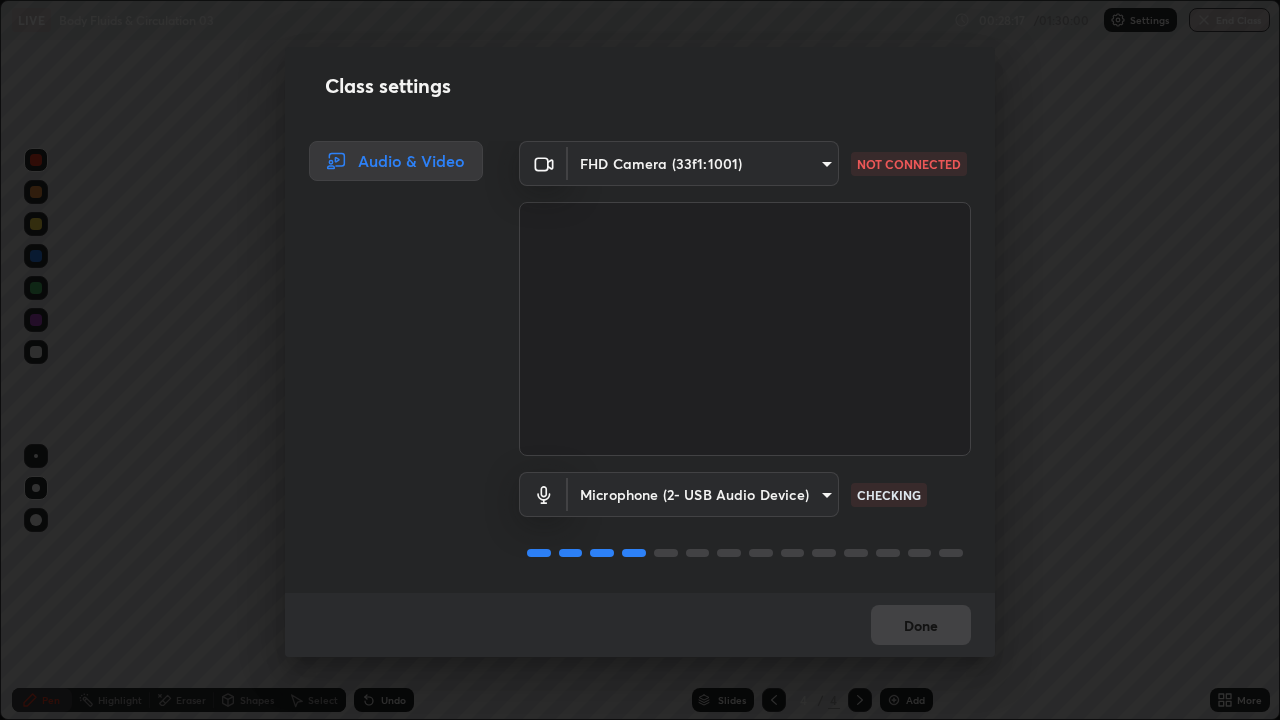 click on "Class settings Audio & Video FHD Camera (33f1:1001) [HASH] NOT CONNECTED Microphone (2- USB Audio Device) [HASH] CHECKING Done" at bounding box center (640, 360) 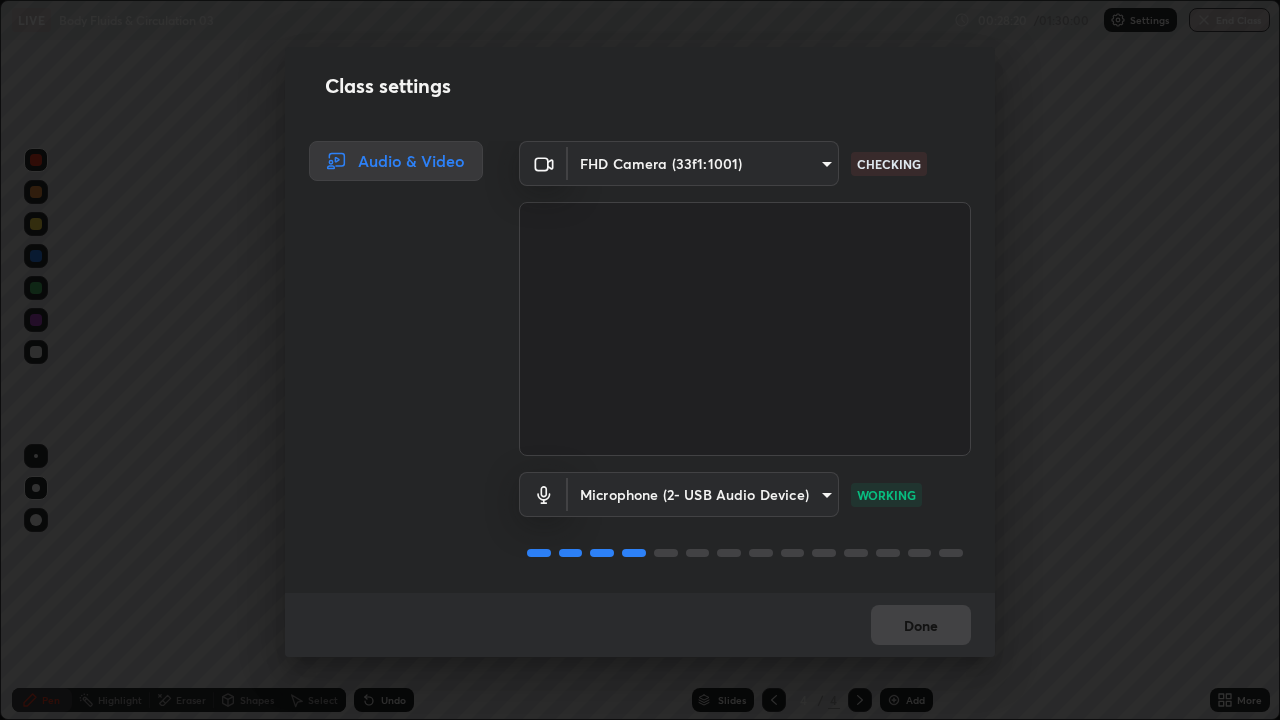 scroll, scrollTop: 2, scrollLeft: 0, axis: vertical 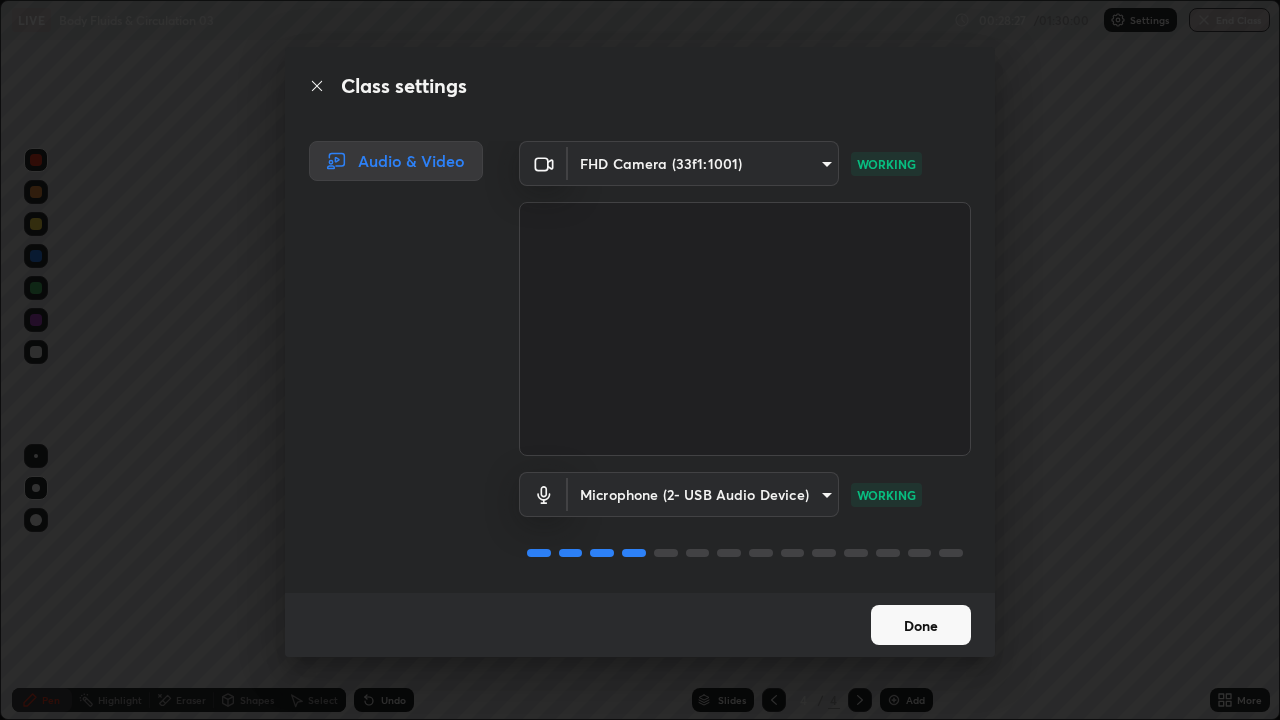 click on "Done" at bounding box center [921, 625] 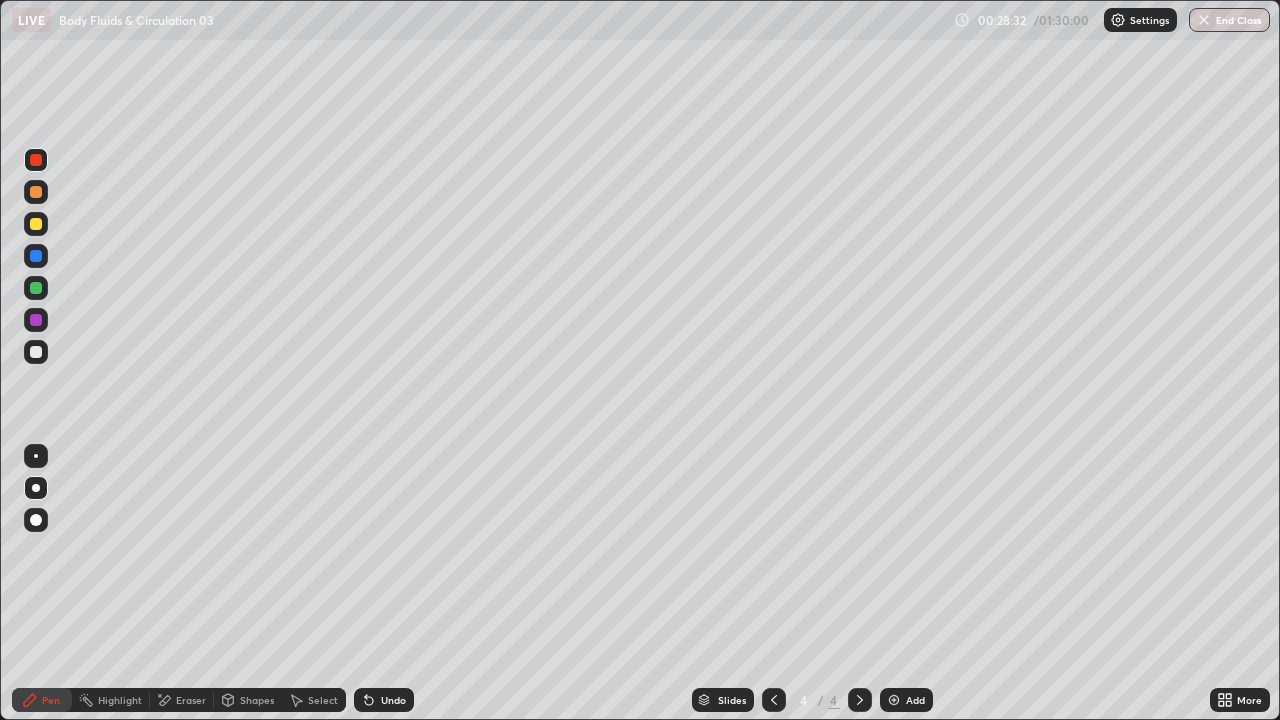 click at bounding box center [36, 352] 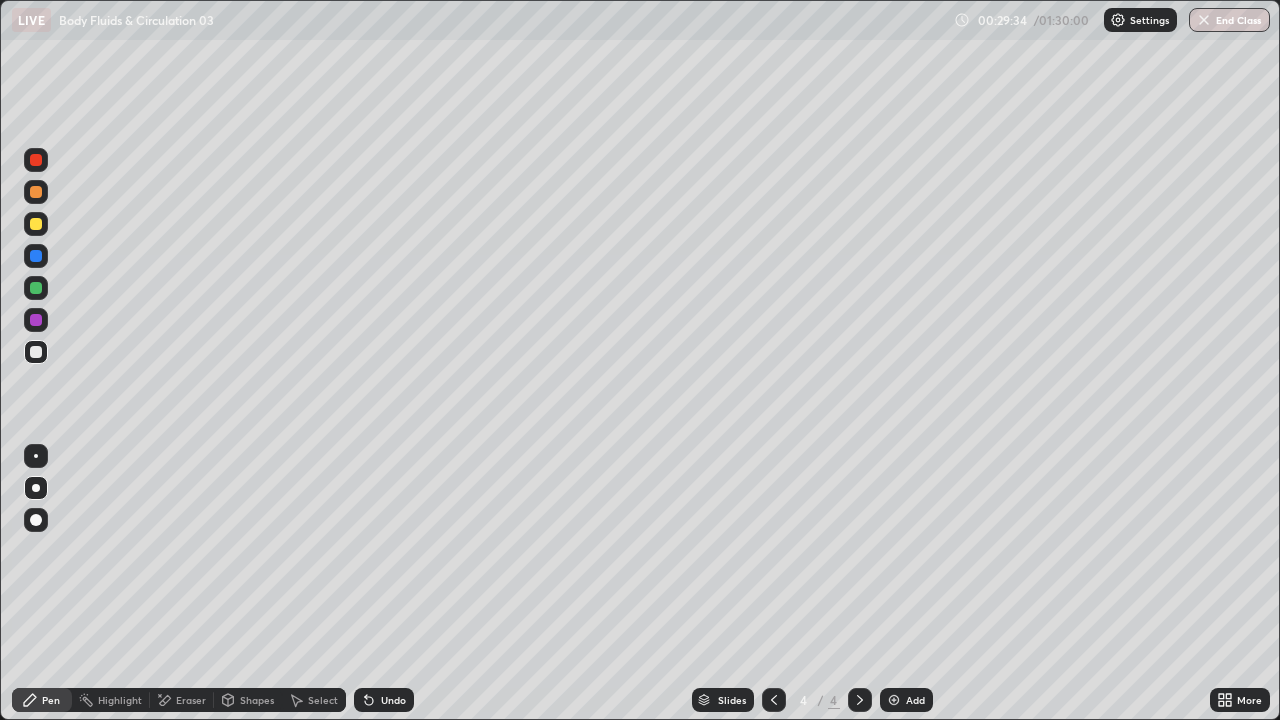 click at bounding box center (36, 256) 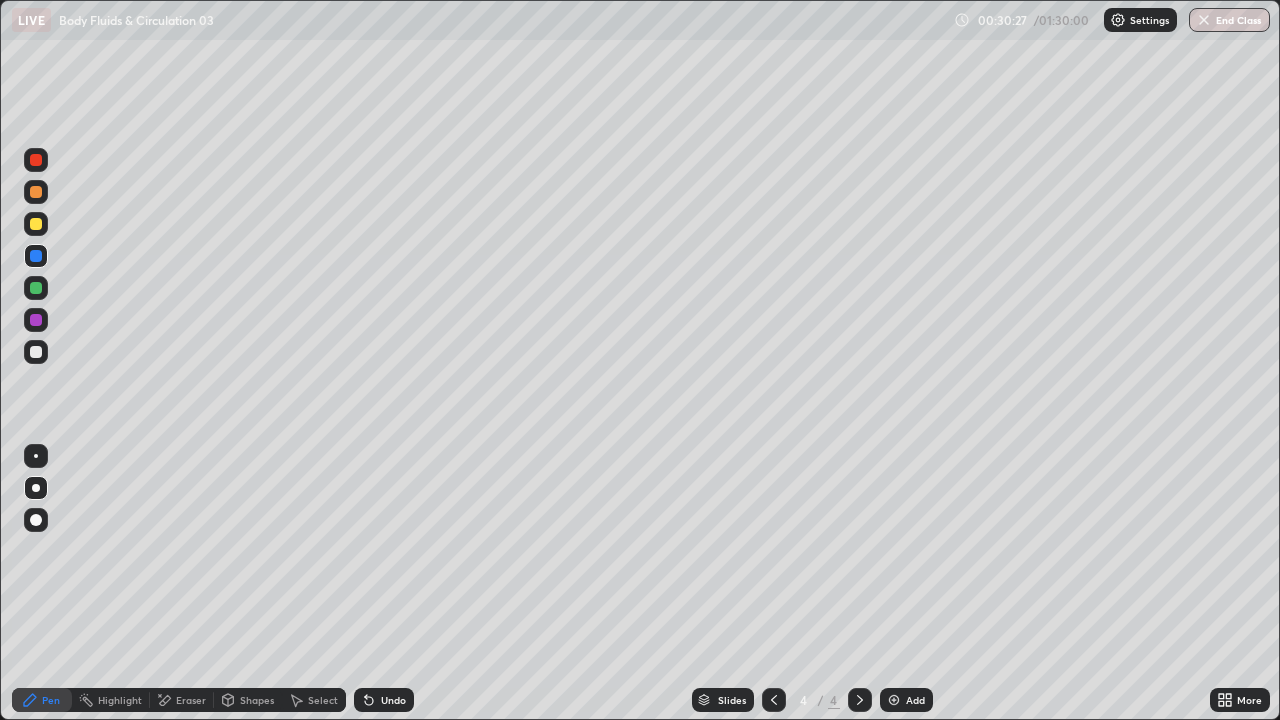 click at bounding box center [36, 192] 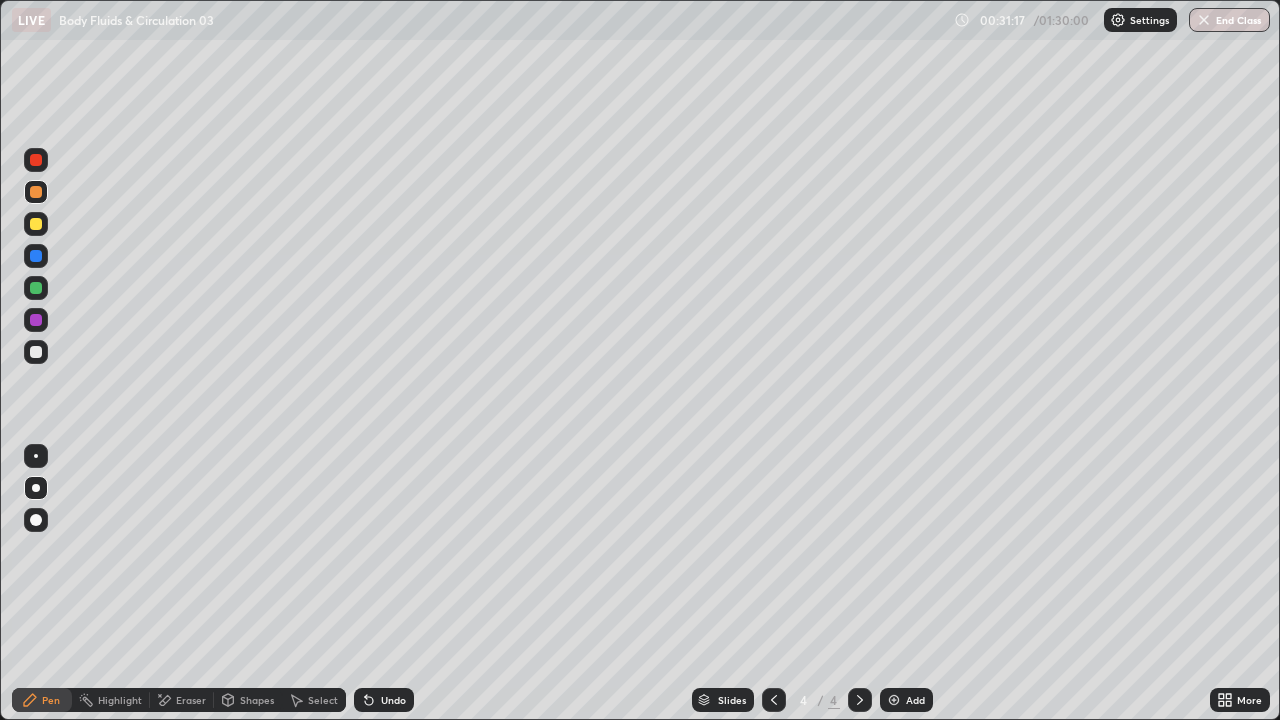 click at bounding box center (36, 256) 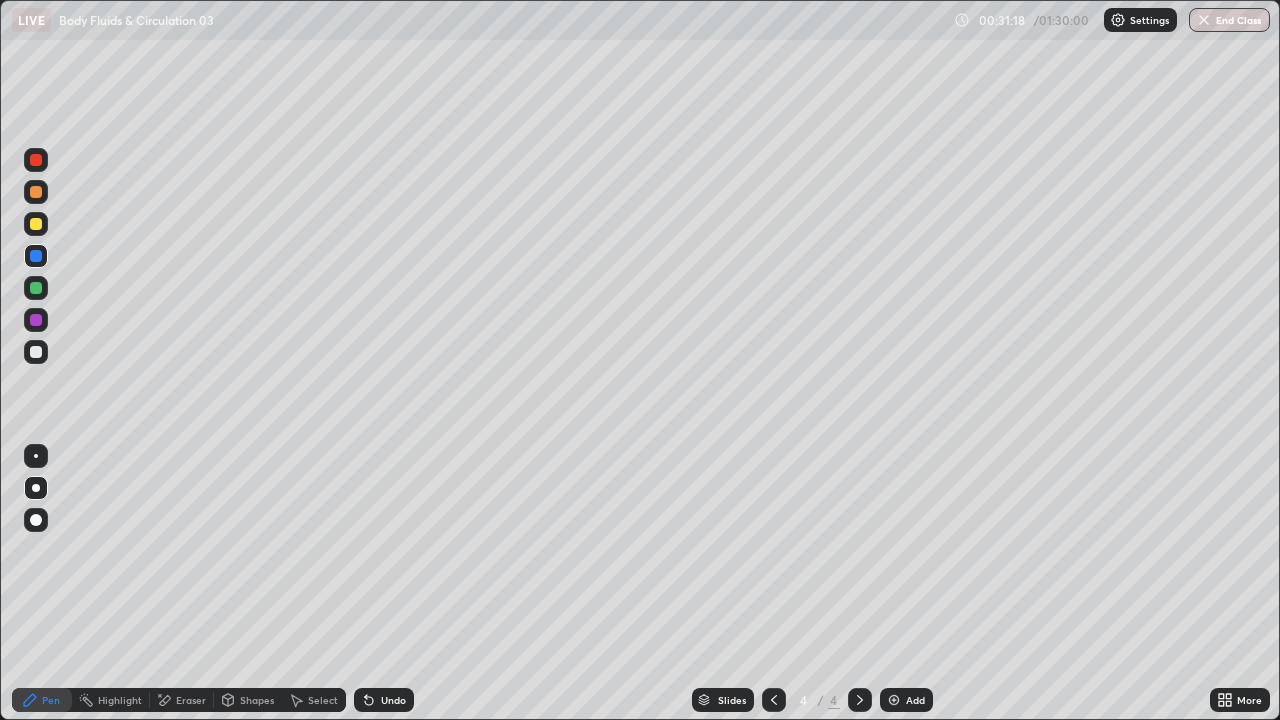 click at bounding box center (36, 288) 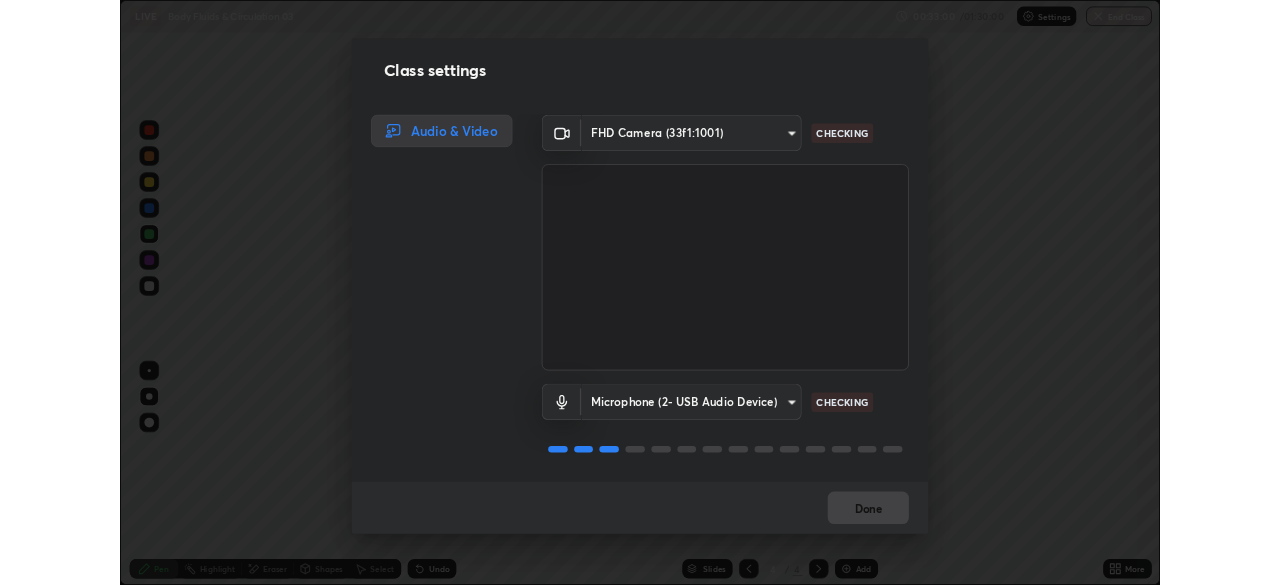 scroll, scrollTop: 2, scrollLeft: 0, axis: vertical 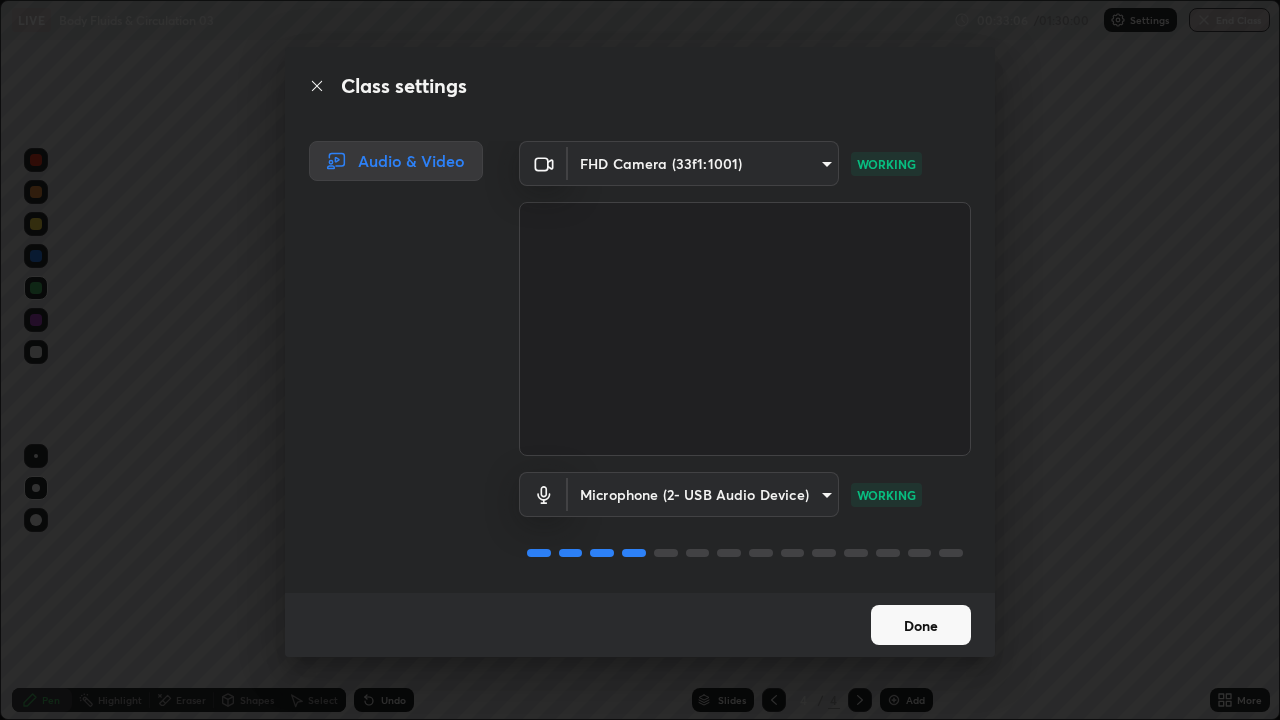 click on "Done" at bounding box center (921, 625) 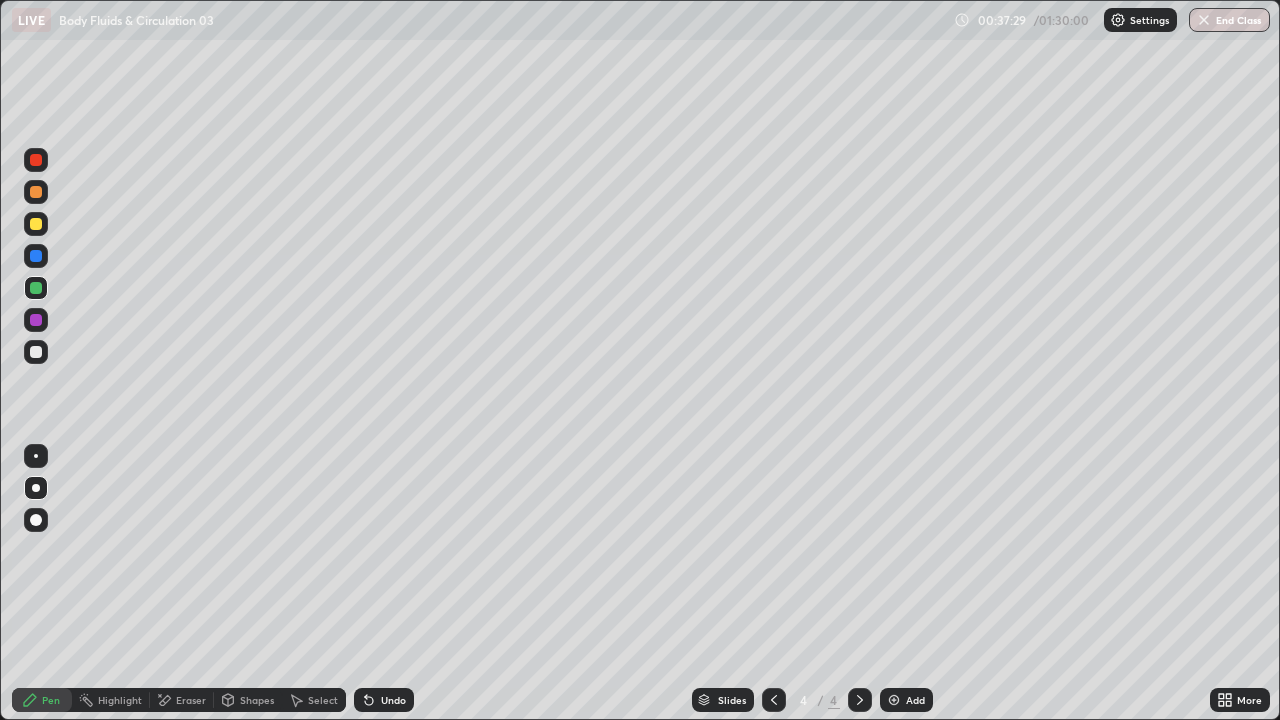 click 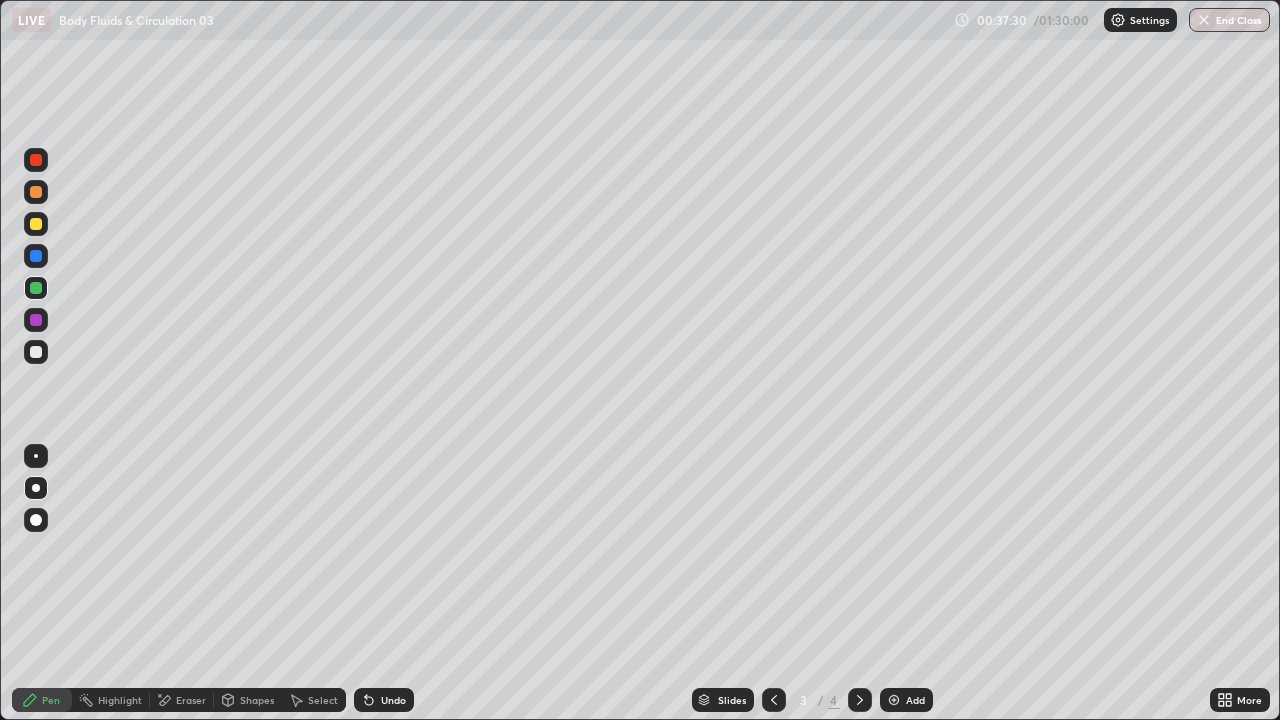 click 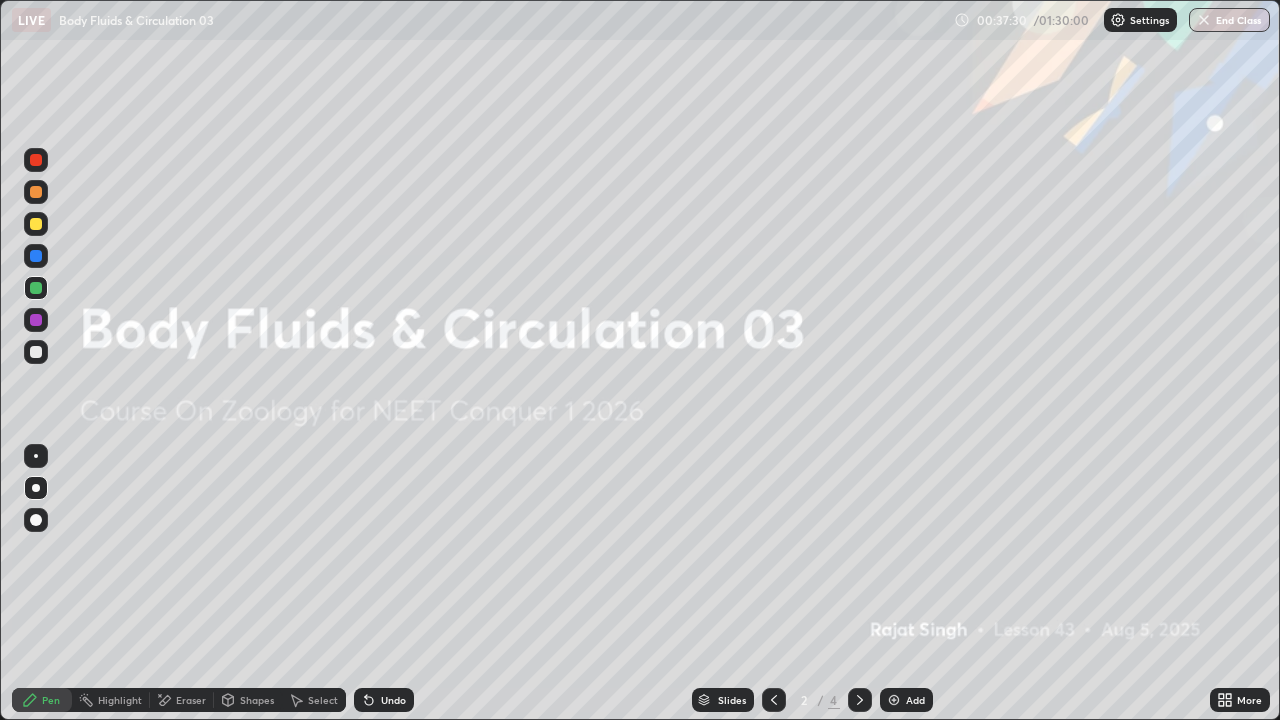 click 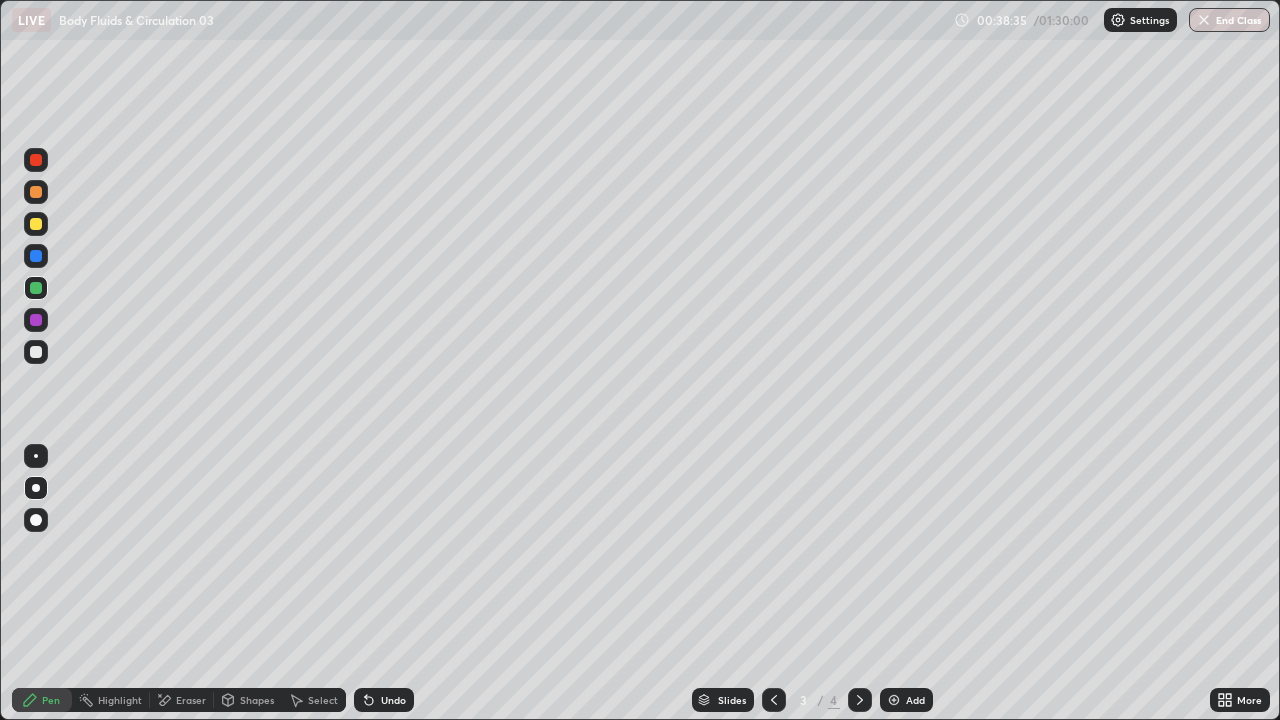 click 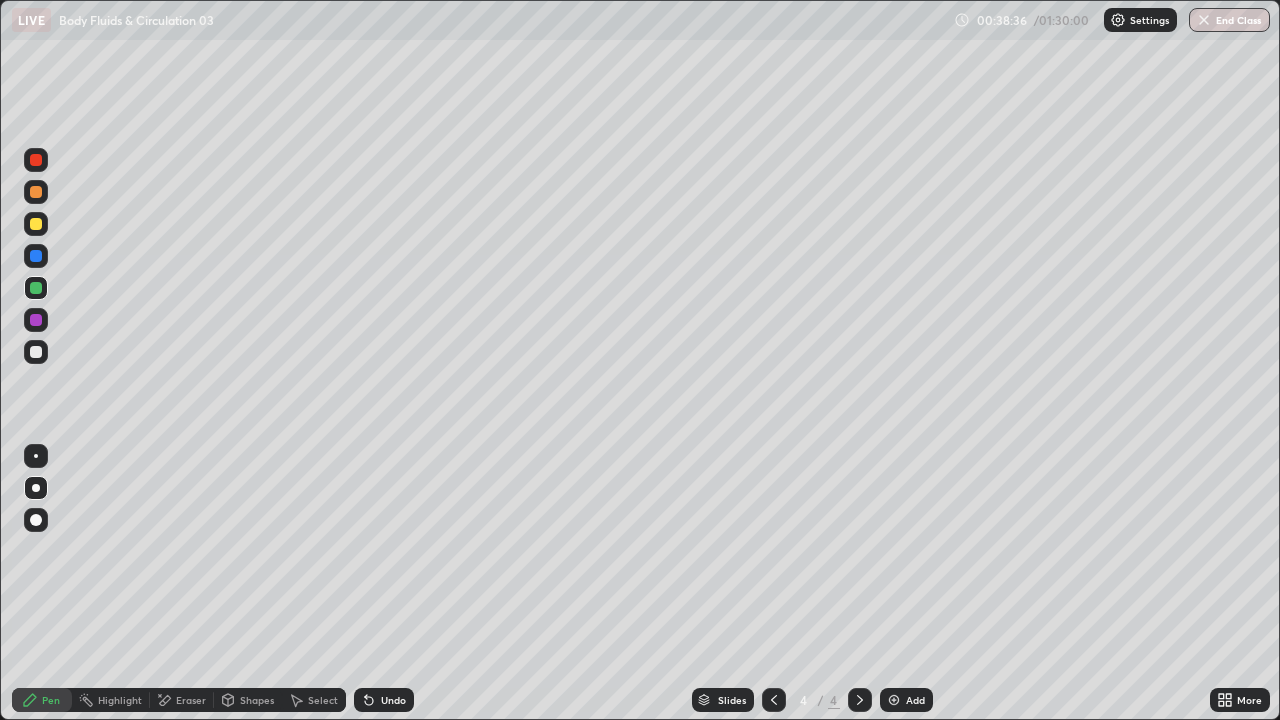 click 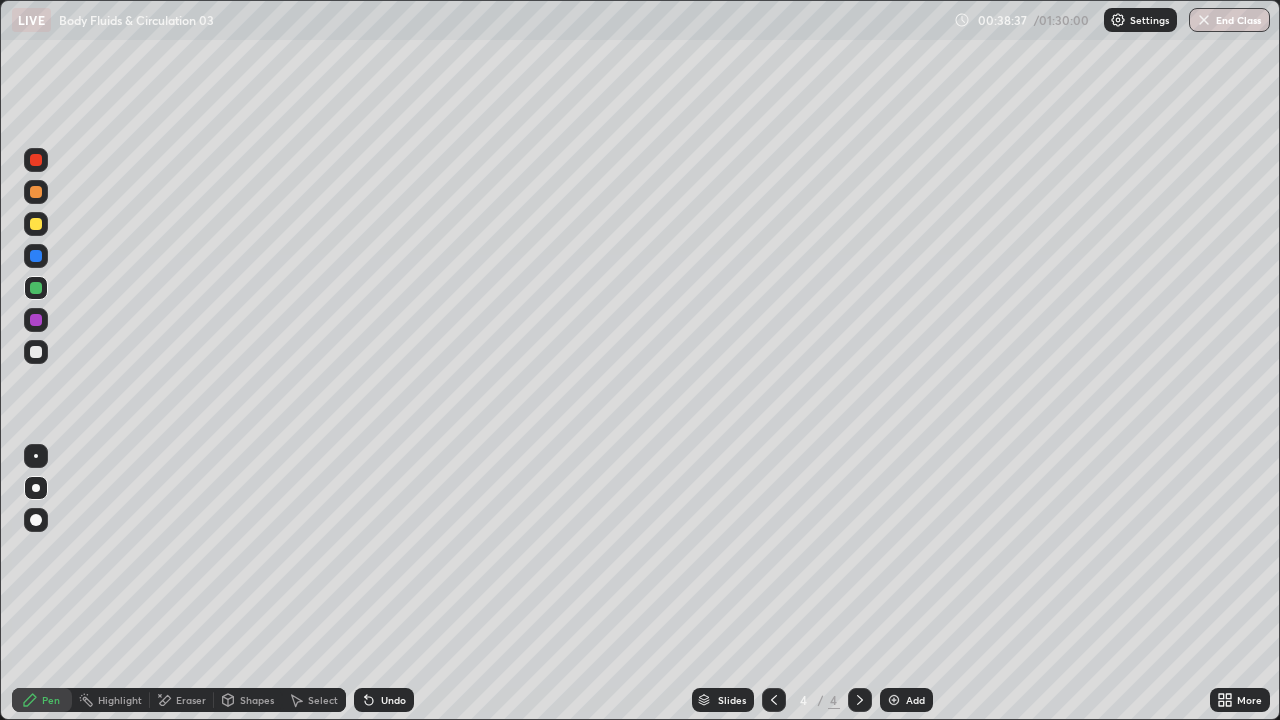 click on "Add" at bounding box center (906, 700) 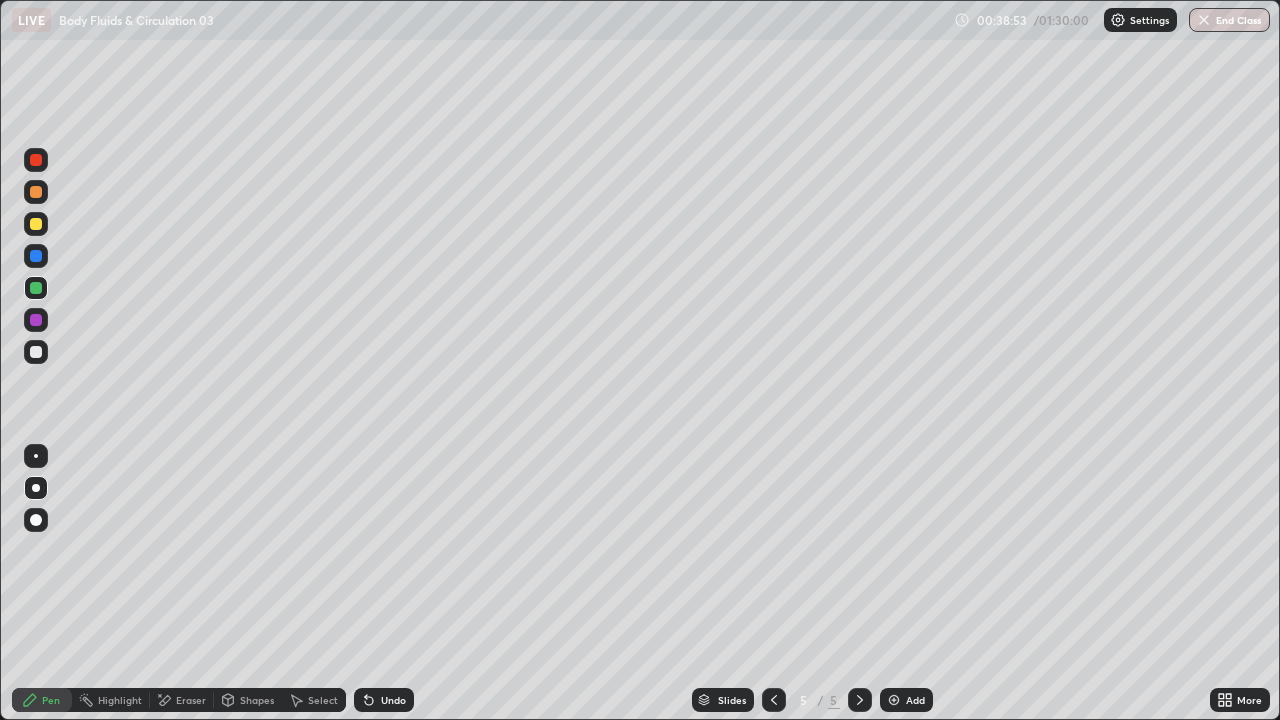 click at bounding box center (36, 192) 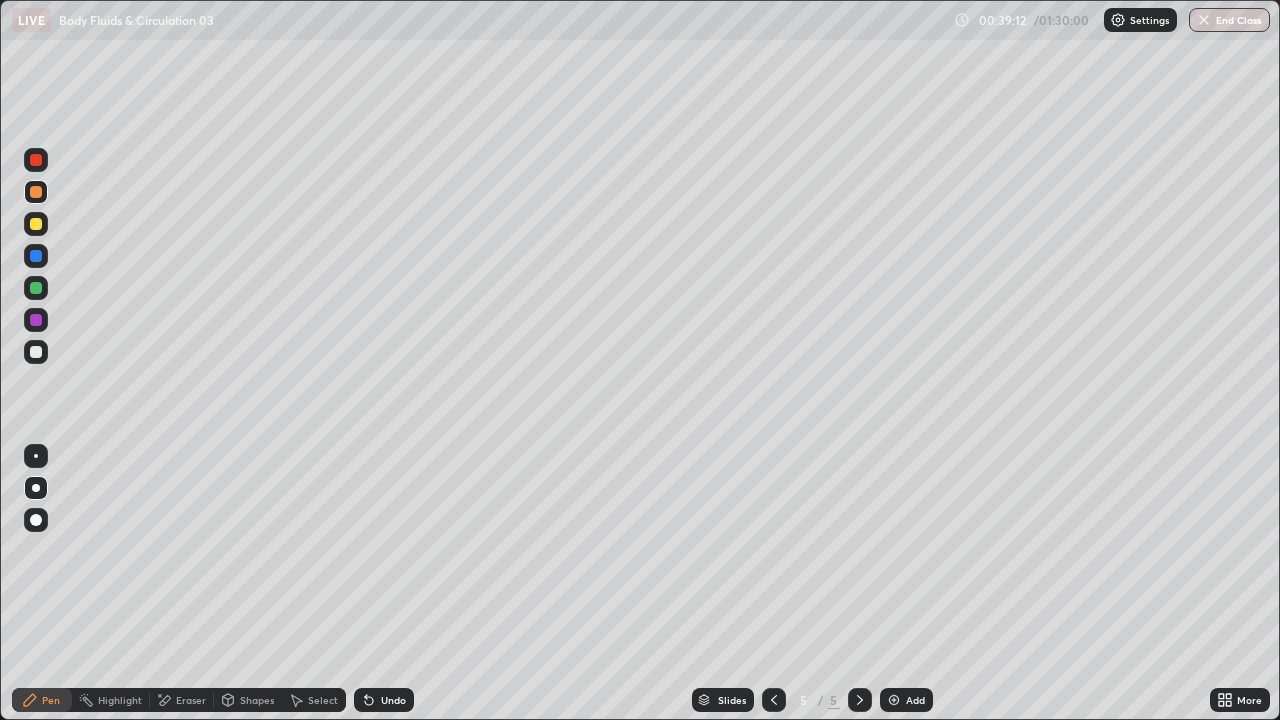 click at bounding box center [36, 224] 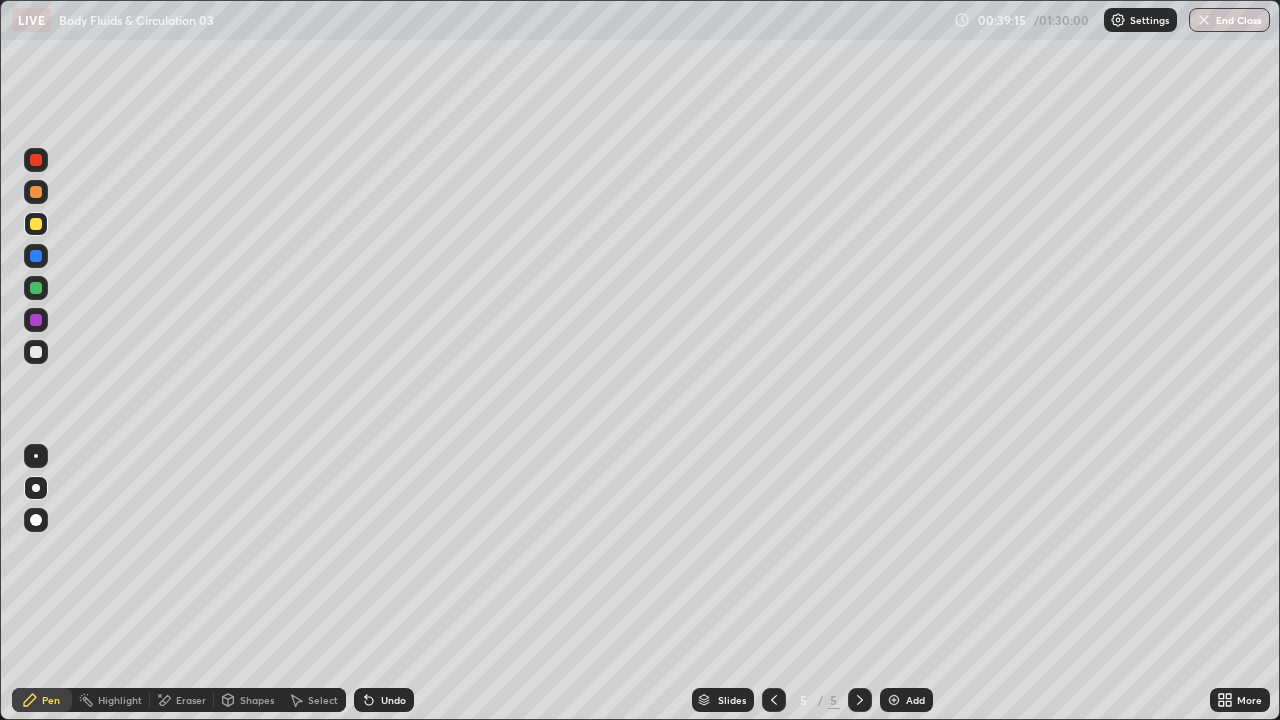 click at bounding box center [36, 192] 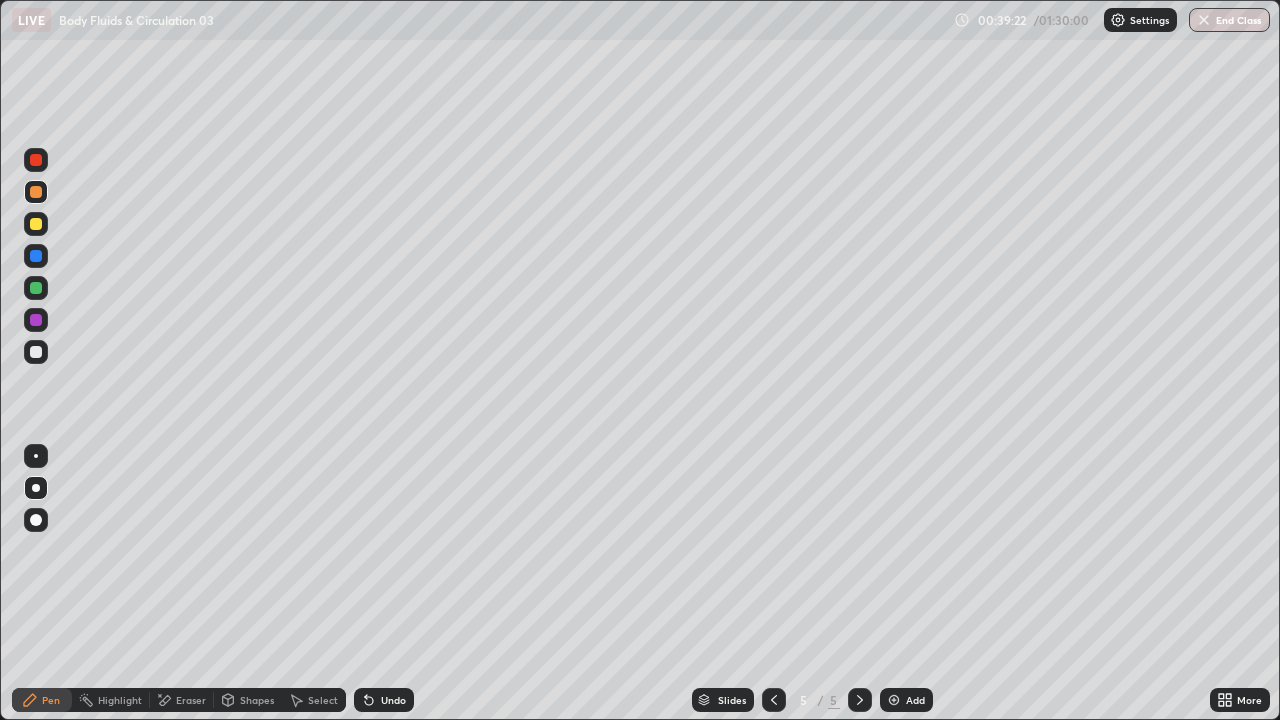 click at bounding box center [36, 224] 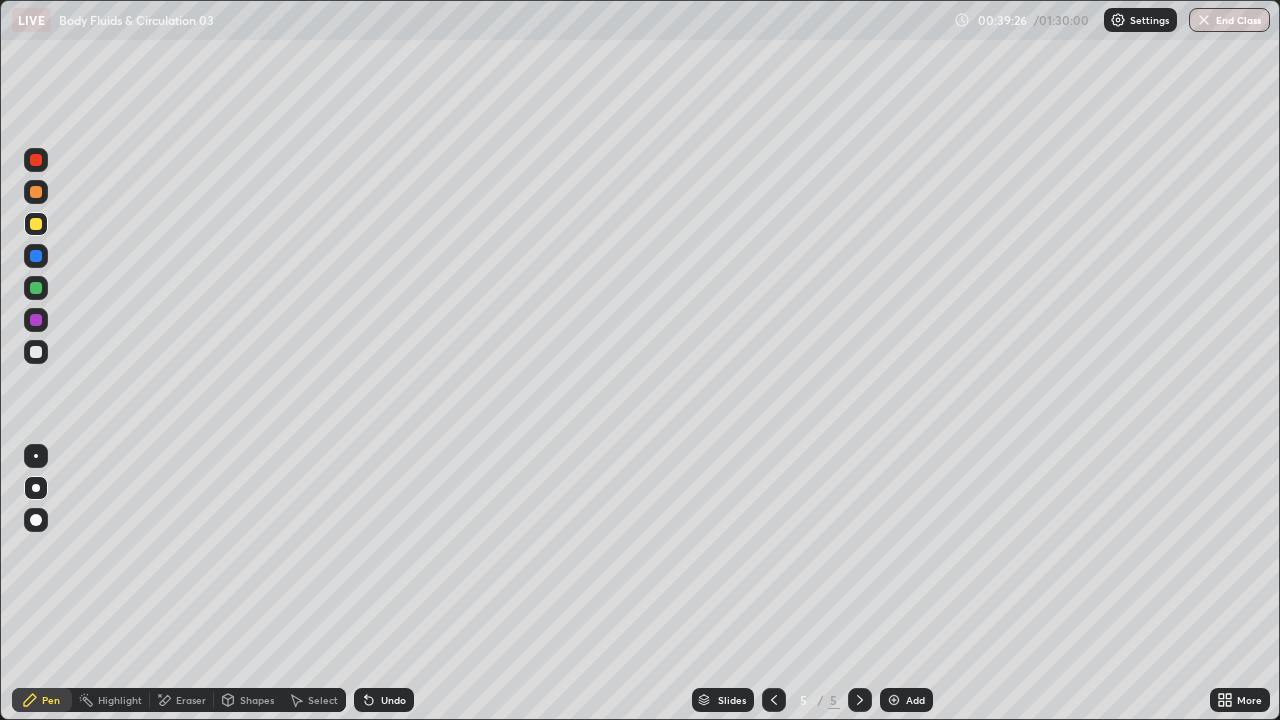 click at bounding box center [36, 192] 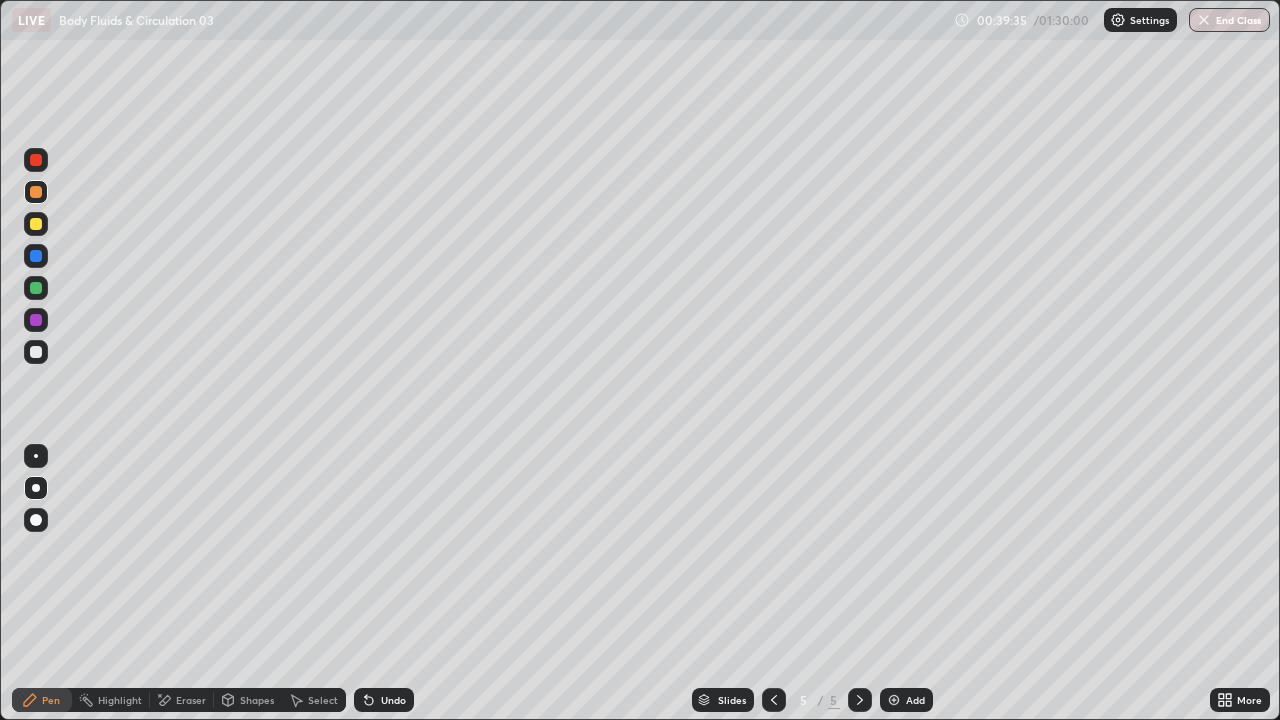 click at bounding box center (36, 224) 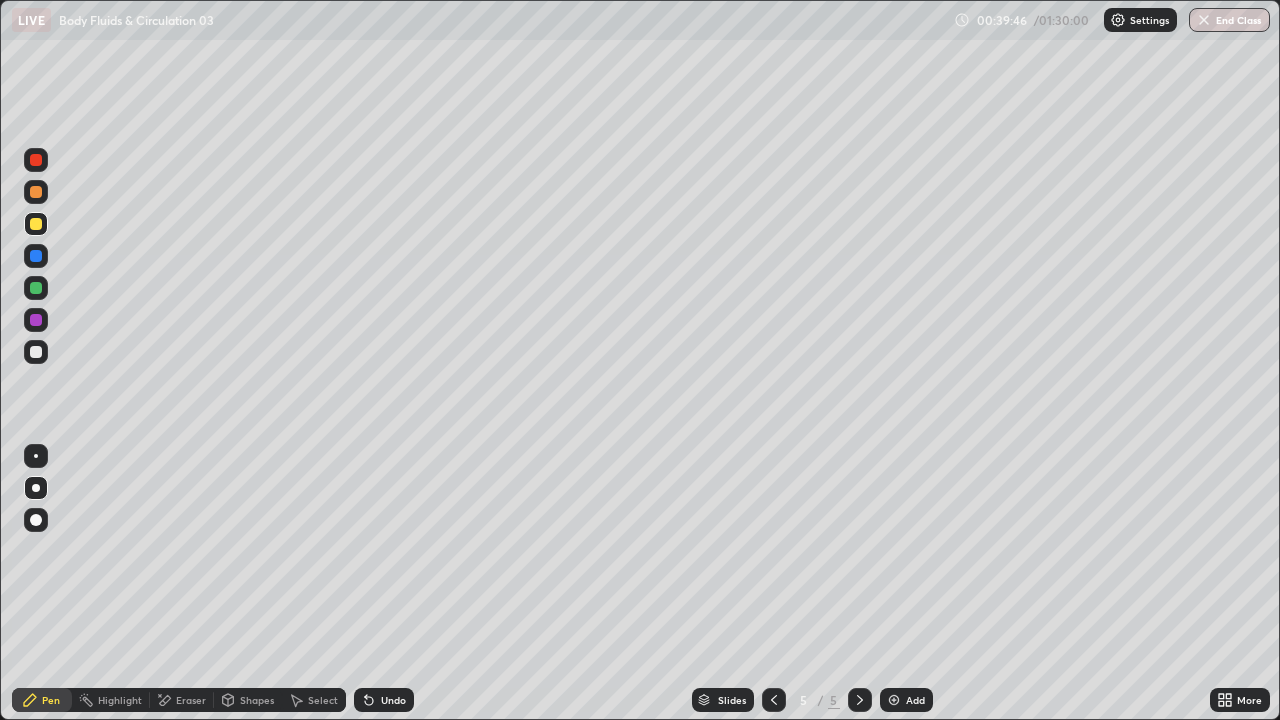 click at bounding box center (36, 192) 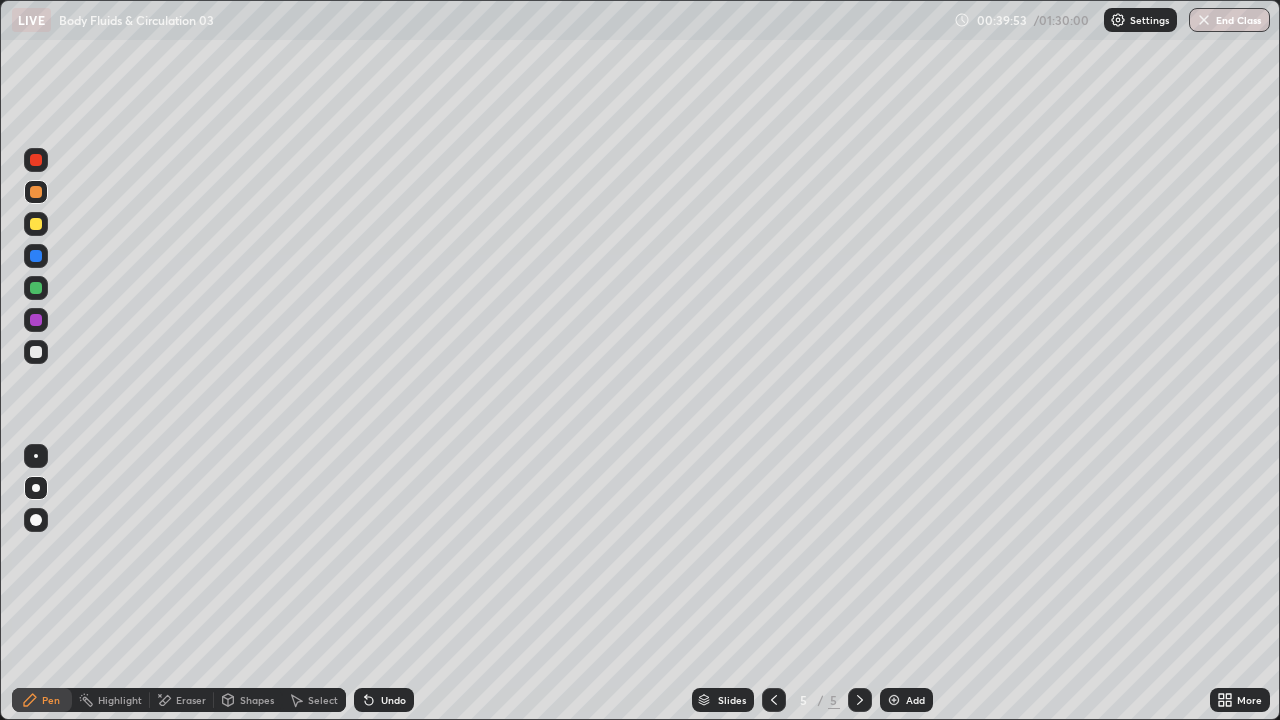 click at bounding box center [36, 224] 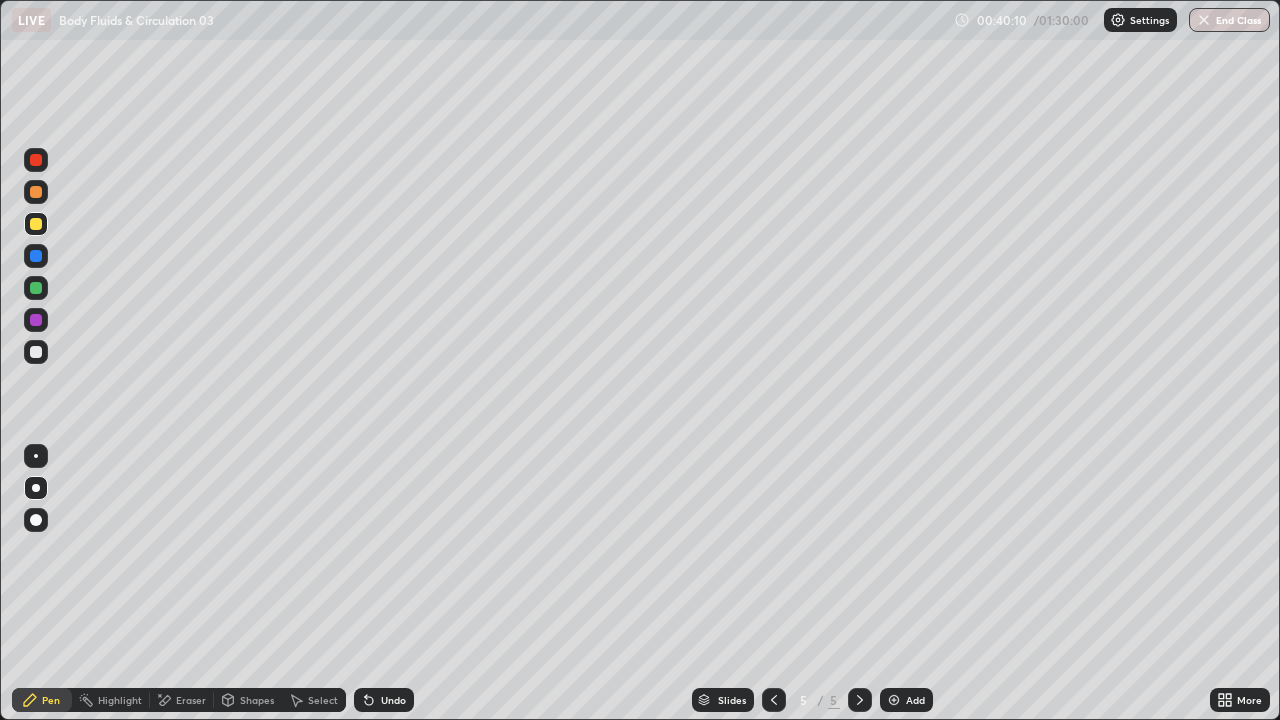 click at bounding box center [36, 256] 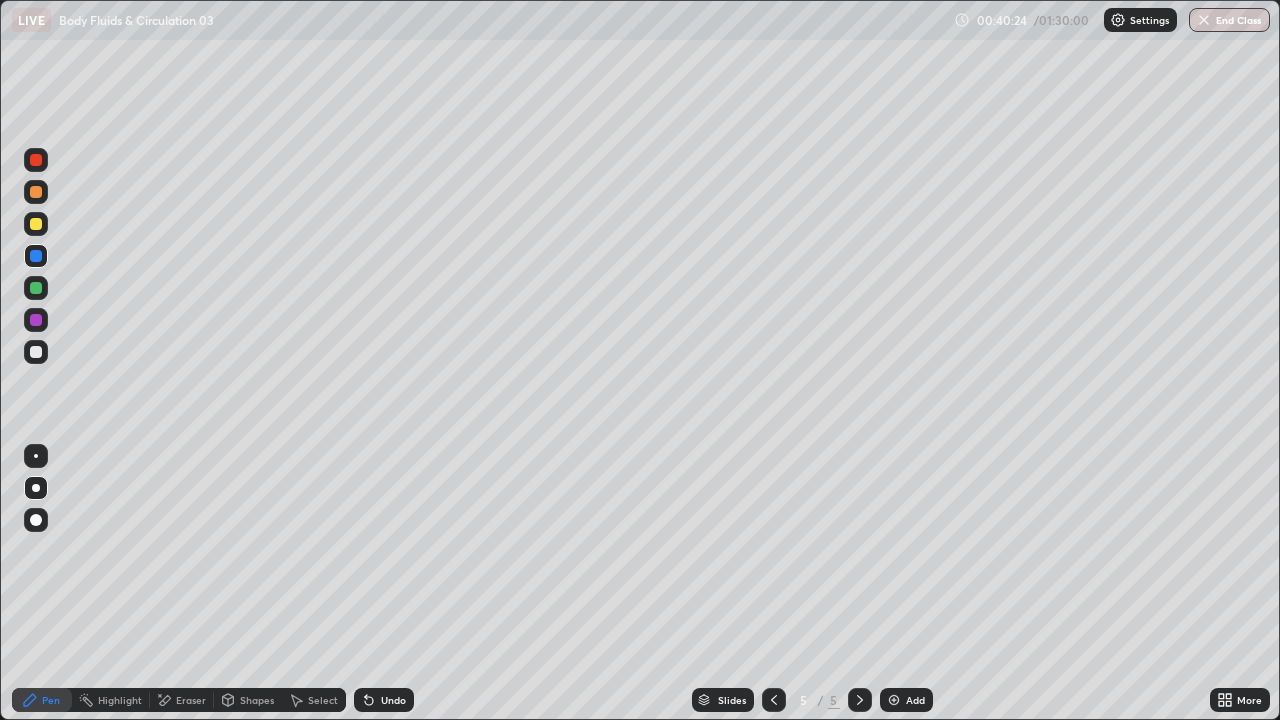 click 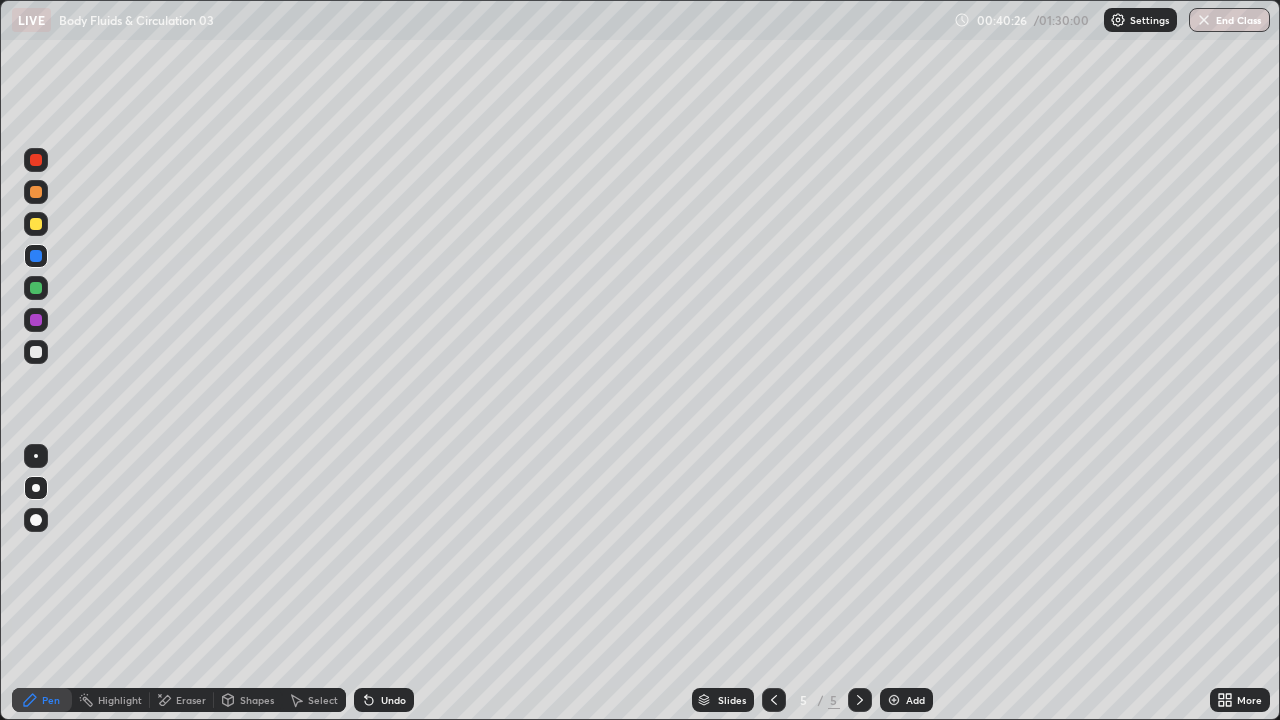click on "Undo" at bounding box center [384, 700] 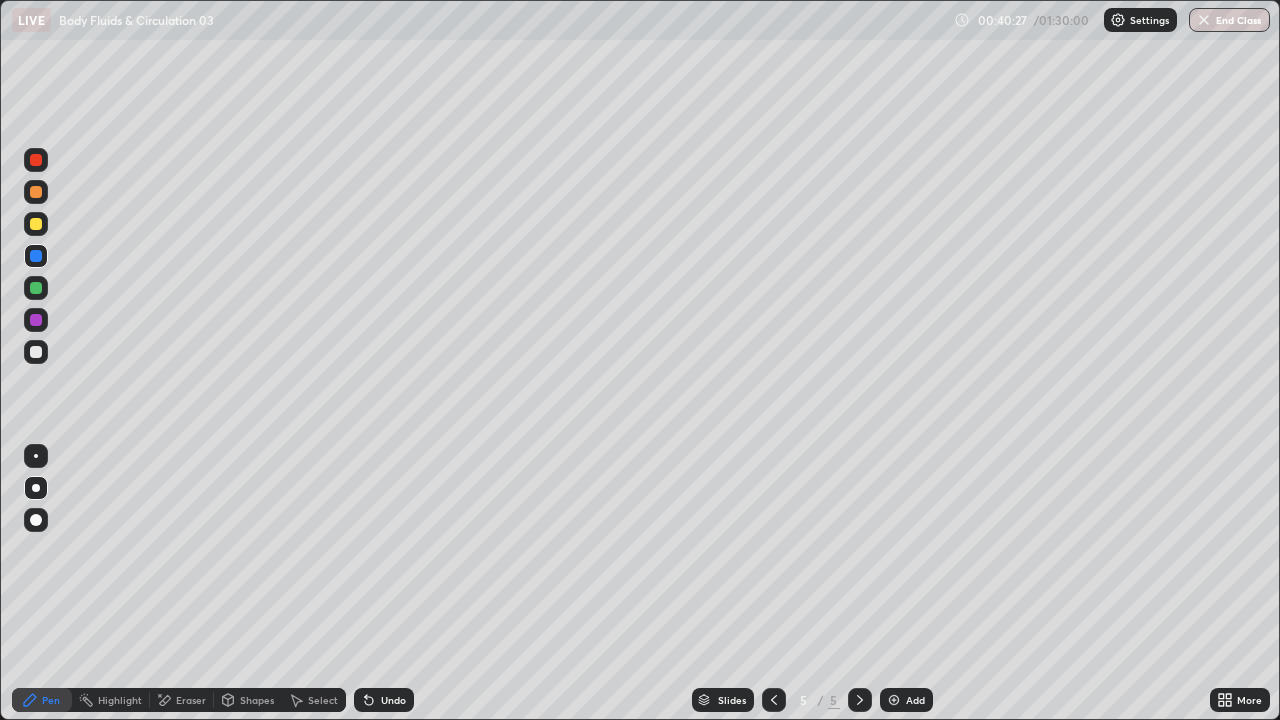 click 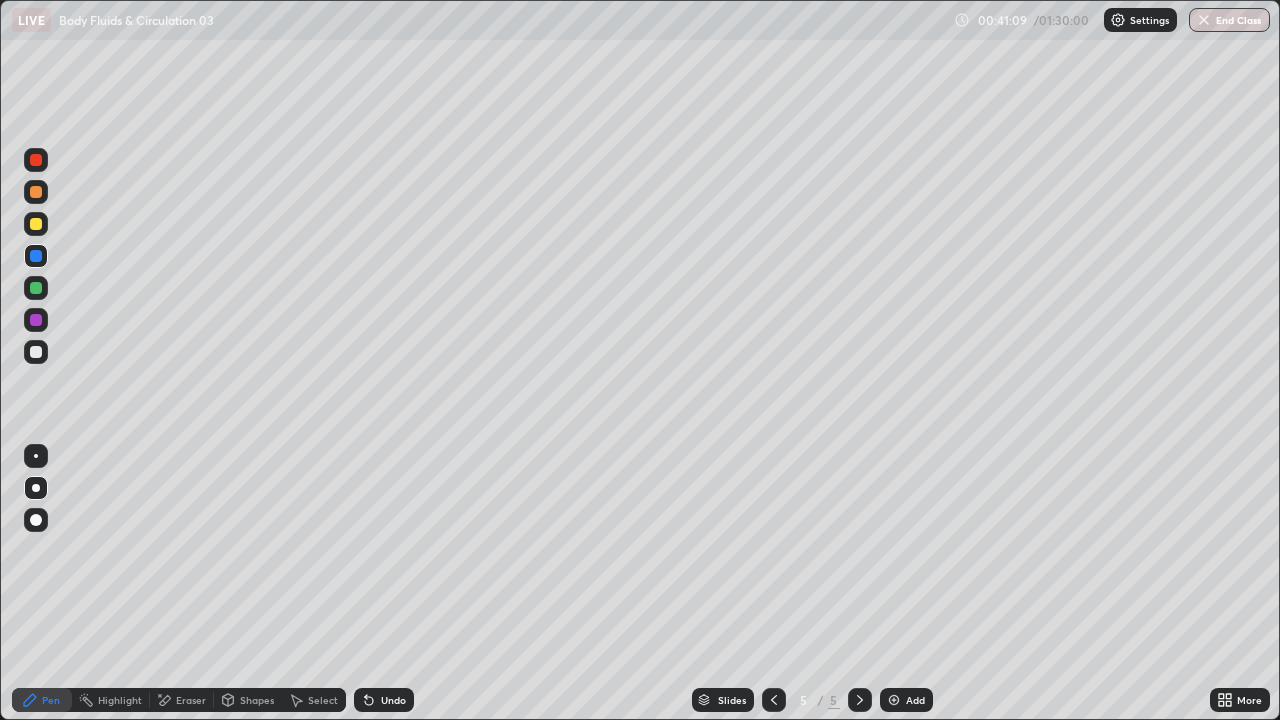 click 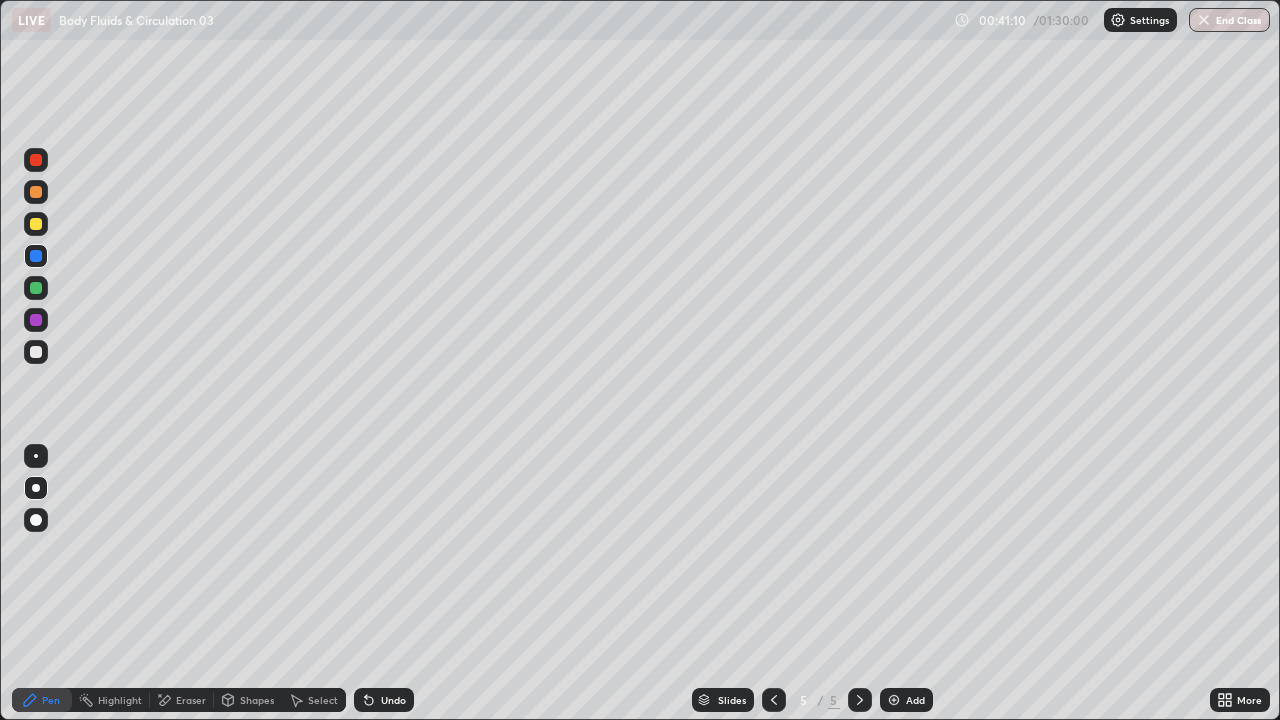click 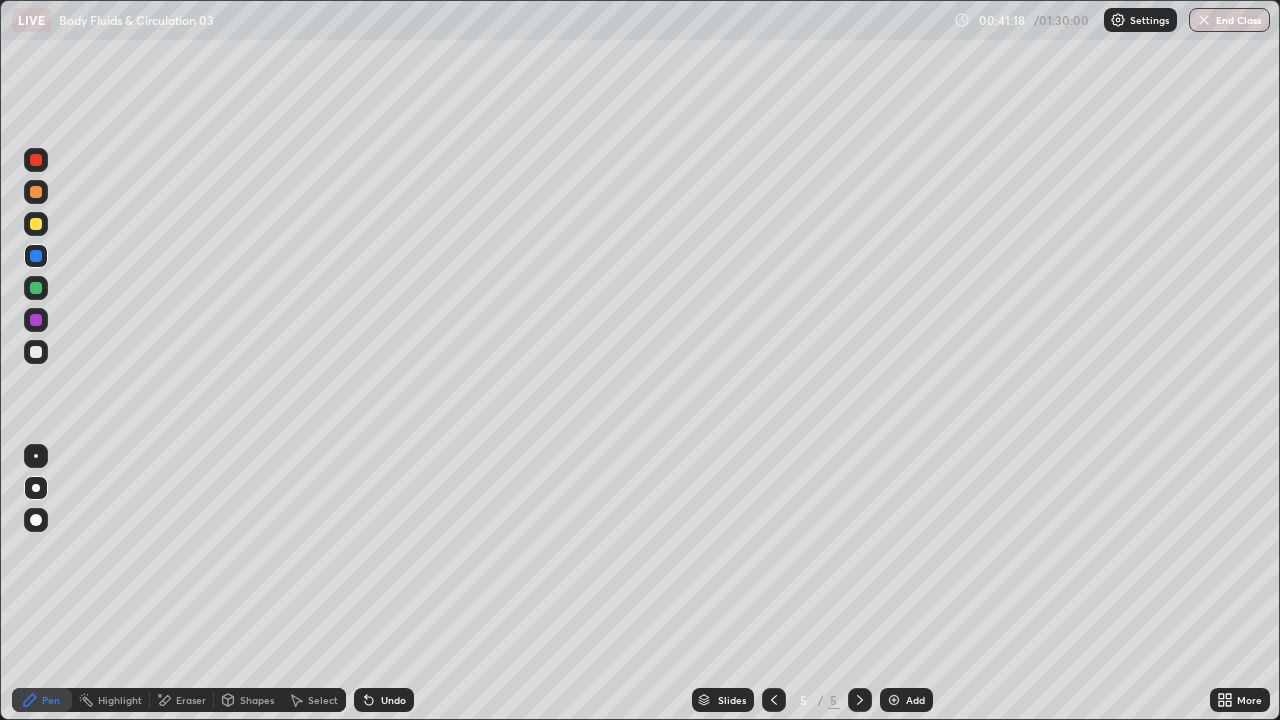 click 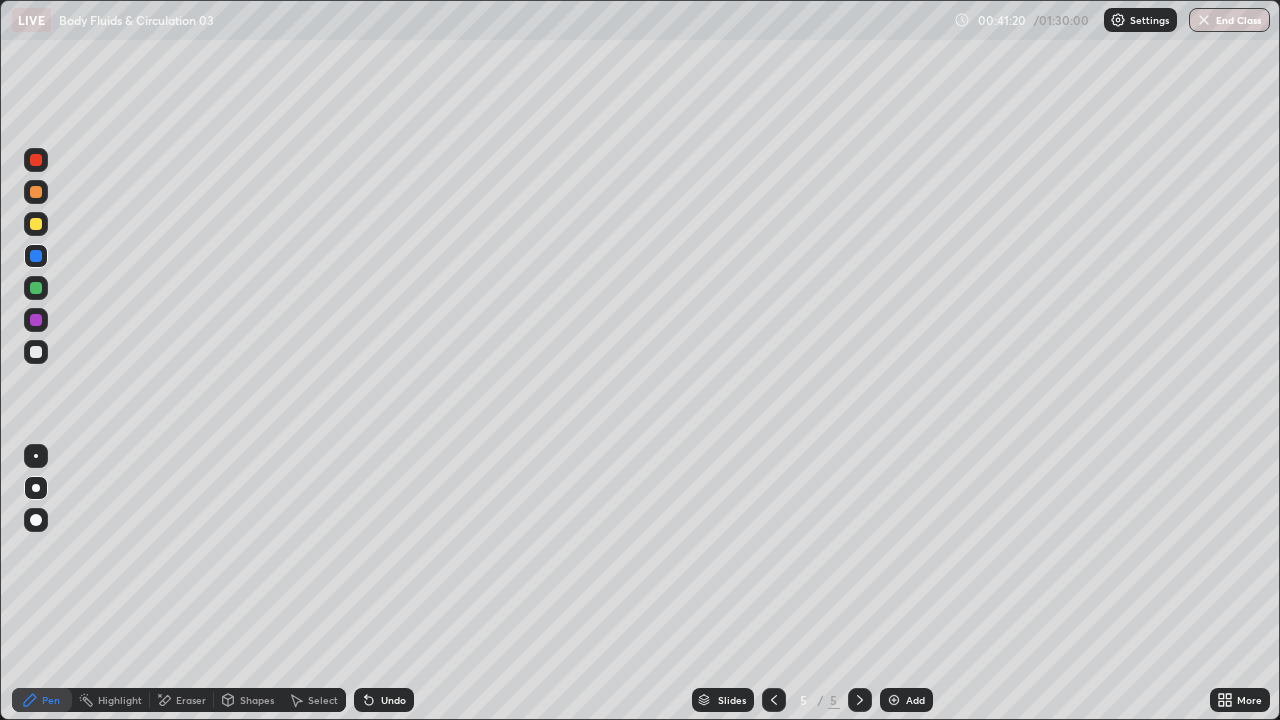 click 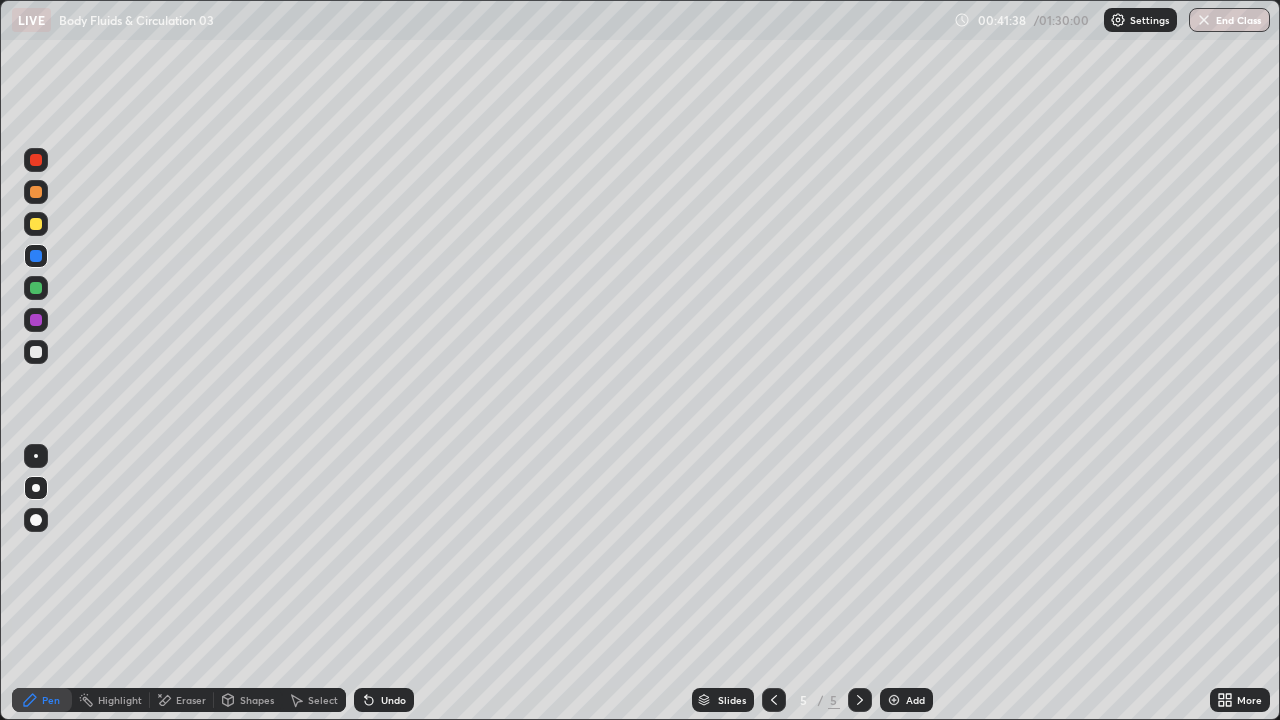 click on "Undo" at bounding box center (393, 700) 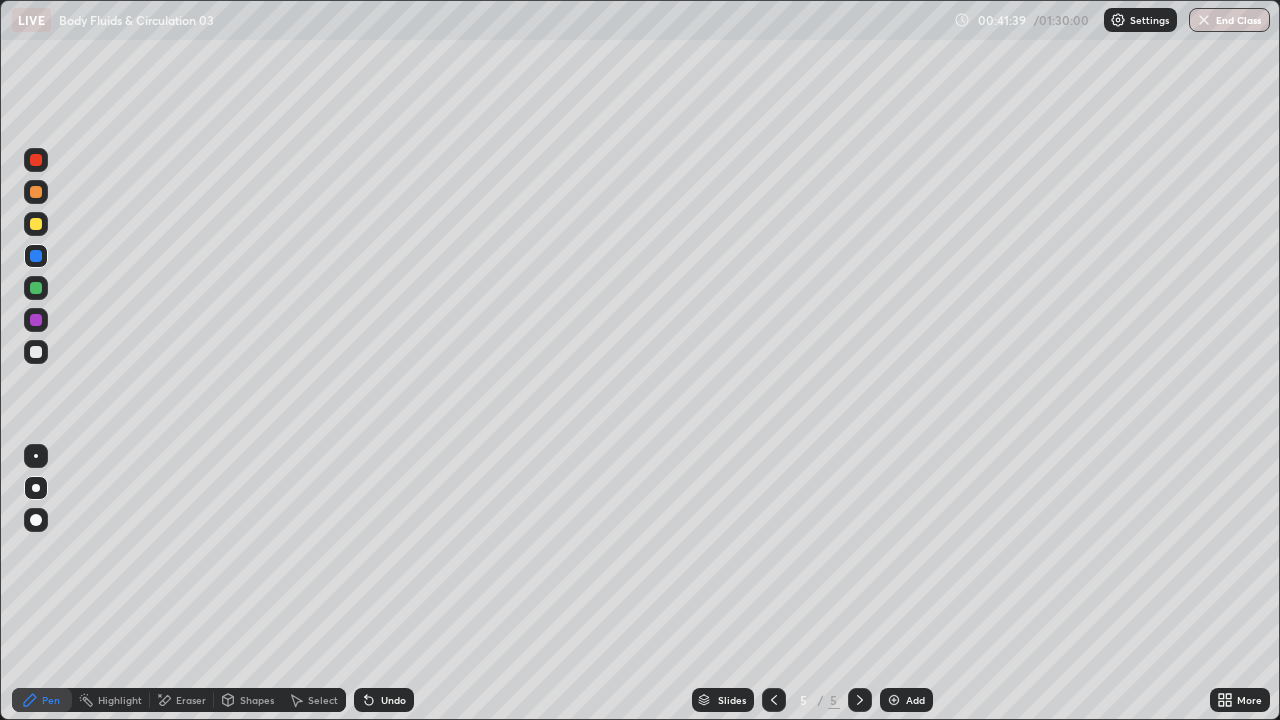 click 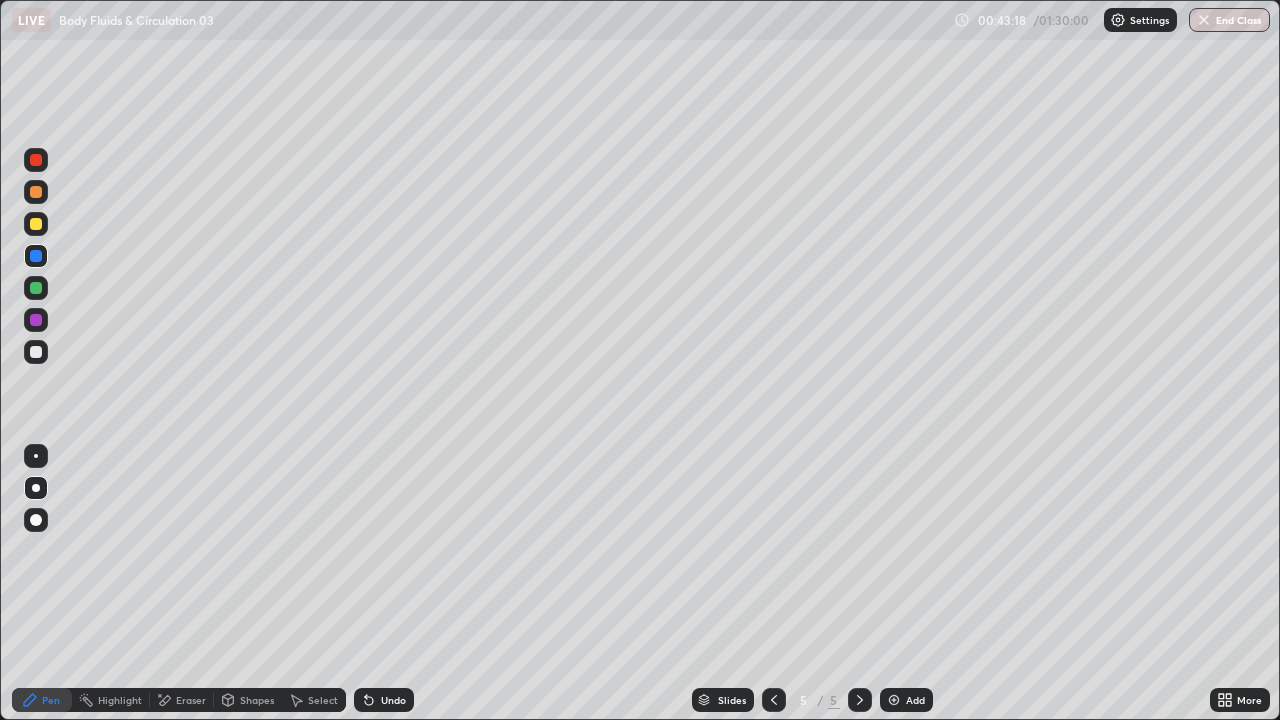 click at bounding box center [36, 288] 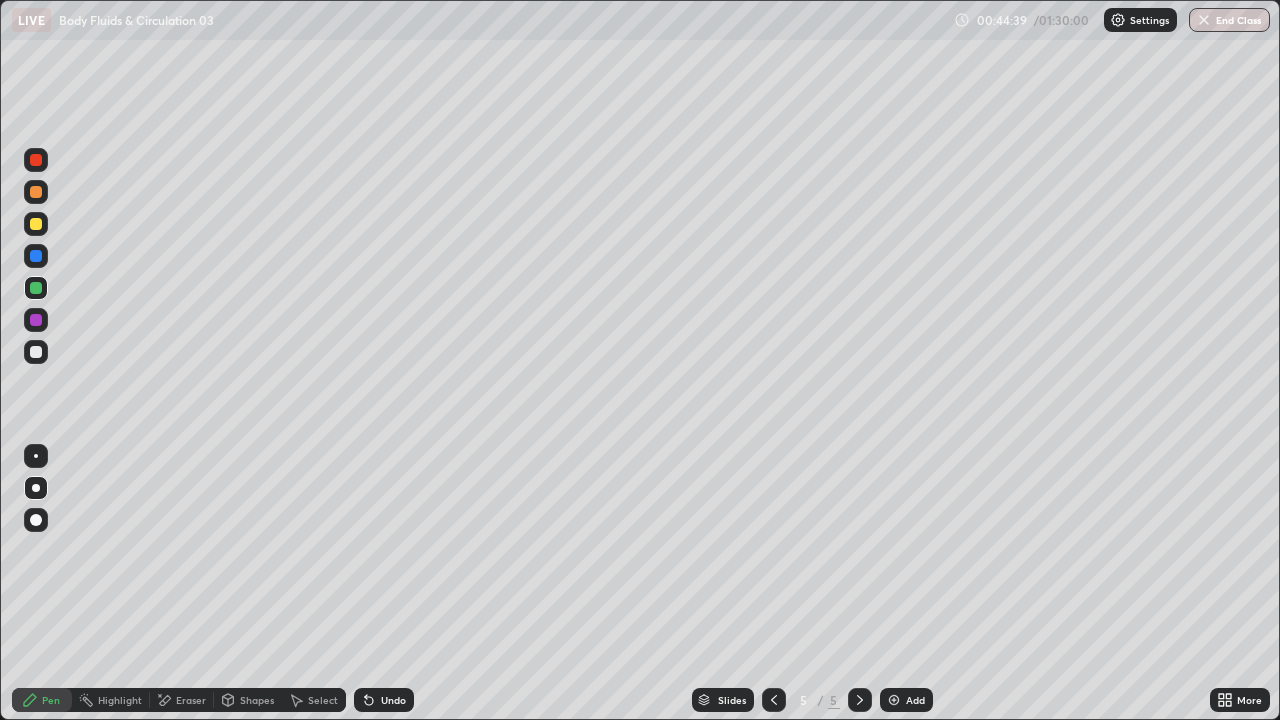 click on "Eraser" at bounding box center (191, 700) 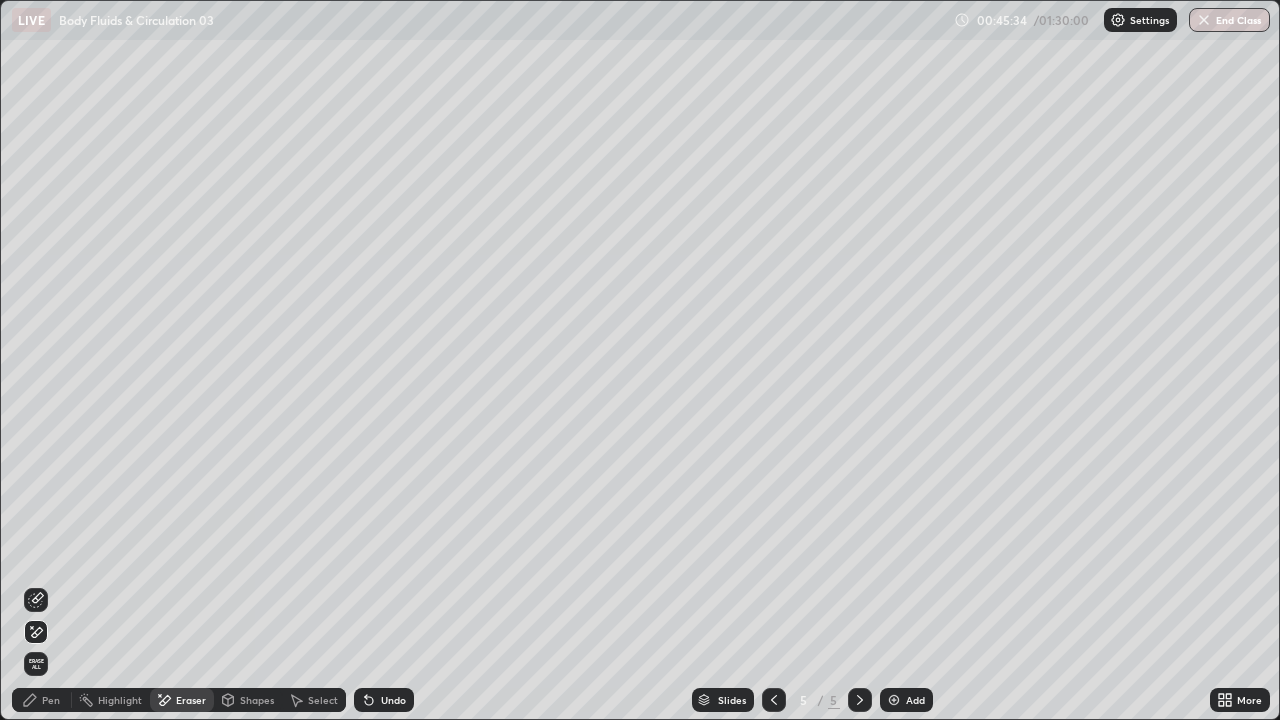 click at bounding box center [894, 700] 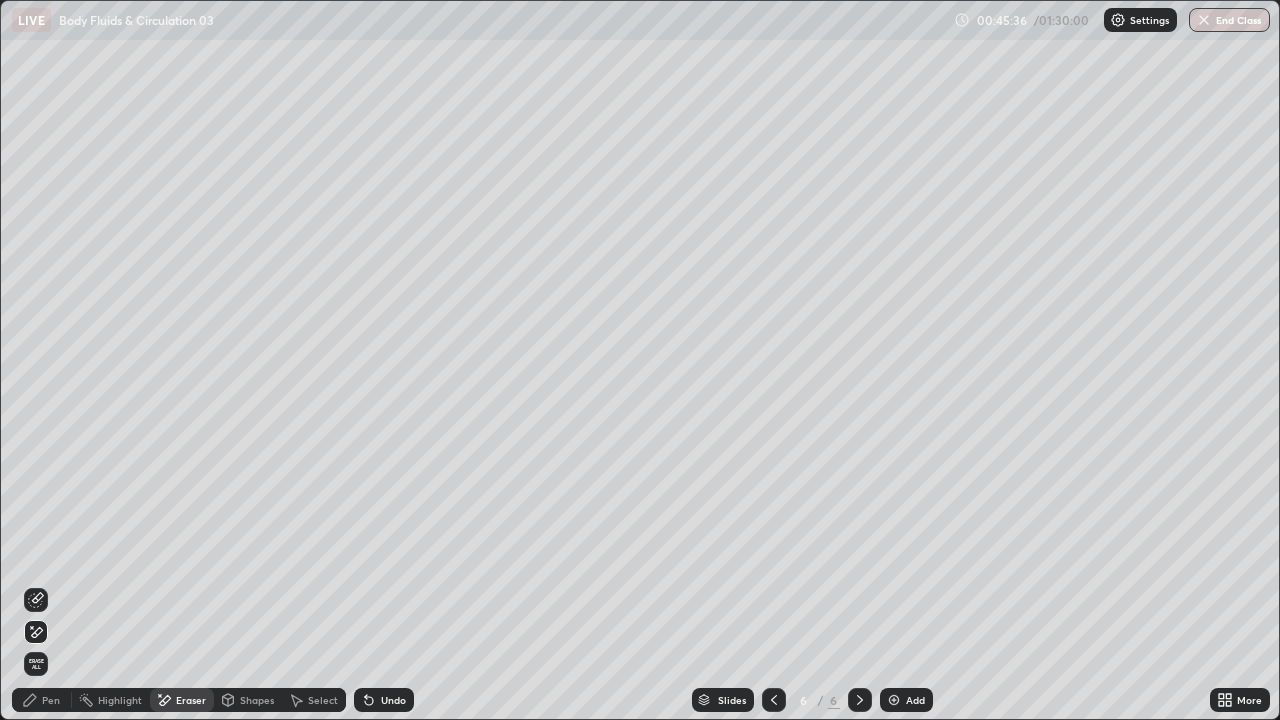 click 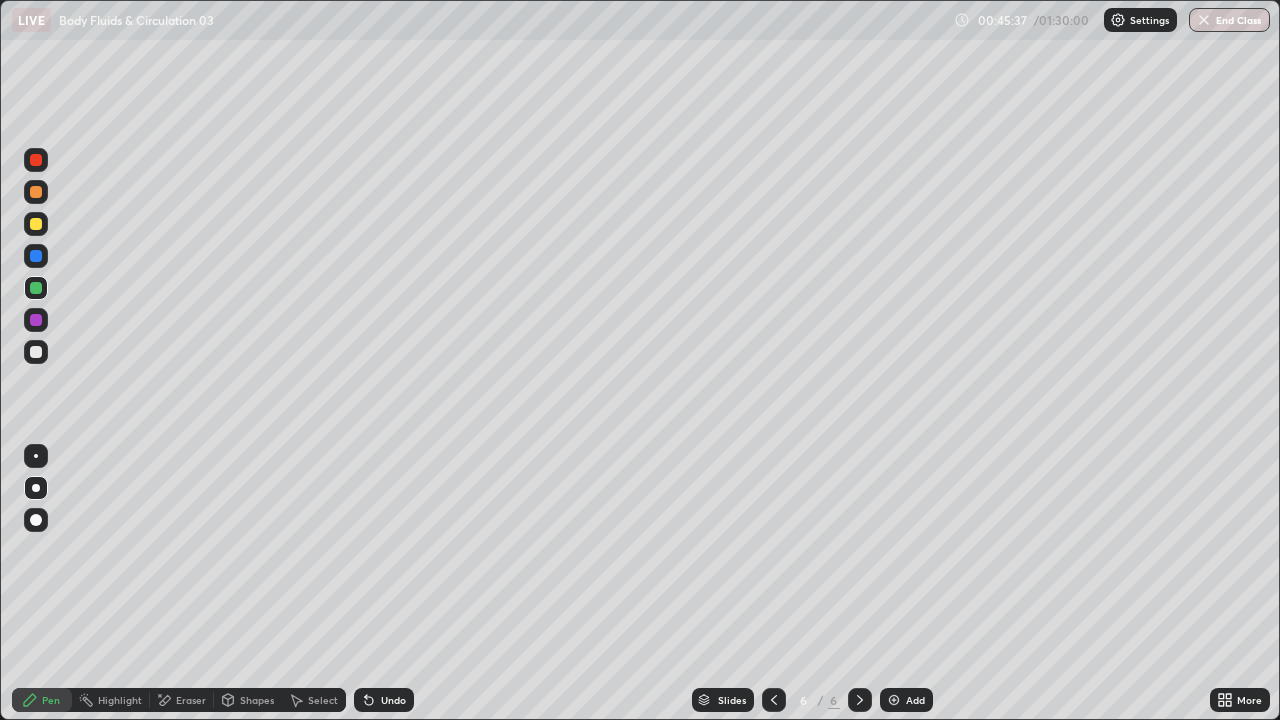 click at bounding box center (36, 488) 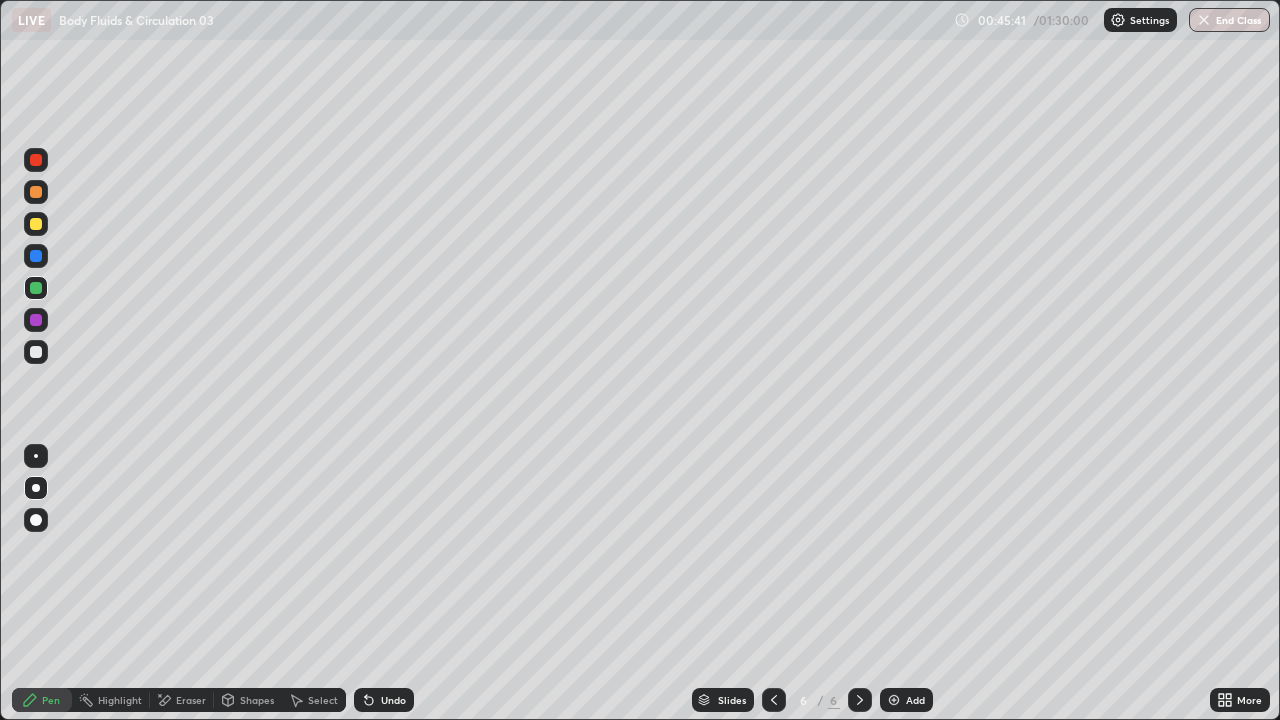 click on "Undo" at bounding box center (393, 700) 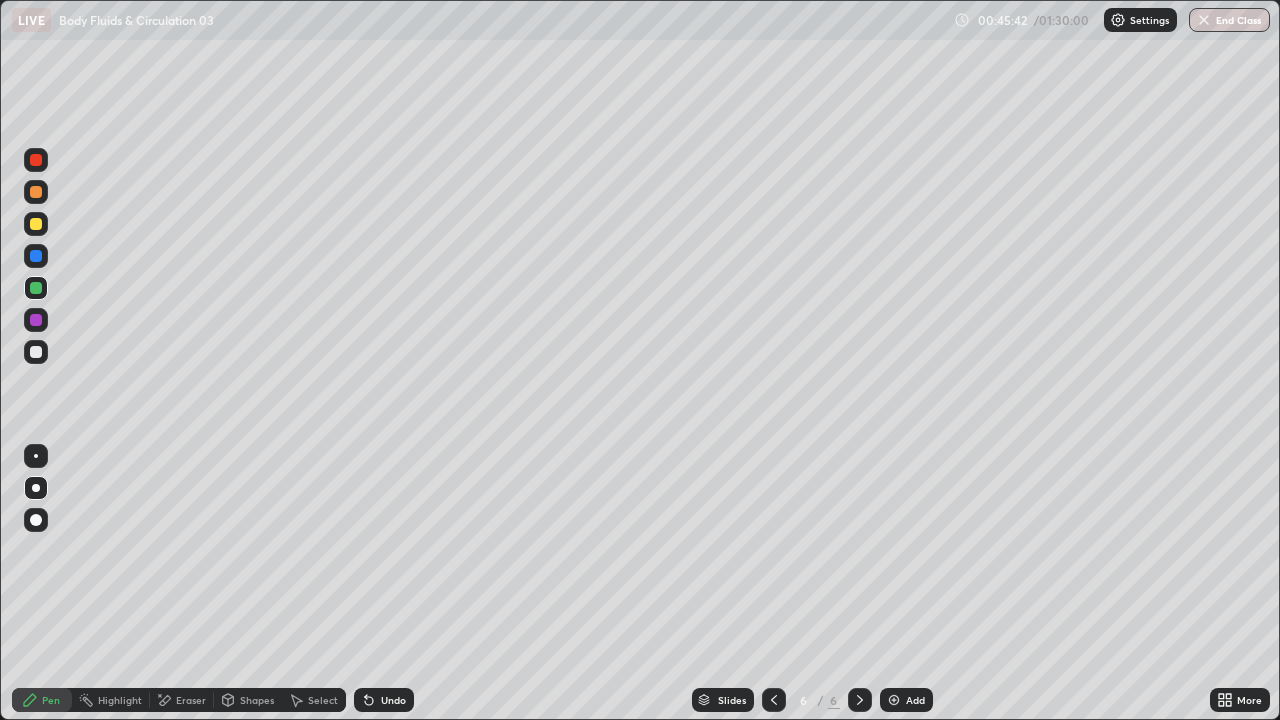 click at bounding box center [36, 352] 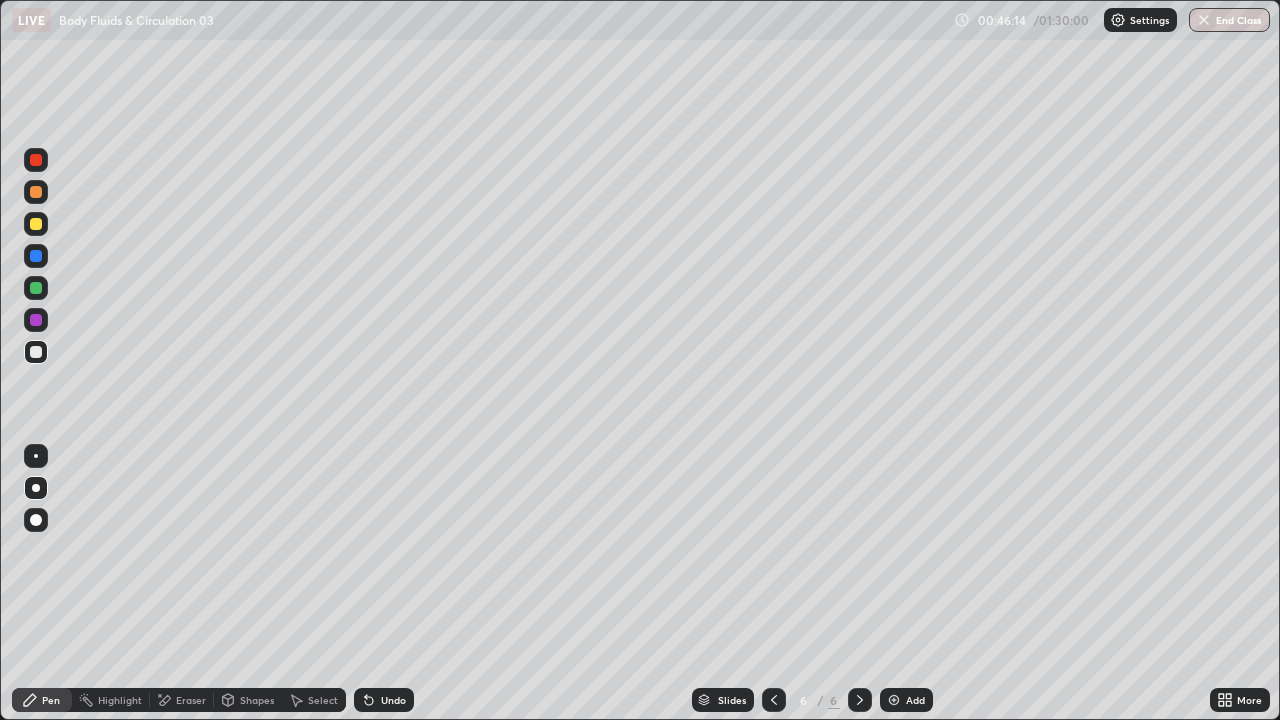 click at bounding box center (36, 288) 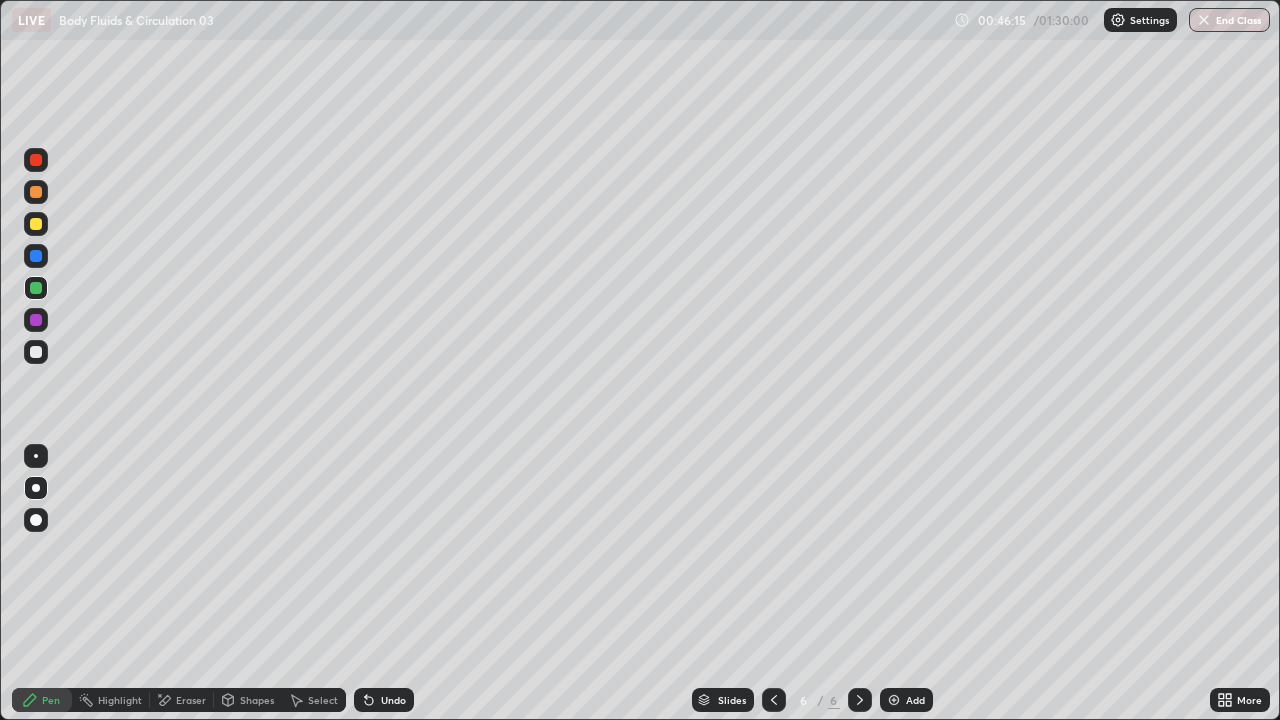 click at bounding box center [36, 456] 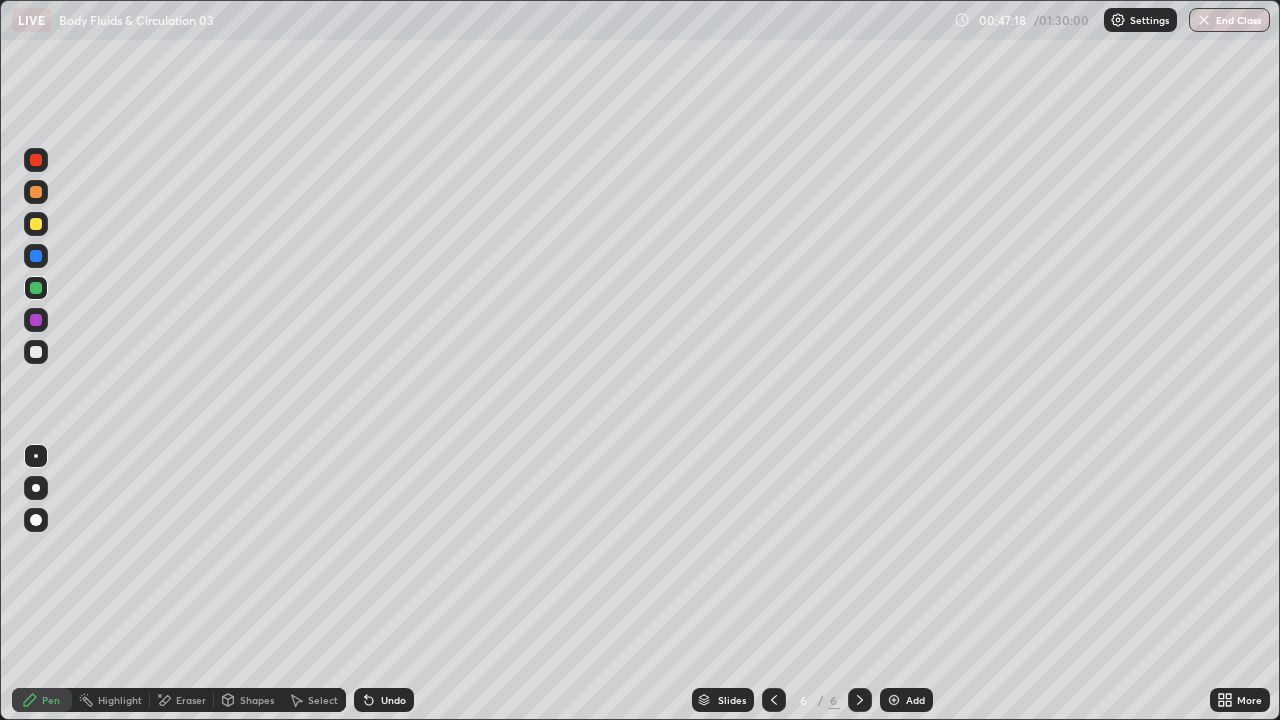 click at bounding box center (36, 224) 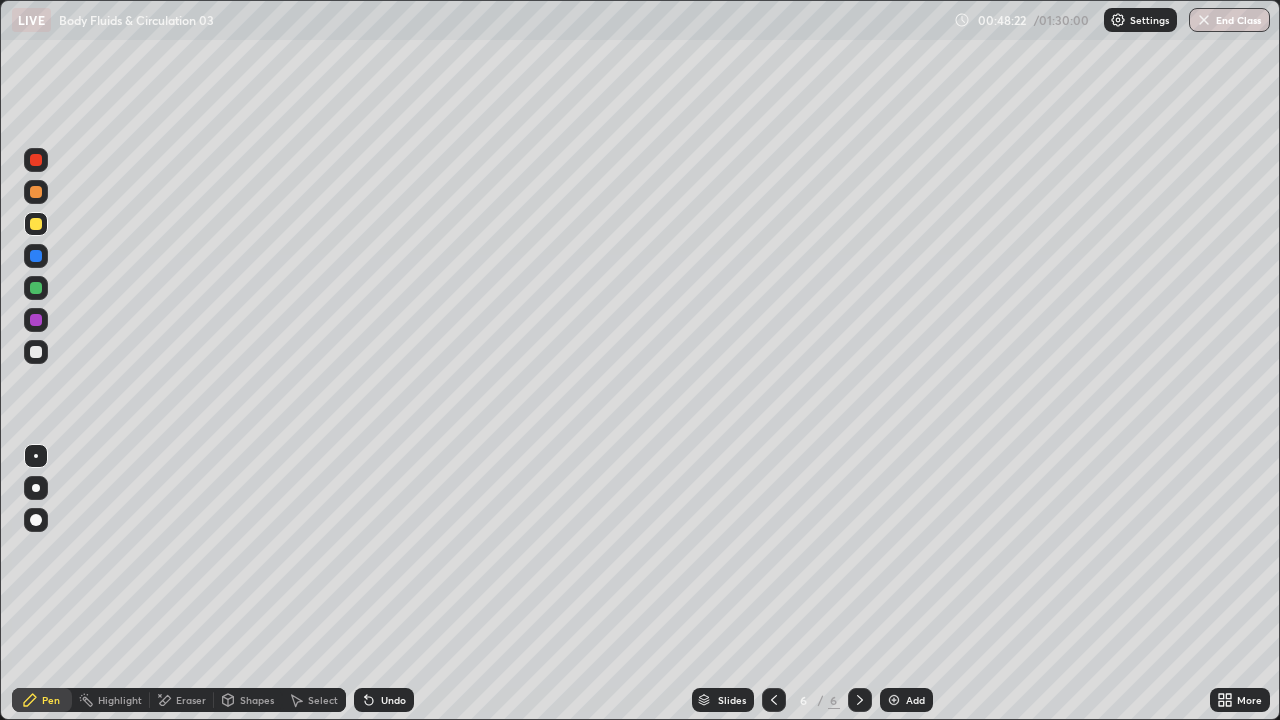 click at bounding box center [36, 320] 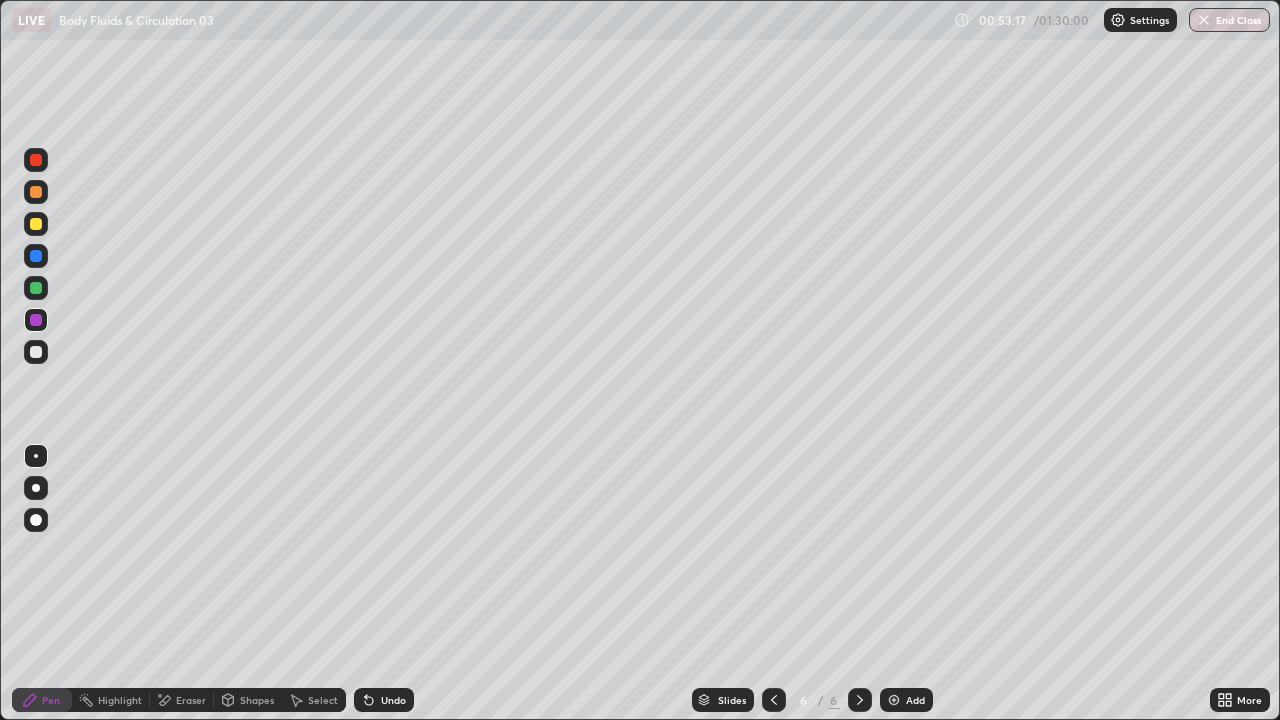 click at bounding box center [36, 224] 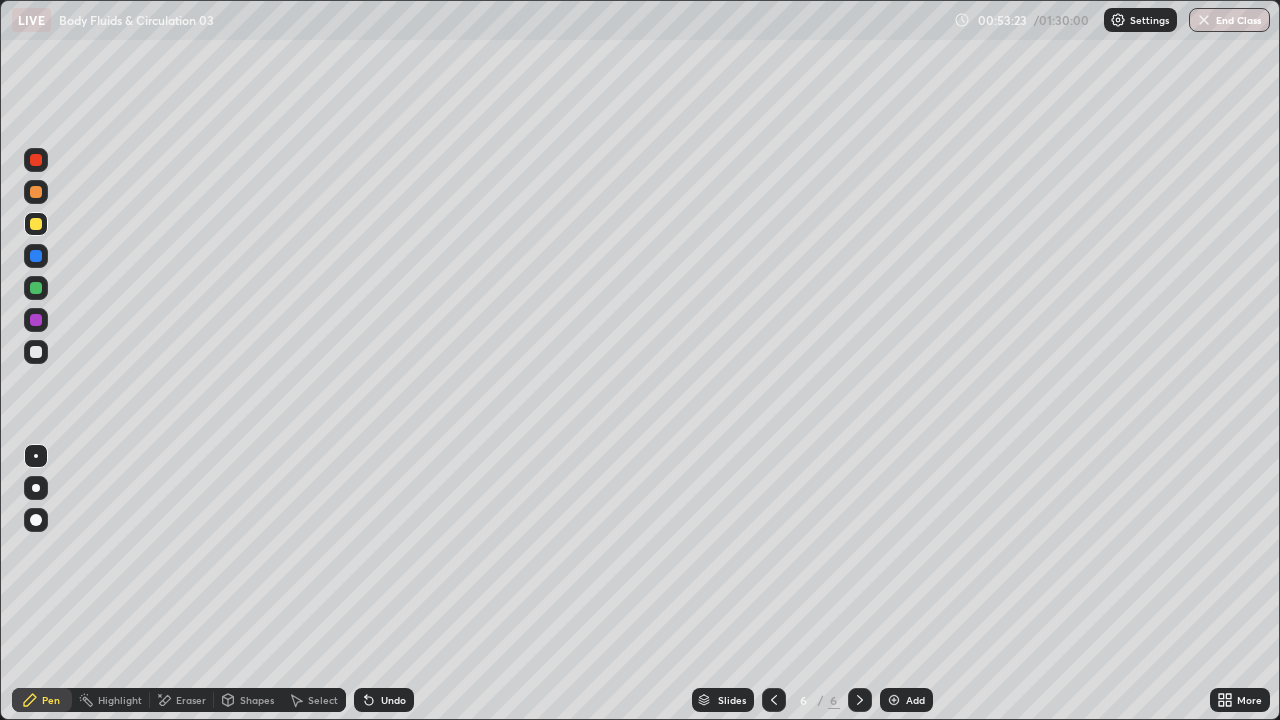 click at bounding box center (36, 288) 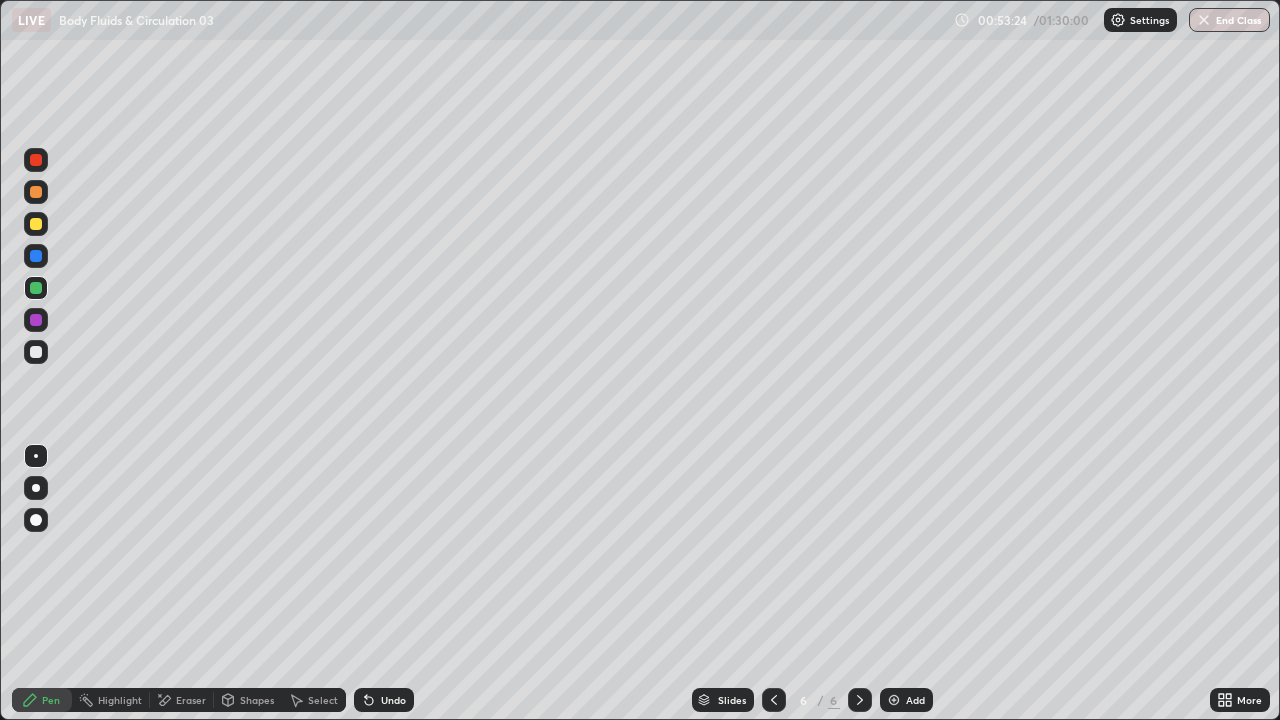 click at bounding box center (36, 192) 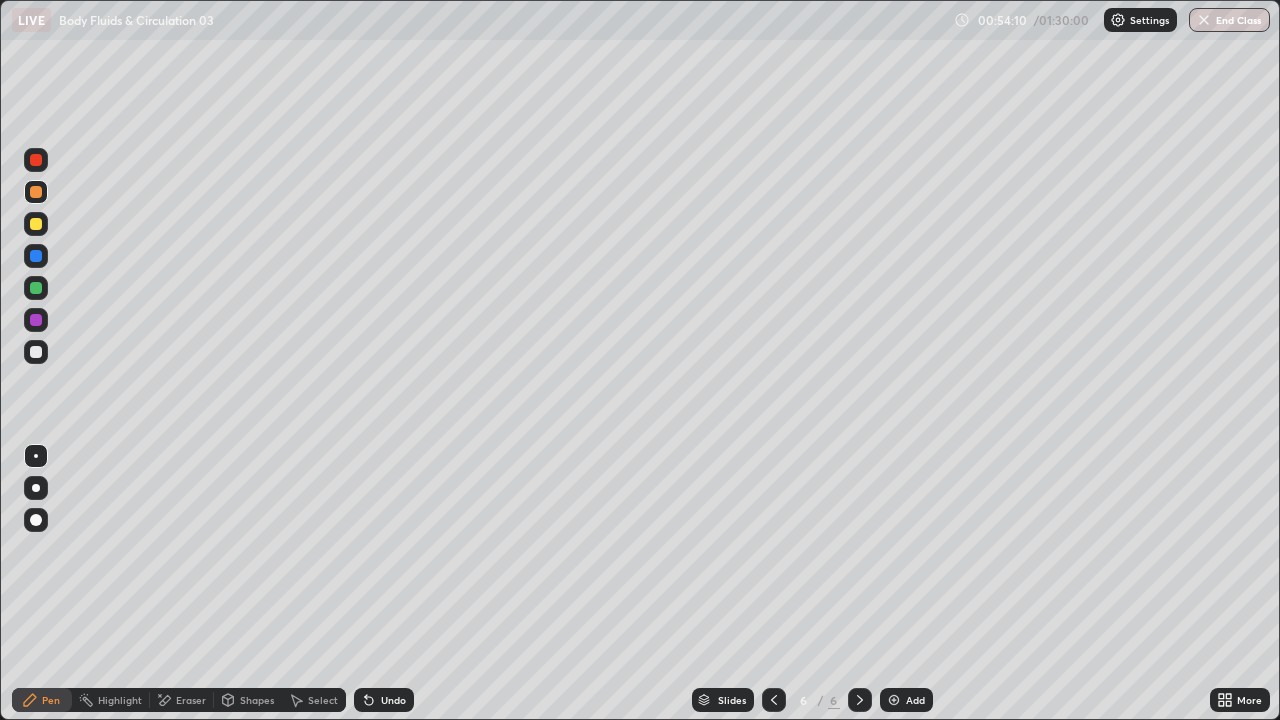 click at bounding box center (36, 160) 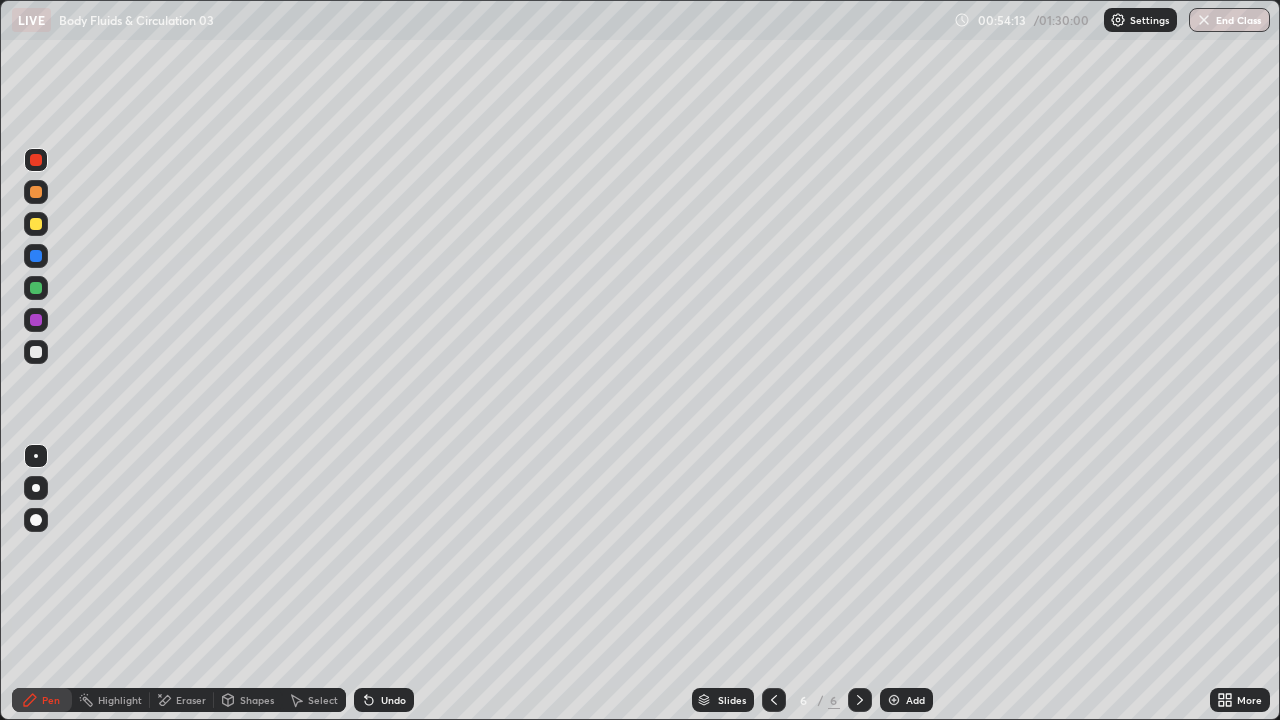 click at bounding box center [36, 352] 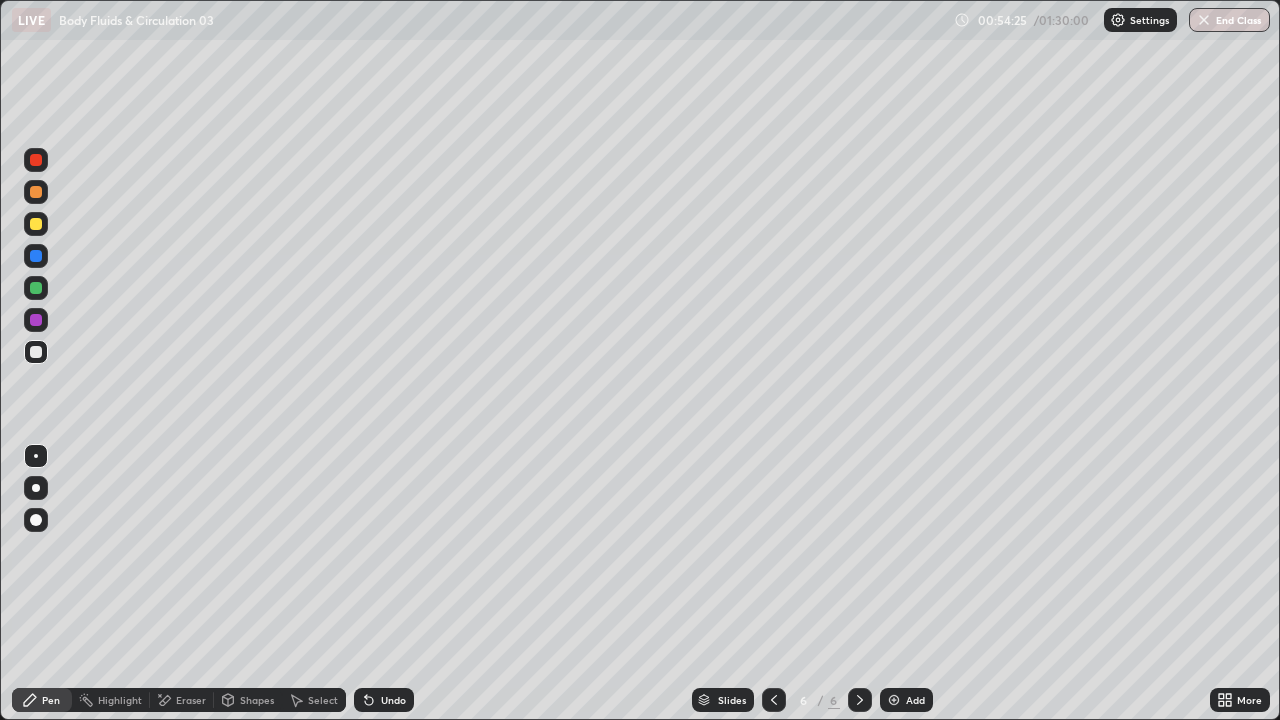 click at bounding box center [36, 160] 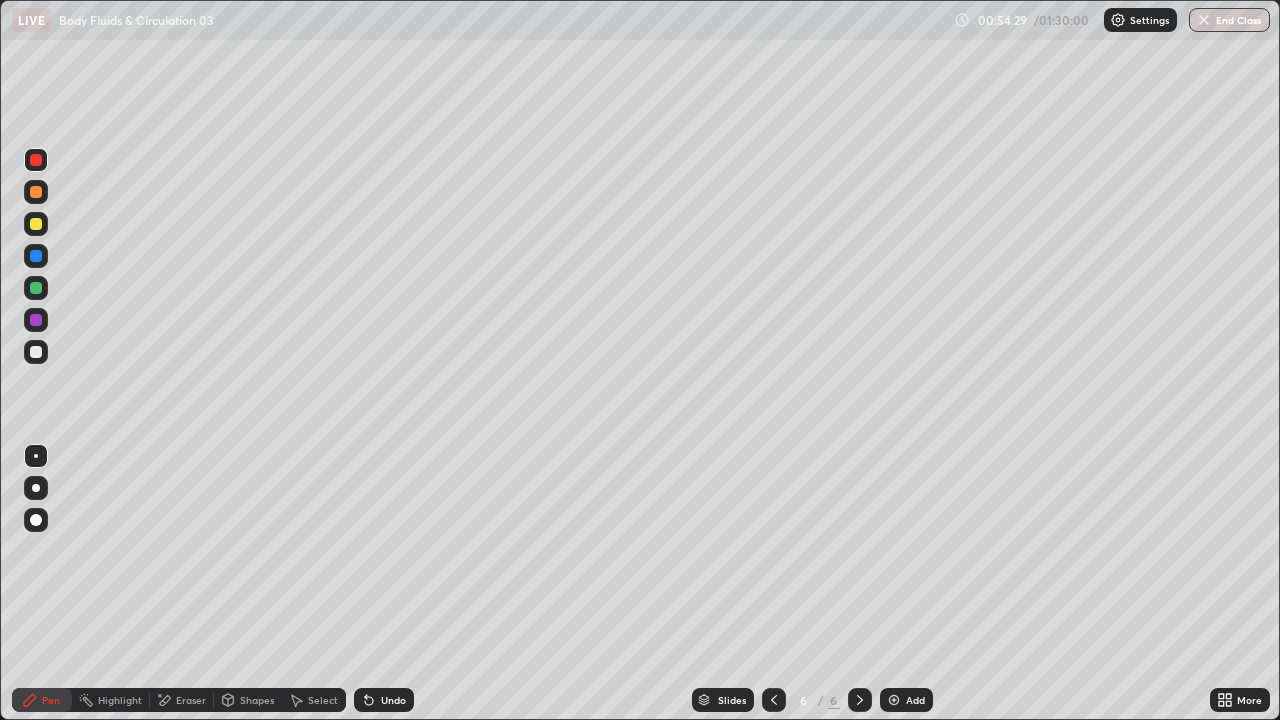 click at bounding box center (36, 192) 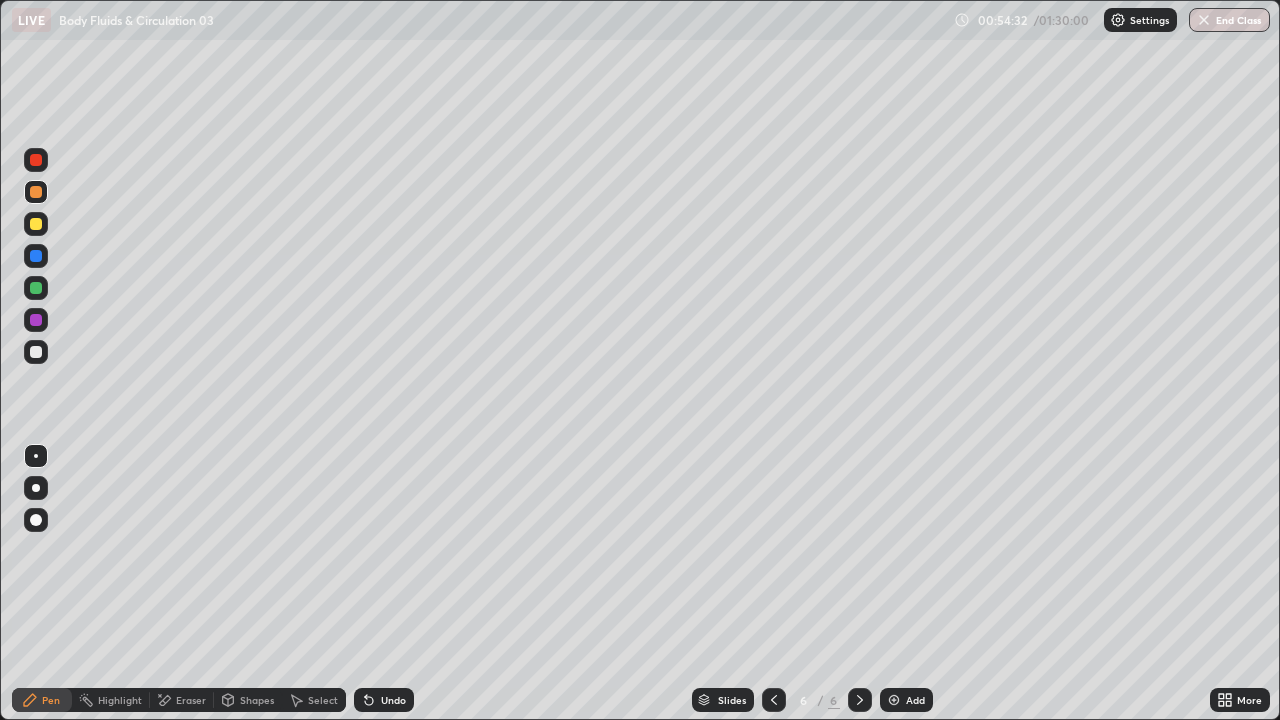 click at bounding box center (36, 352) 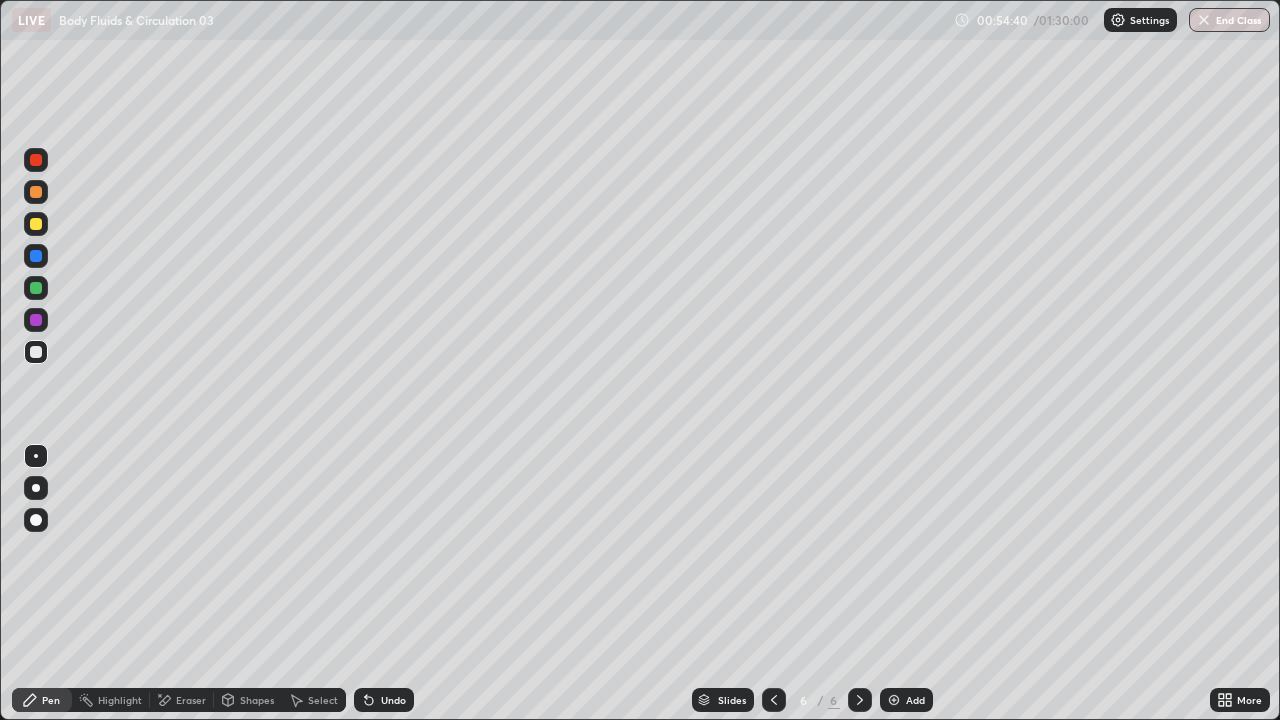 click at bounding box center (36, 160) 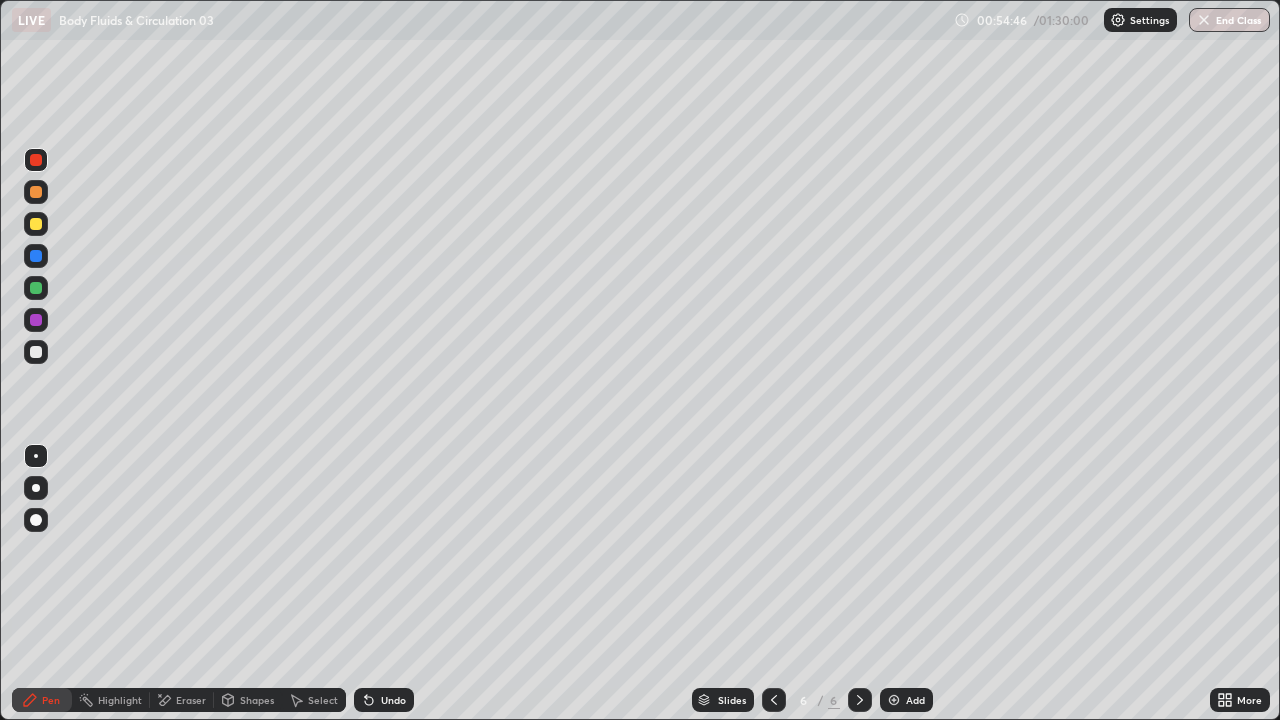 click at bounding box center (36, 288) 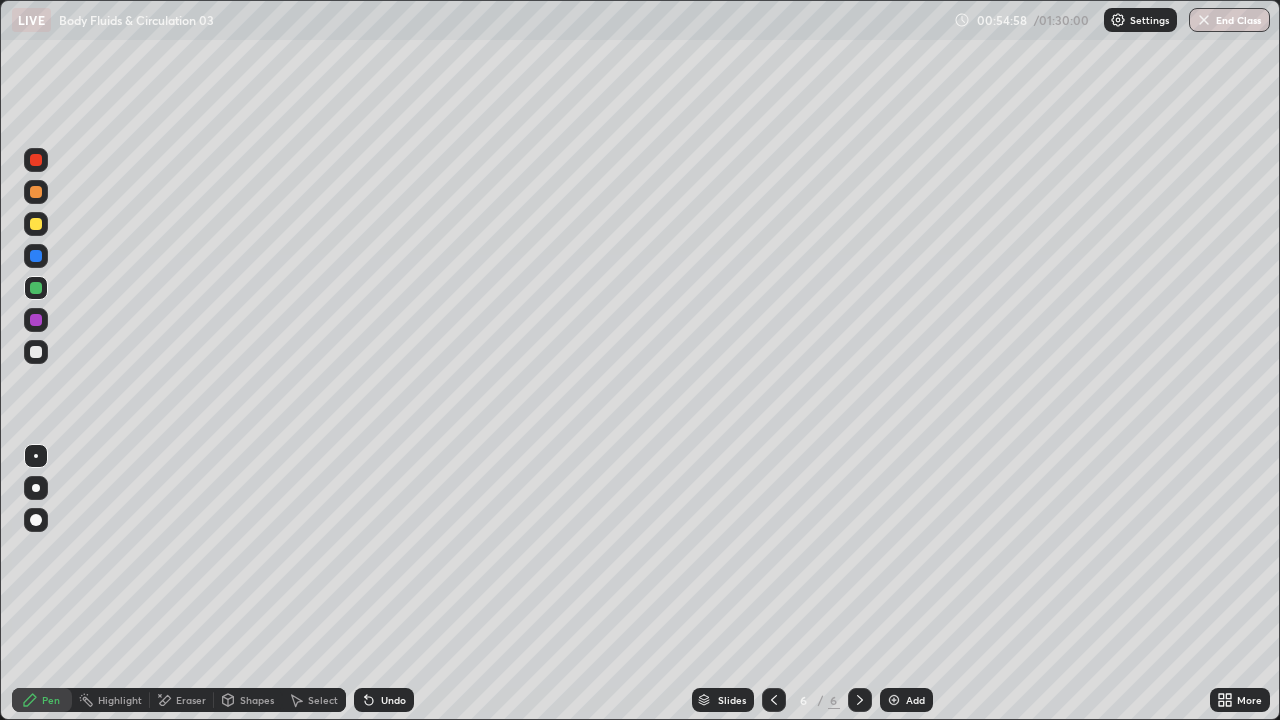 click at bounding box center [36, 256] 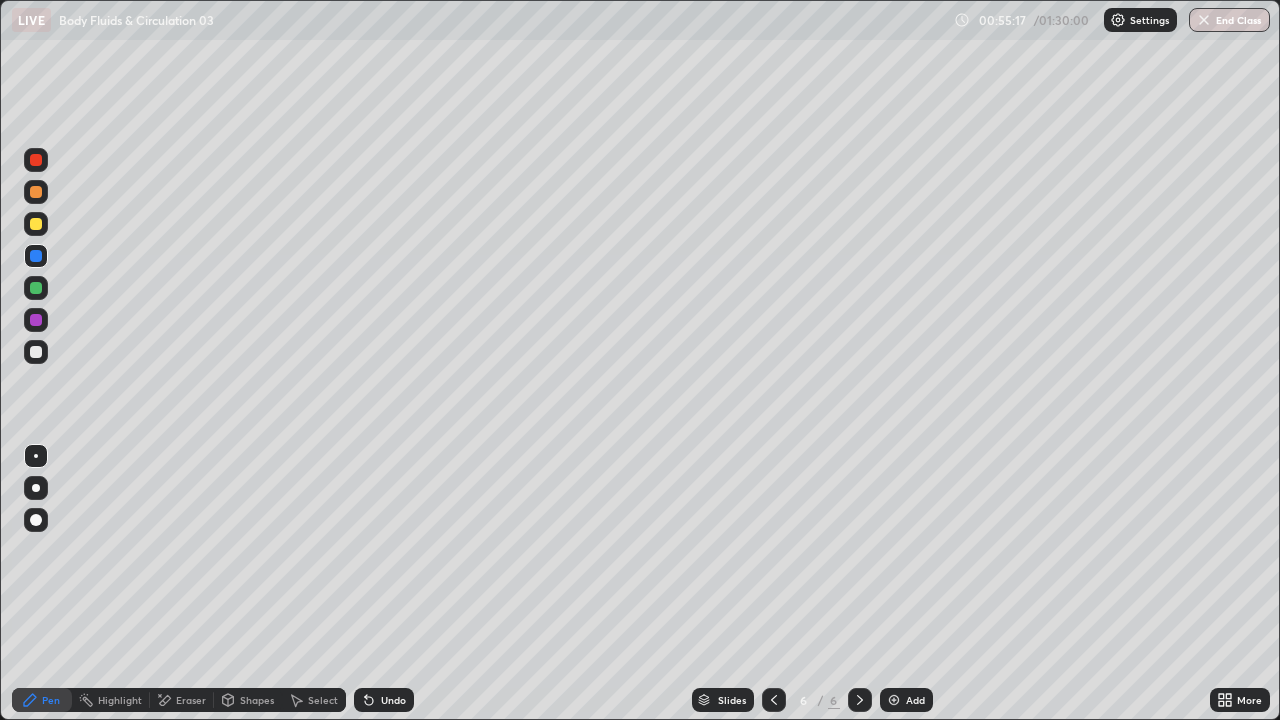 click at bounding box center (36, 192) 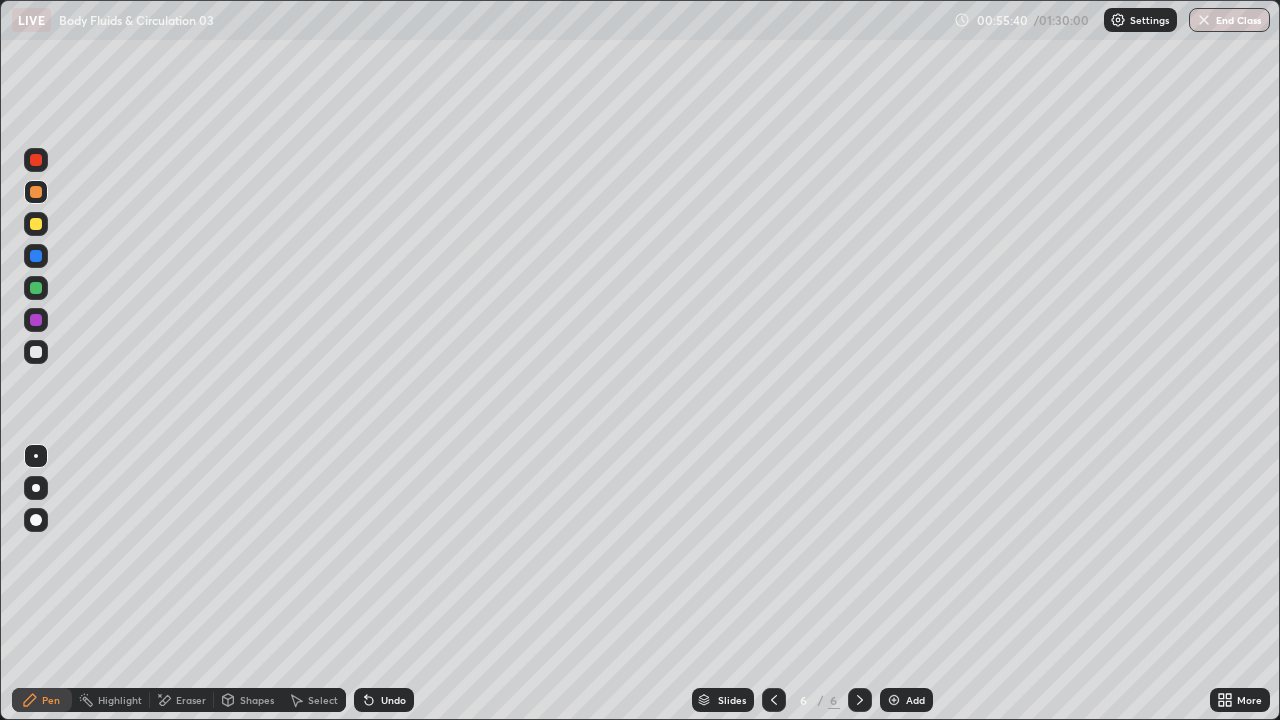 click 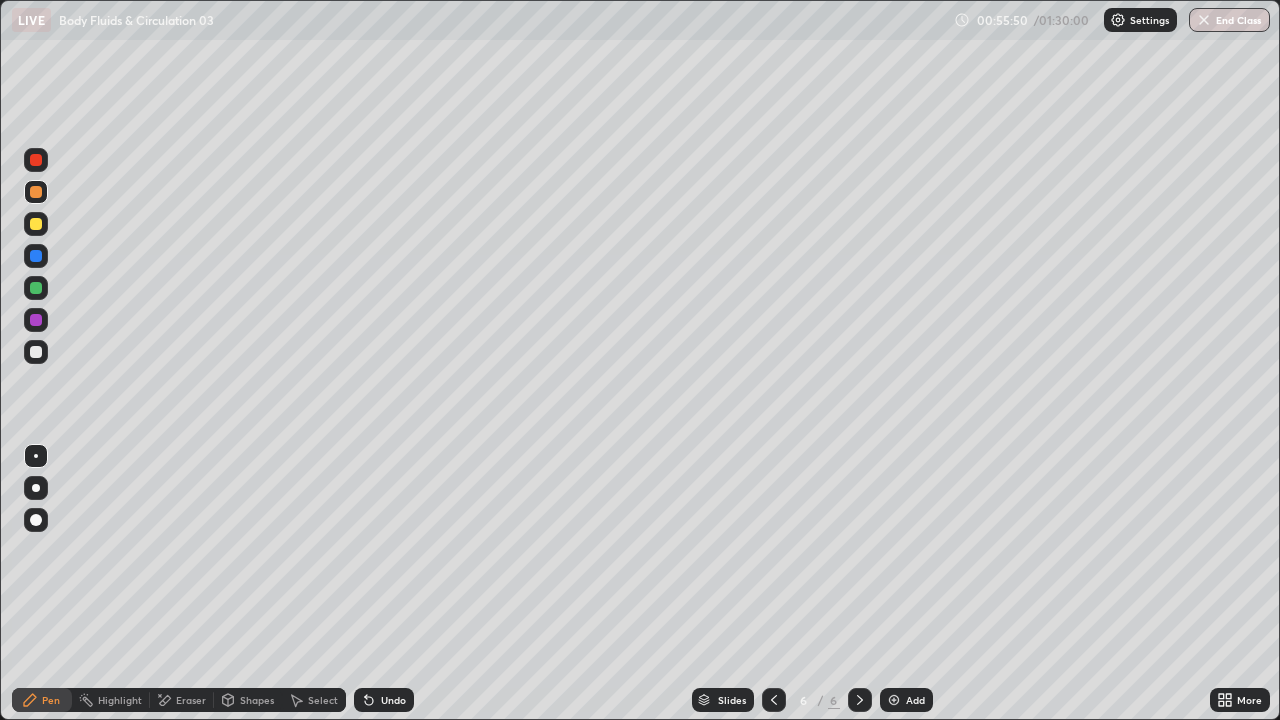 click at bounding box center (36, 160) 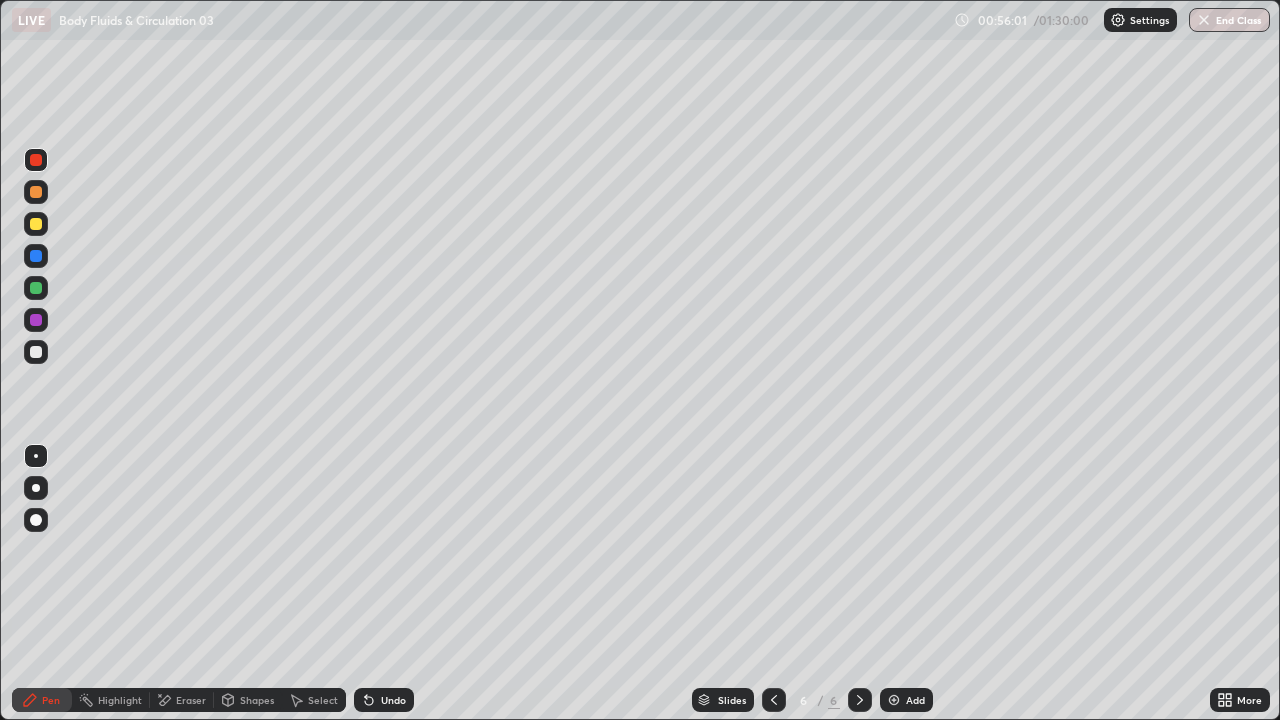 click at bounding box center [36, 192] 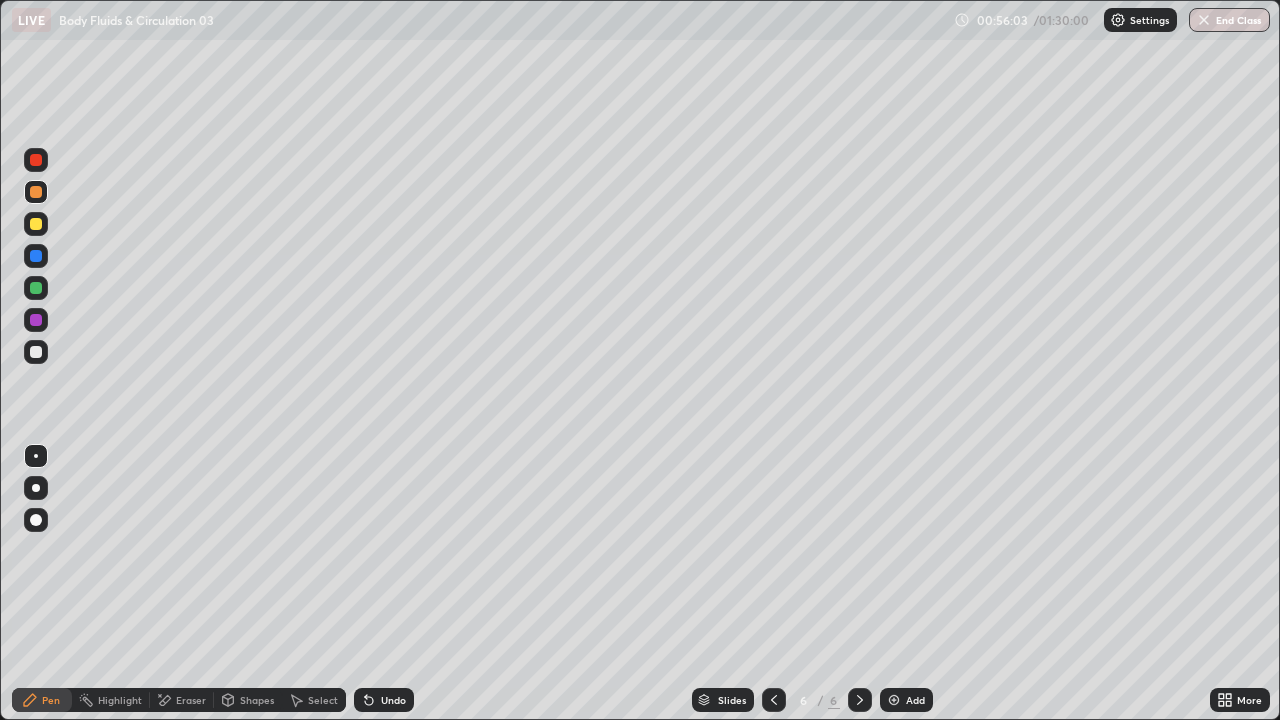 click at bounding box center (36, 288) 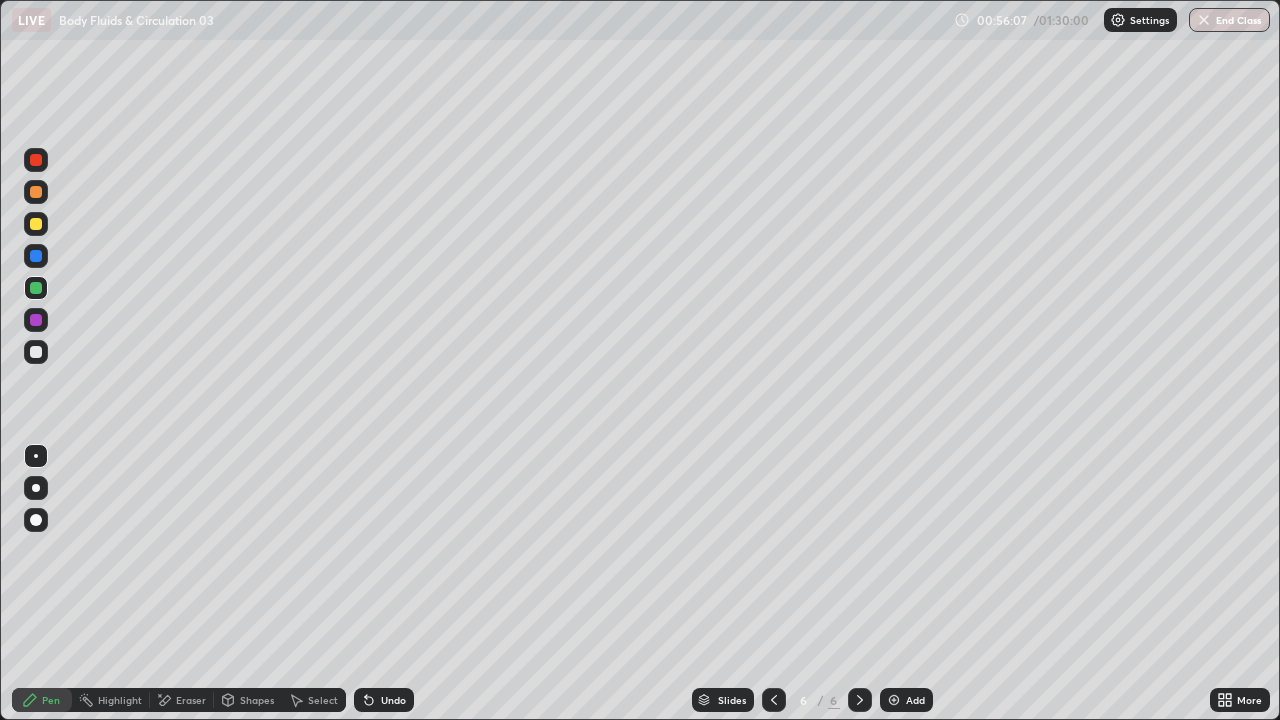 click at bounding box center [36, 256] 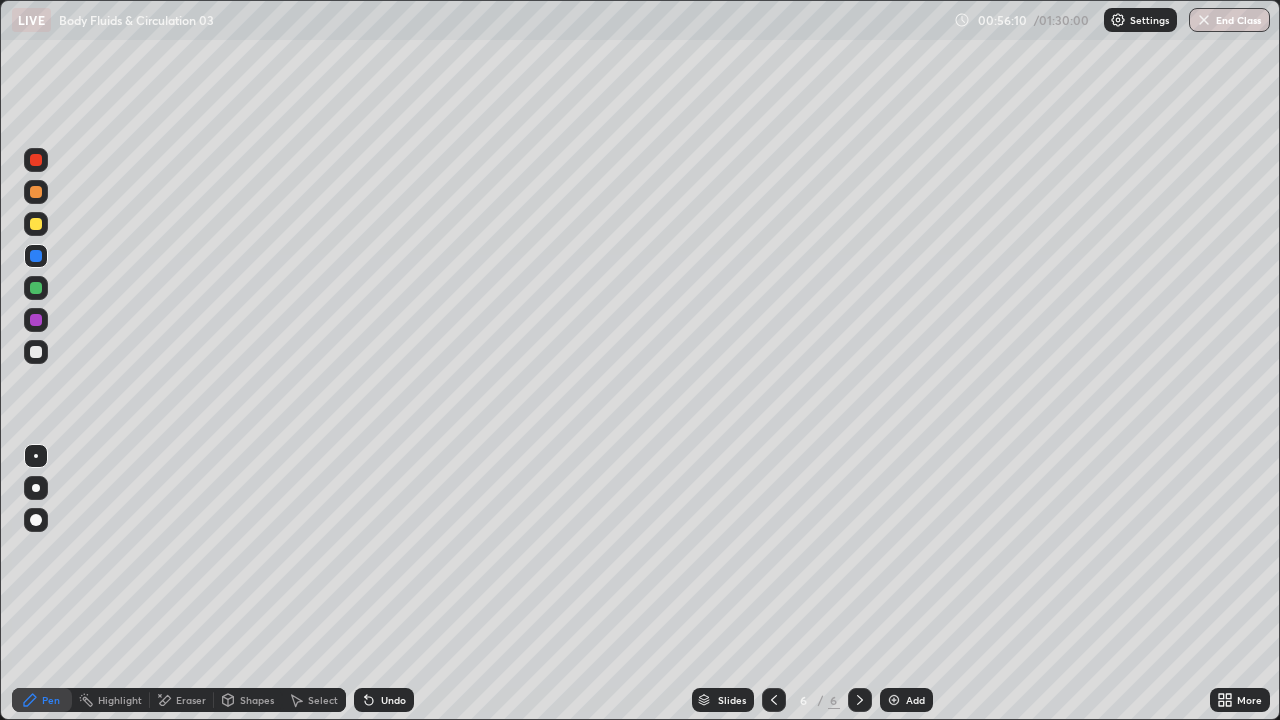 click on "Undo" at bounding box center [393, 700] 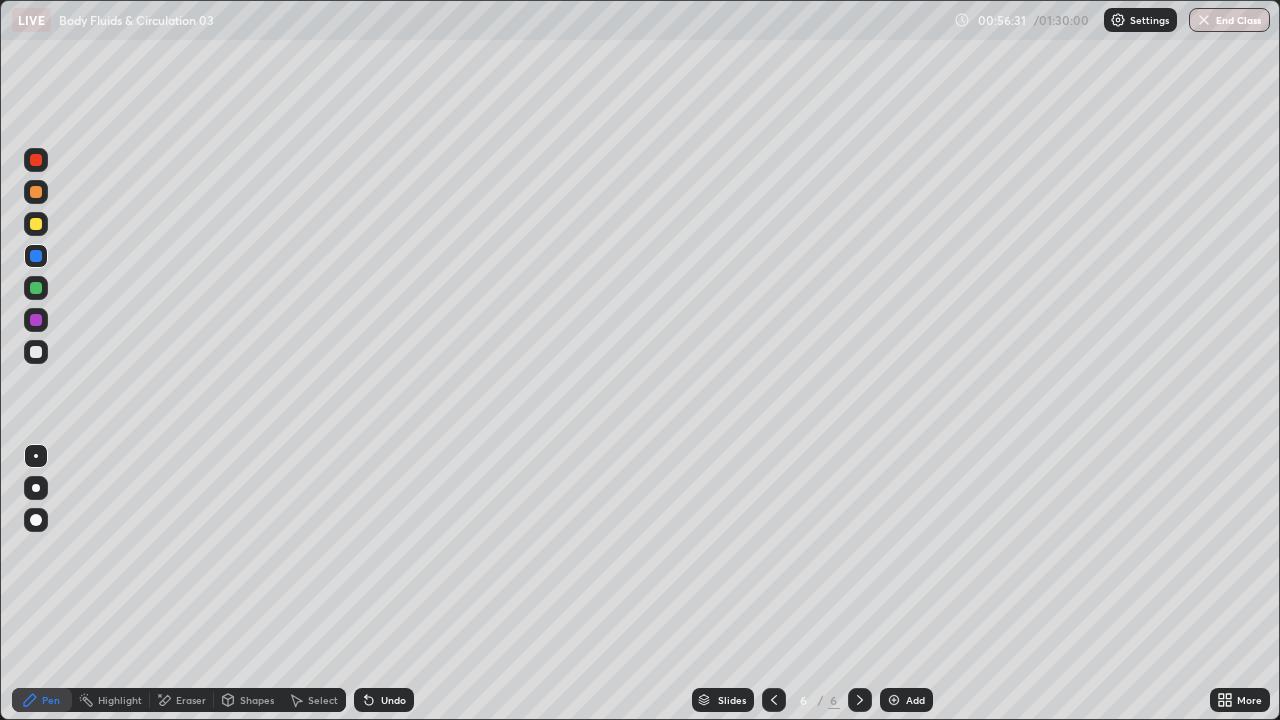 click at bounding box center (36, 288) 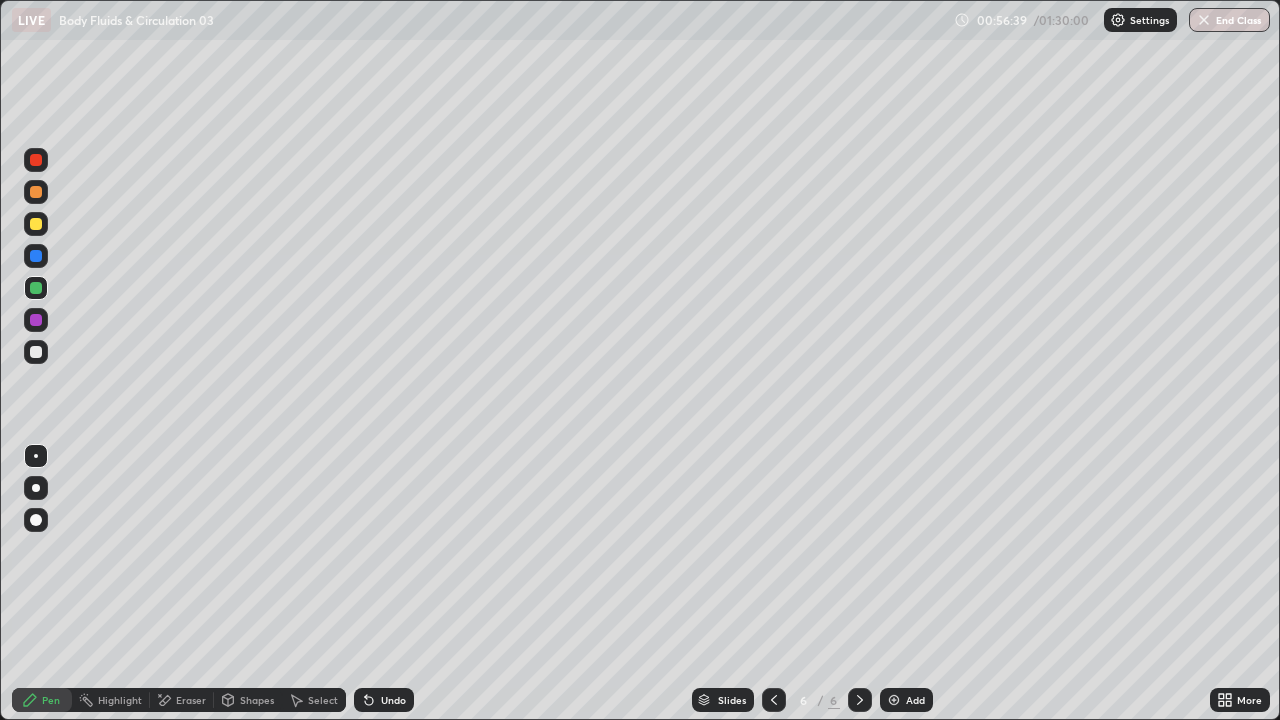 click at bounding box center [36, 352] 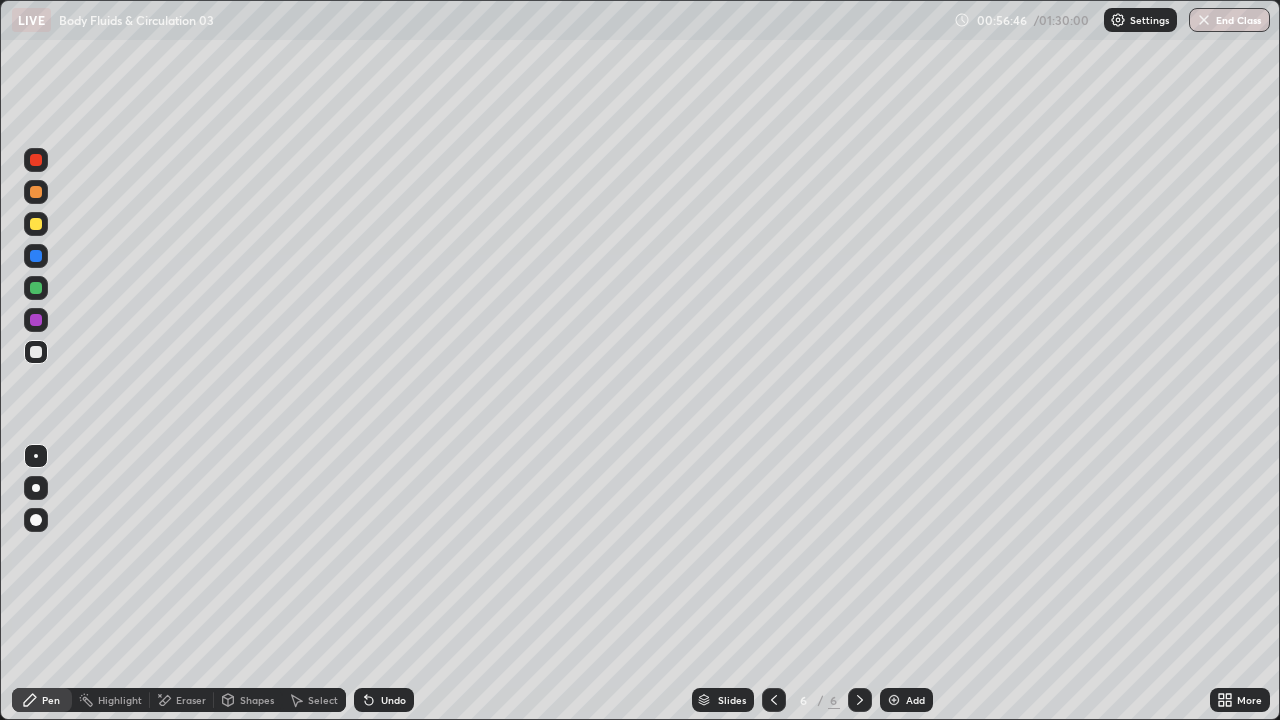 click on "Undo" at bounding box center (393, 700) 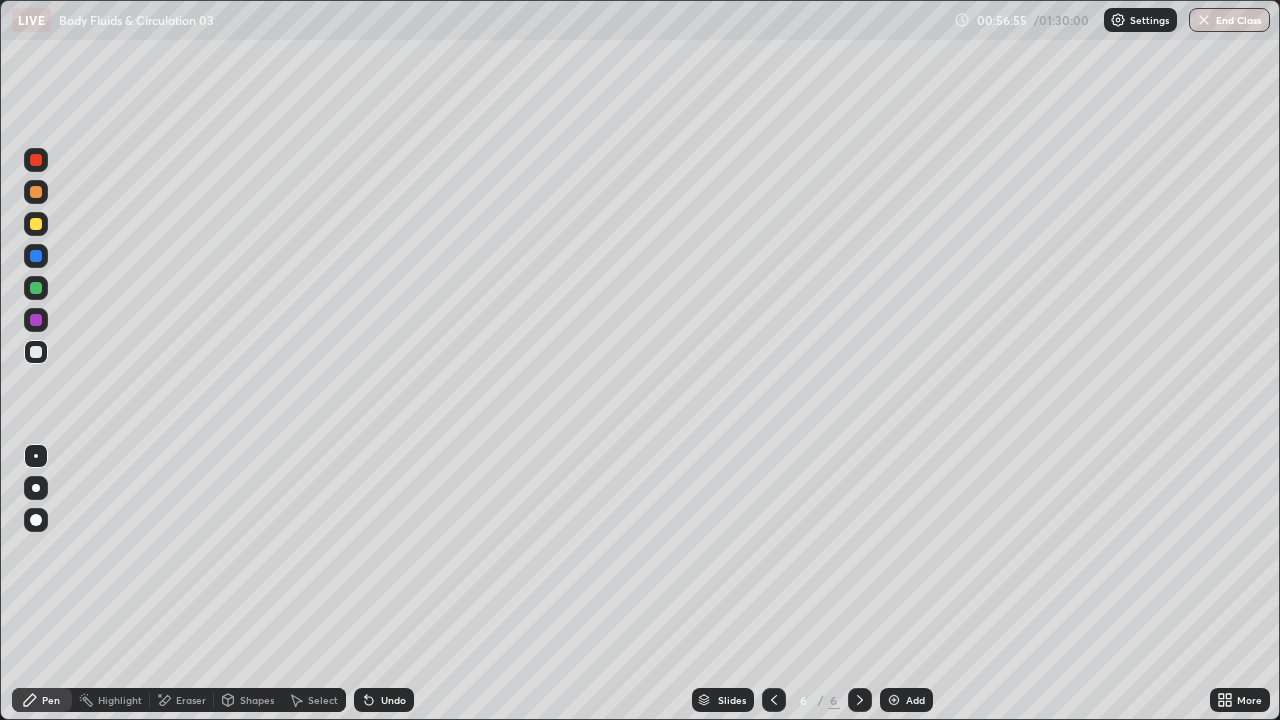 click at bounding box center (36, 320) 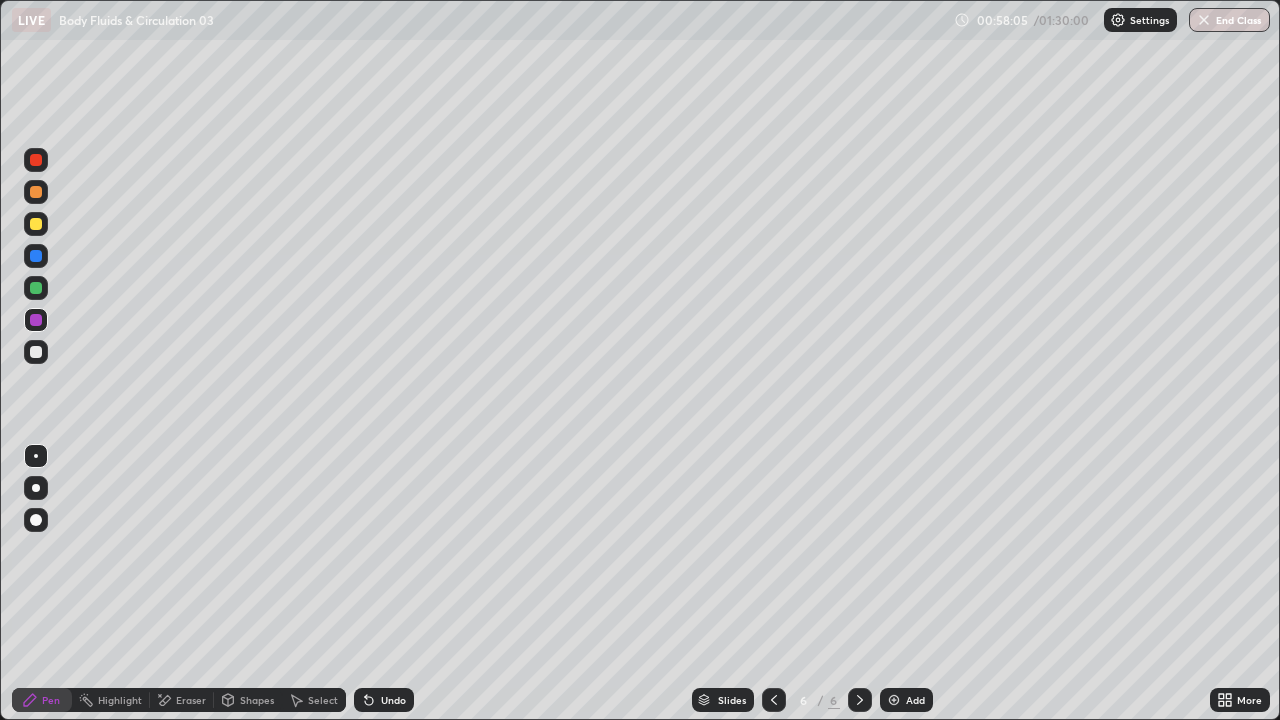 click at bounding box center (36, 288) 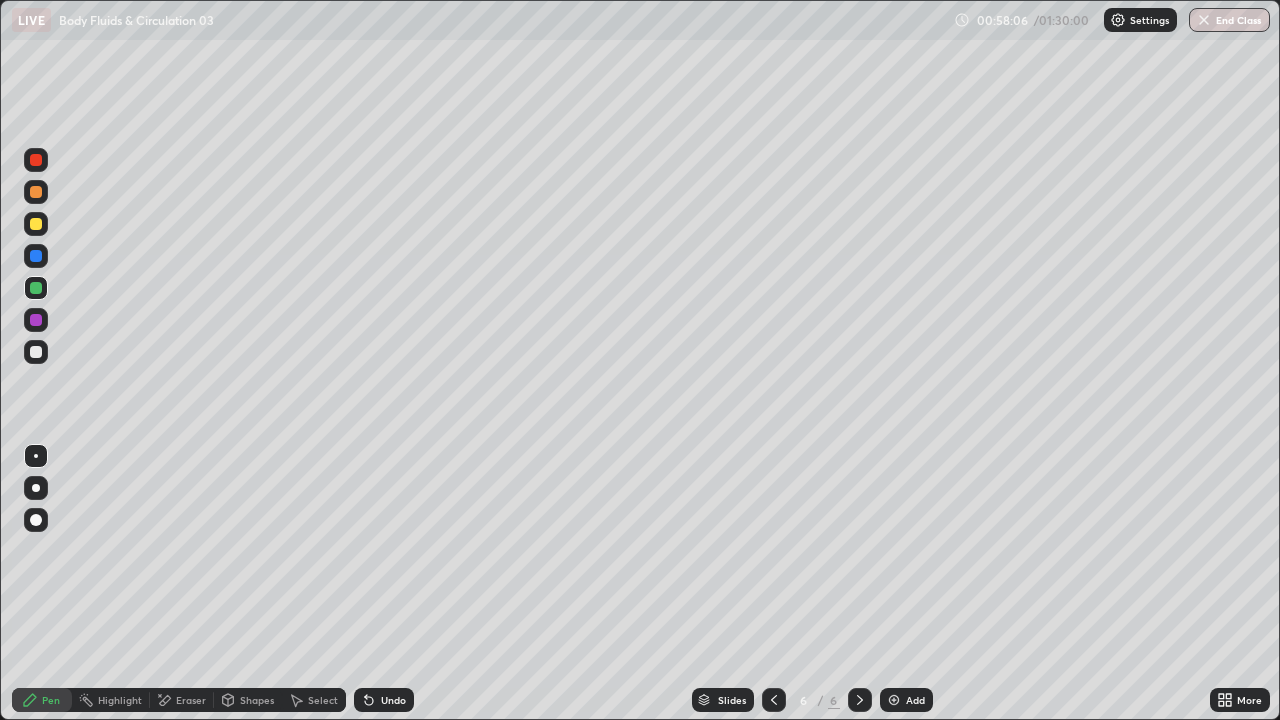 click at bounding box center [36, 320] 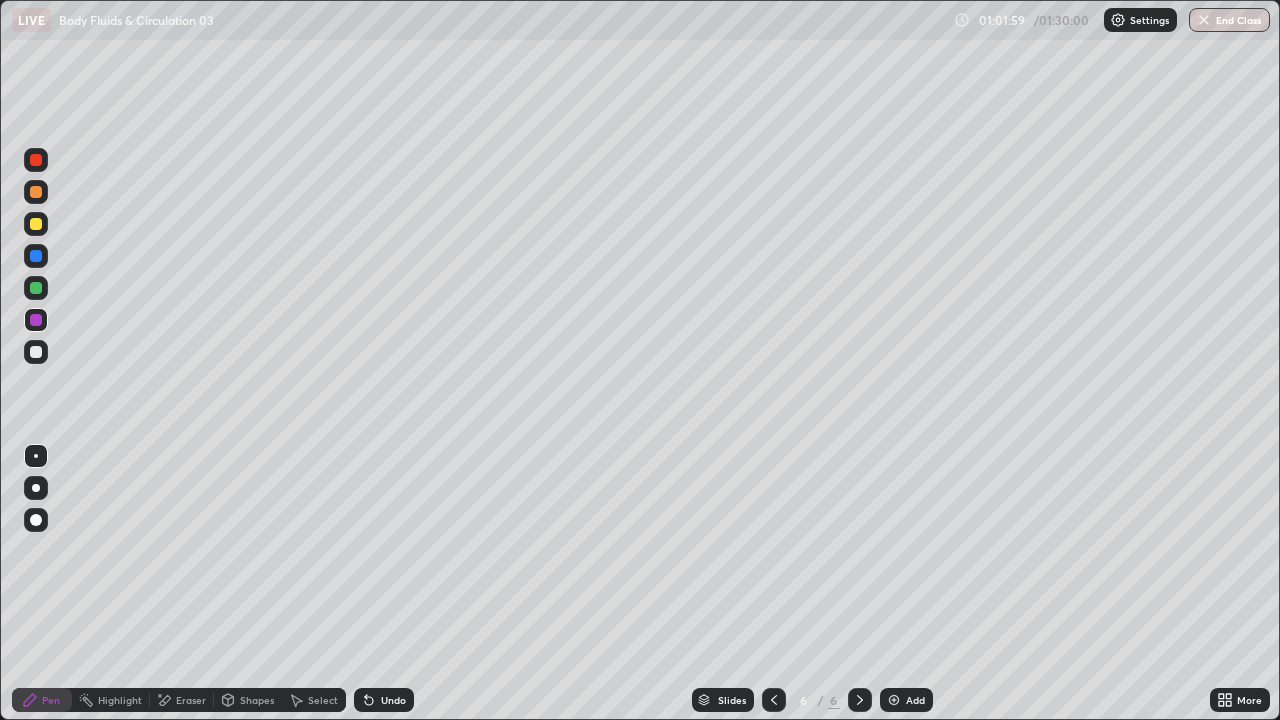 click on "Add" at bounding box center (915, 700) 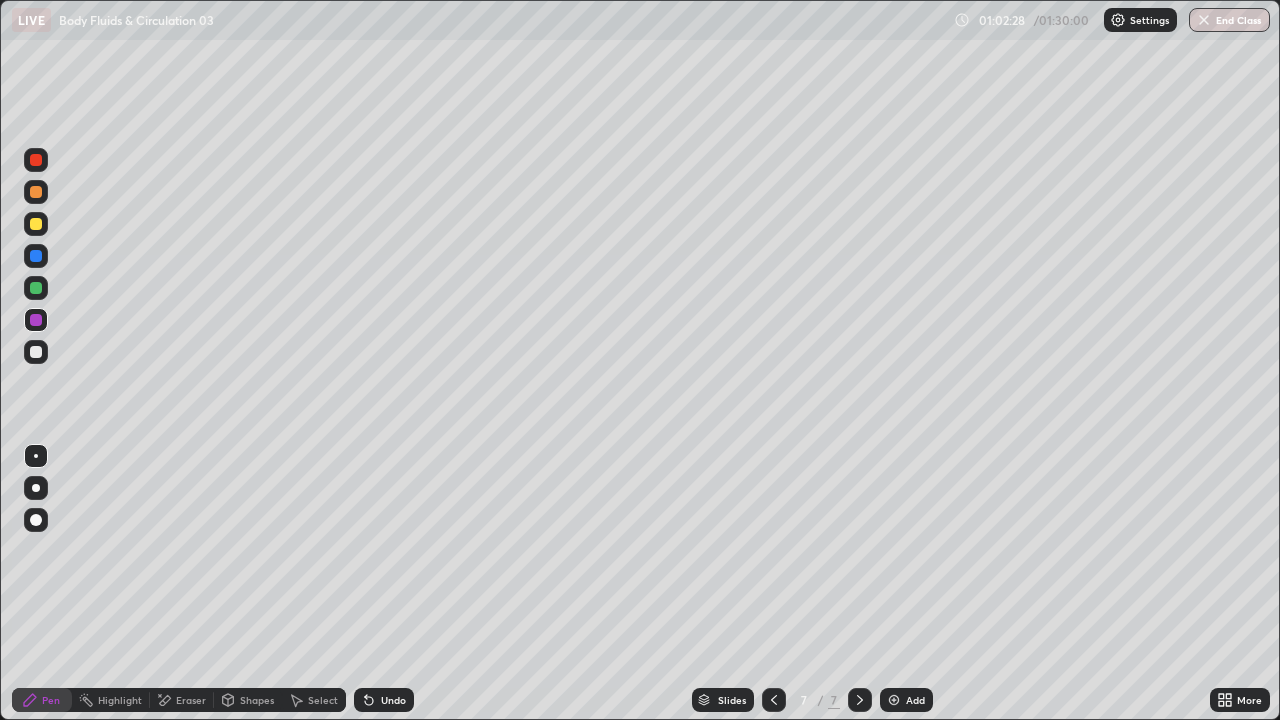 click 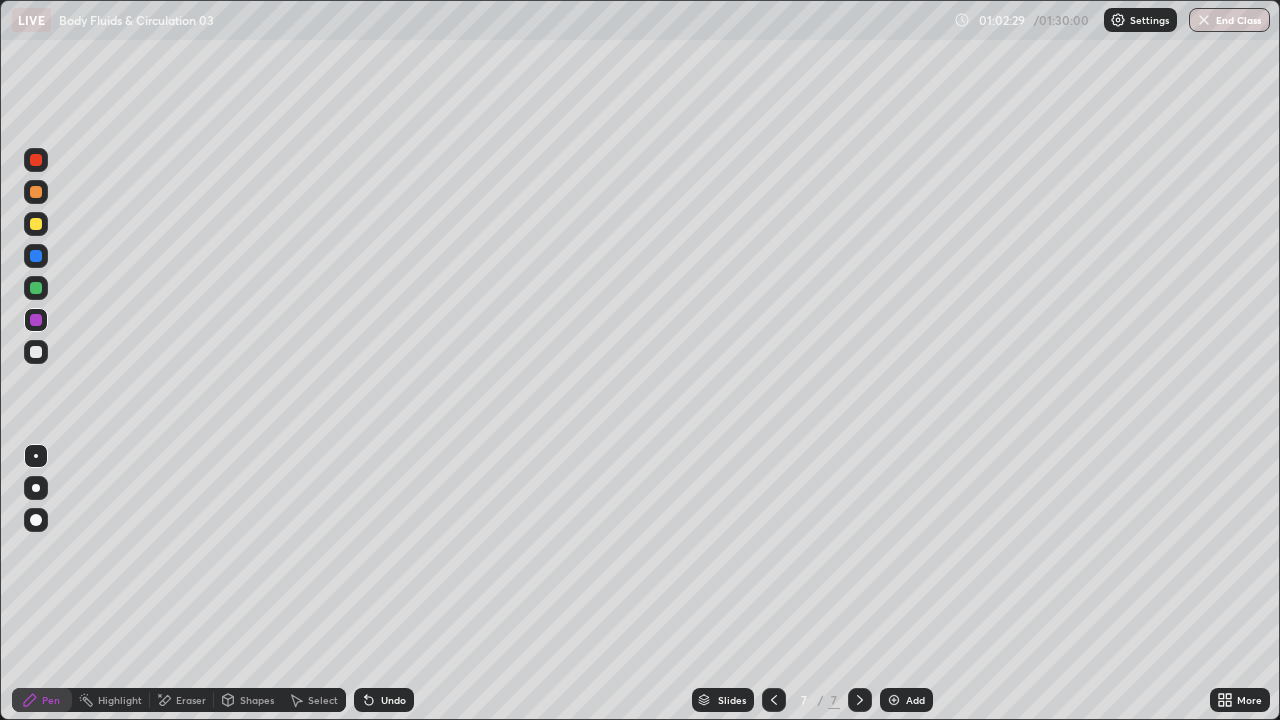 click on "Undo" at bounding box center (393, 700) 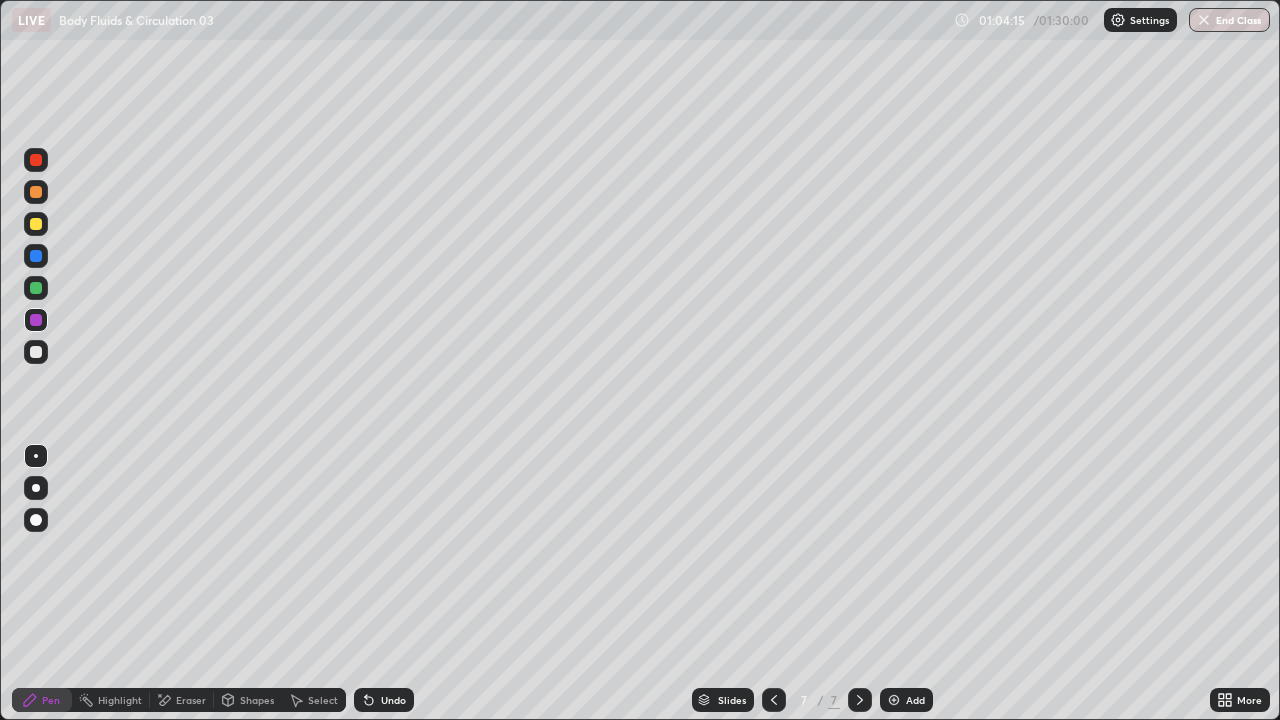click at bounding box center (36, 192) 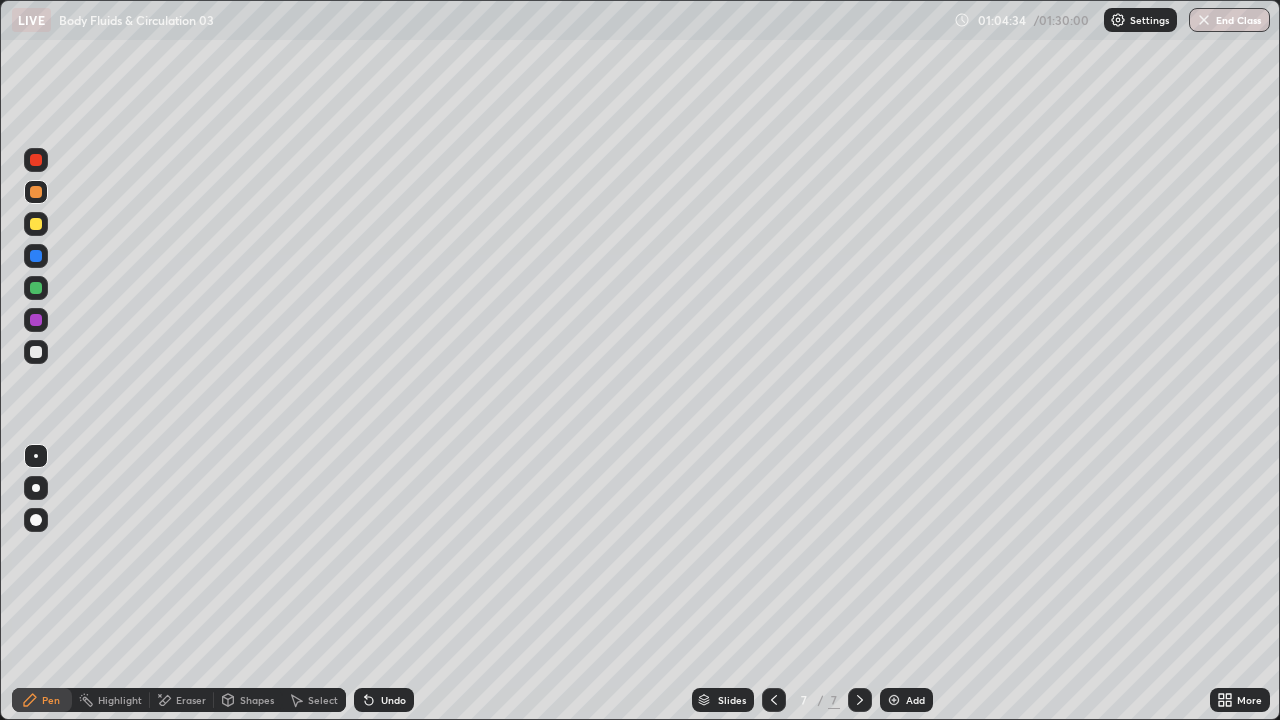 click at bounding box center (36, 288) 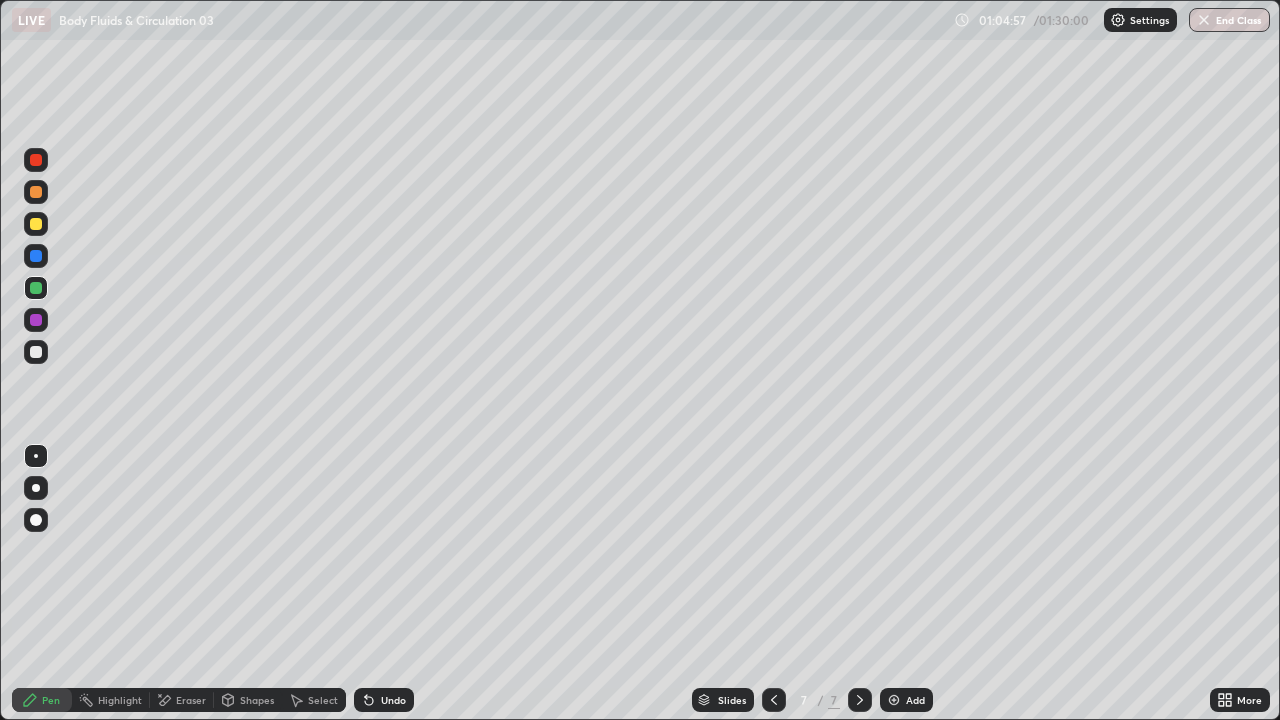 click at bounding box center [36, 160] 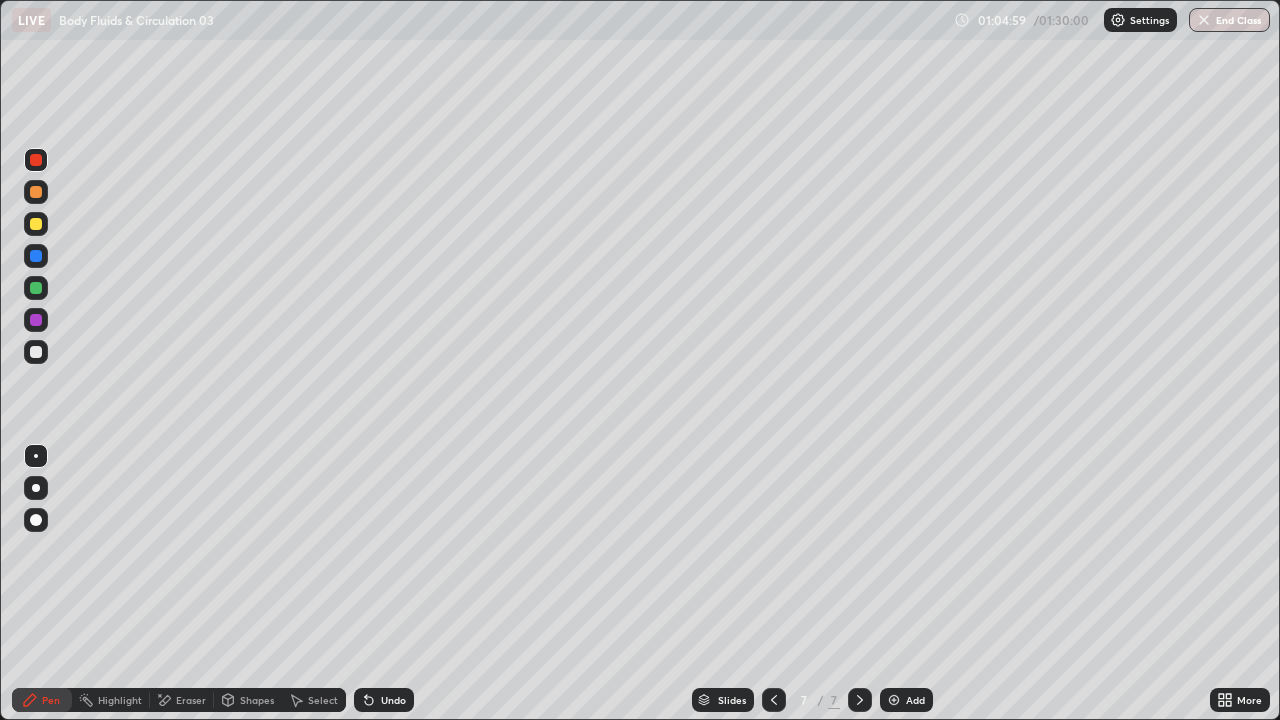 click at bounding box center [36, 352] 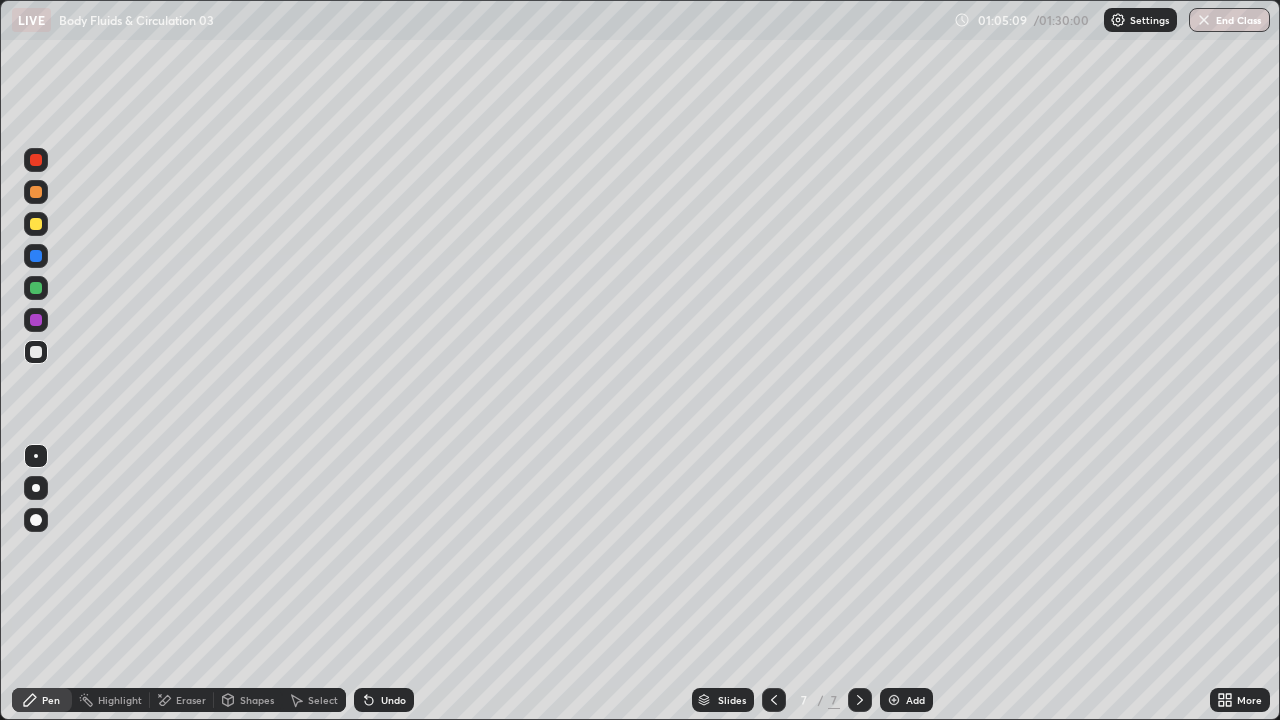 click at bounding box center (36, 160) 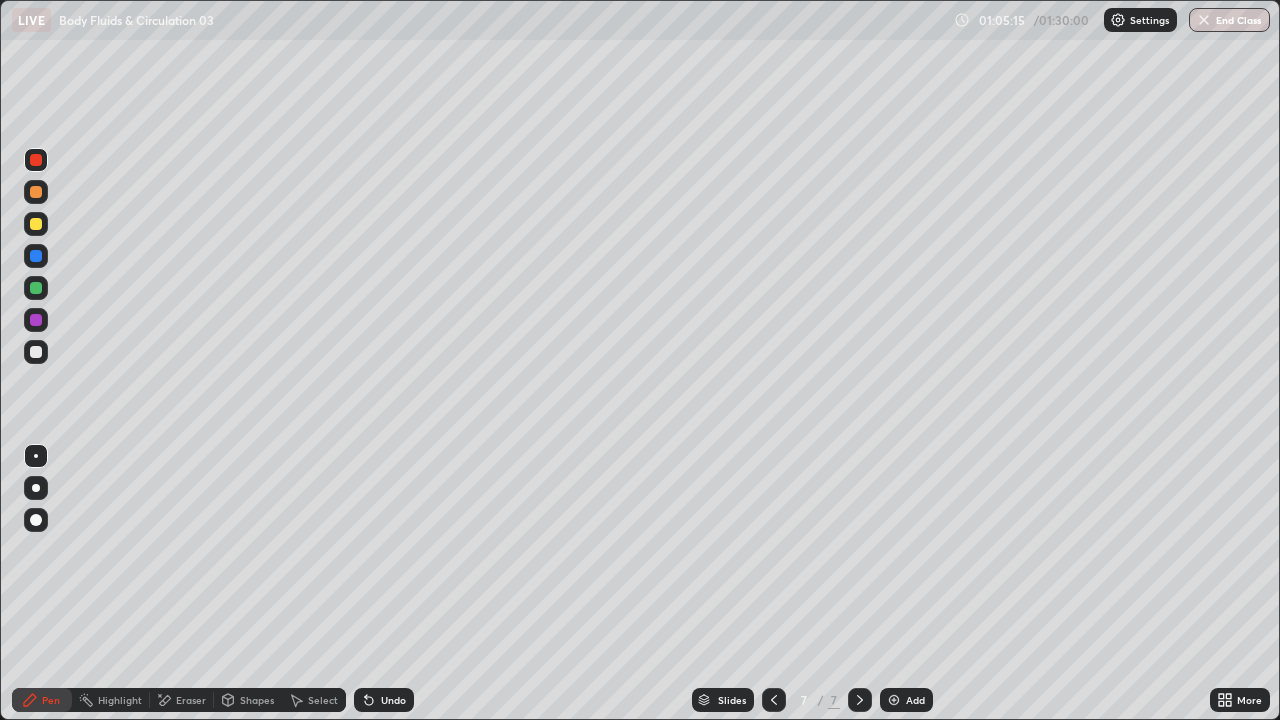click at bounding box center [36, 288] 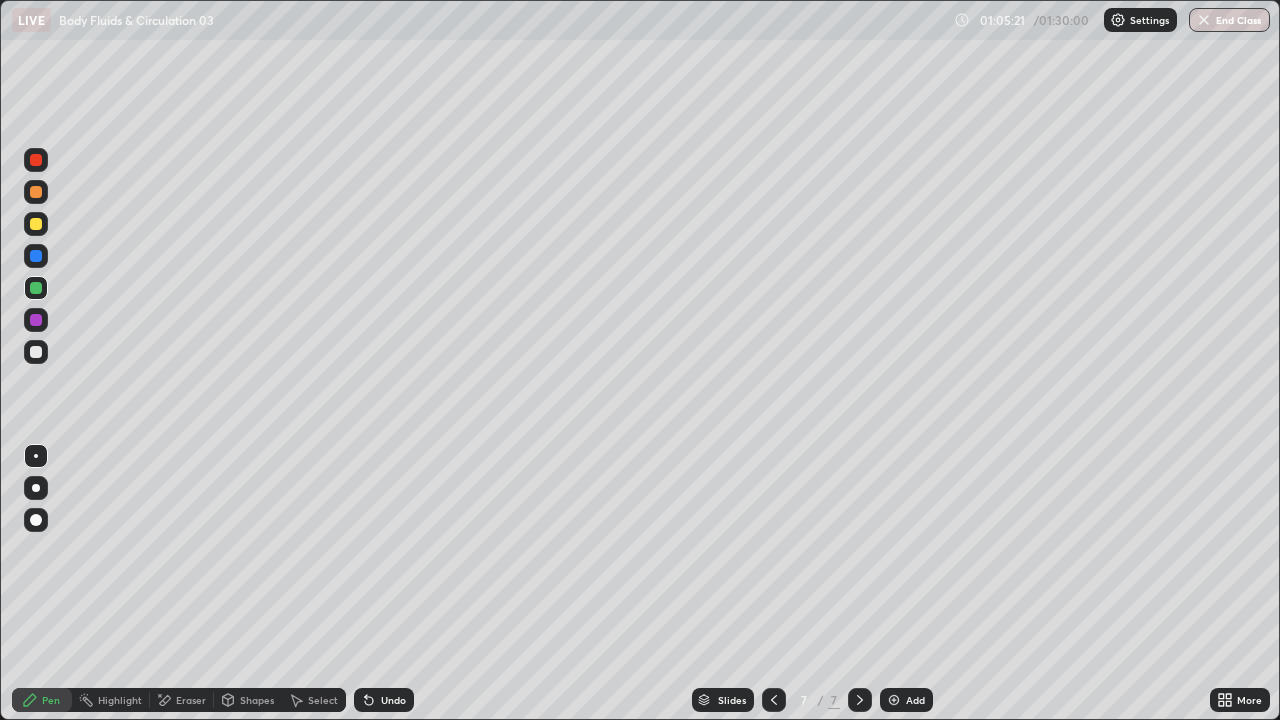 click at bounding box center (36, 256) 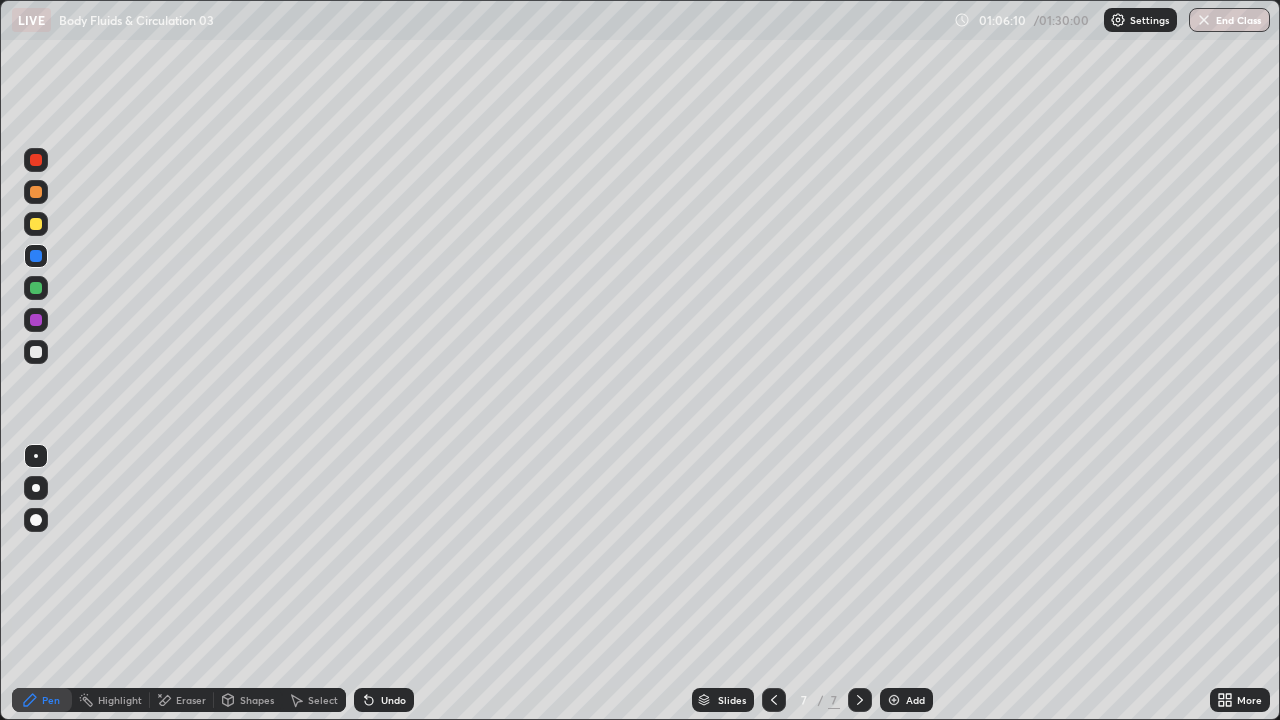 click at bounding box center [36, 352] 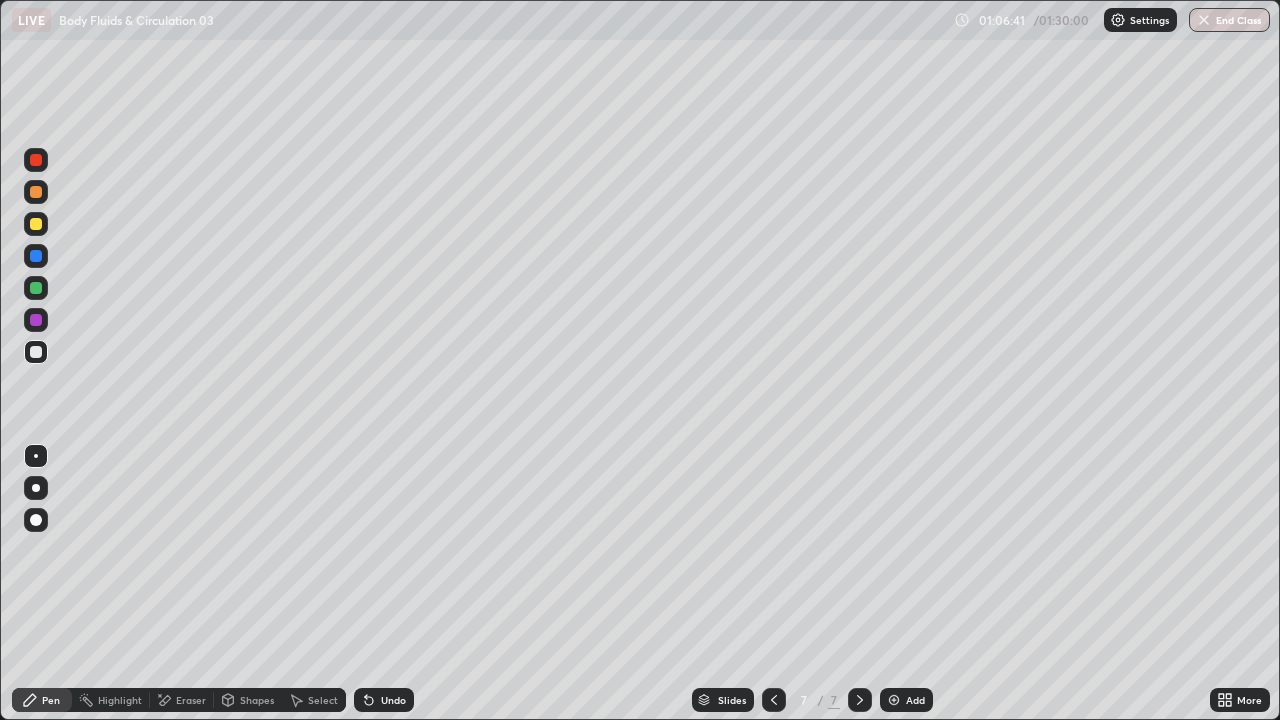 click at bounding box center (36, 224) 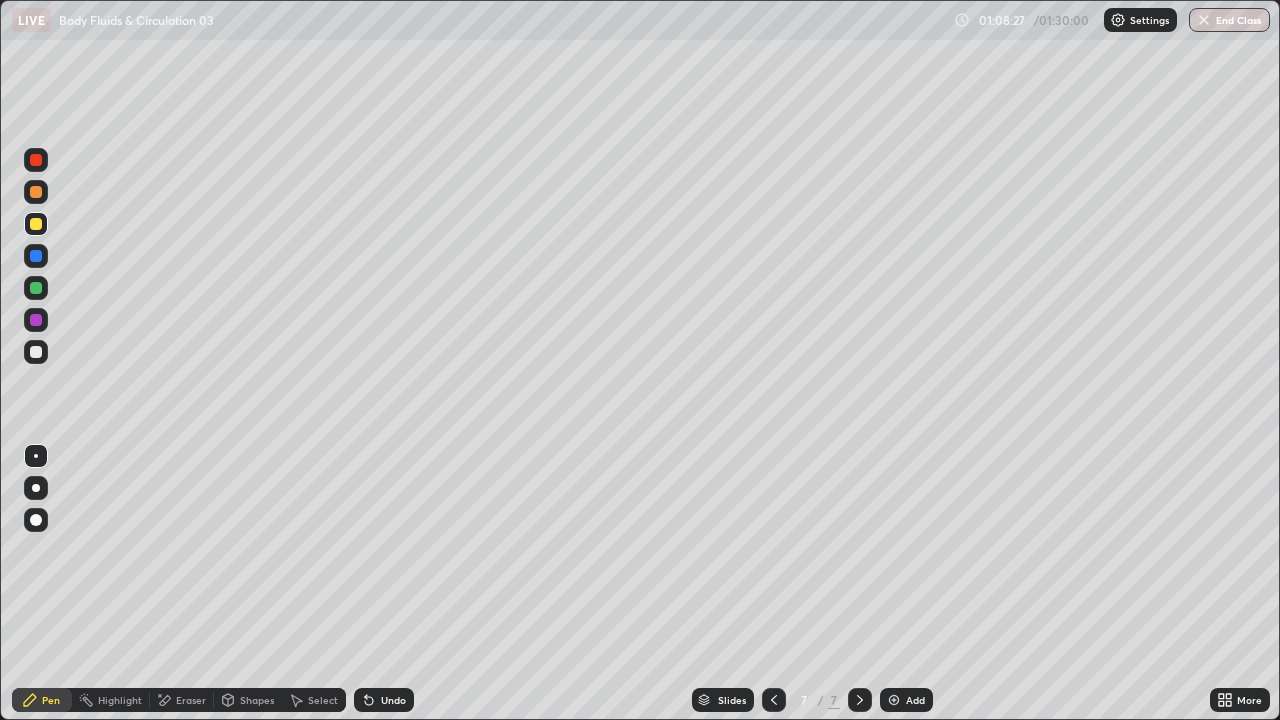 click at bounding box center [36, 256] 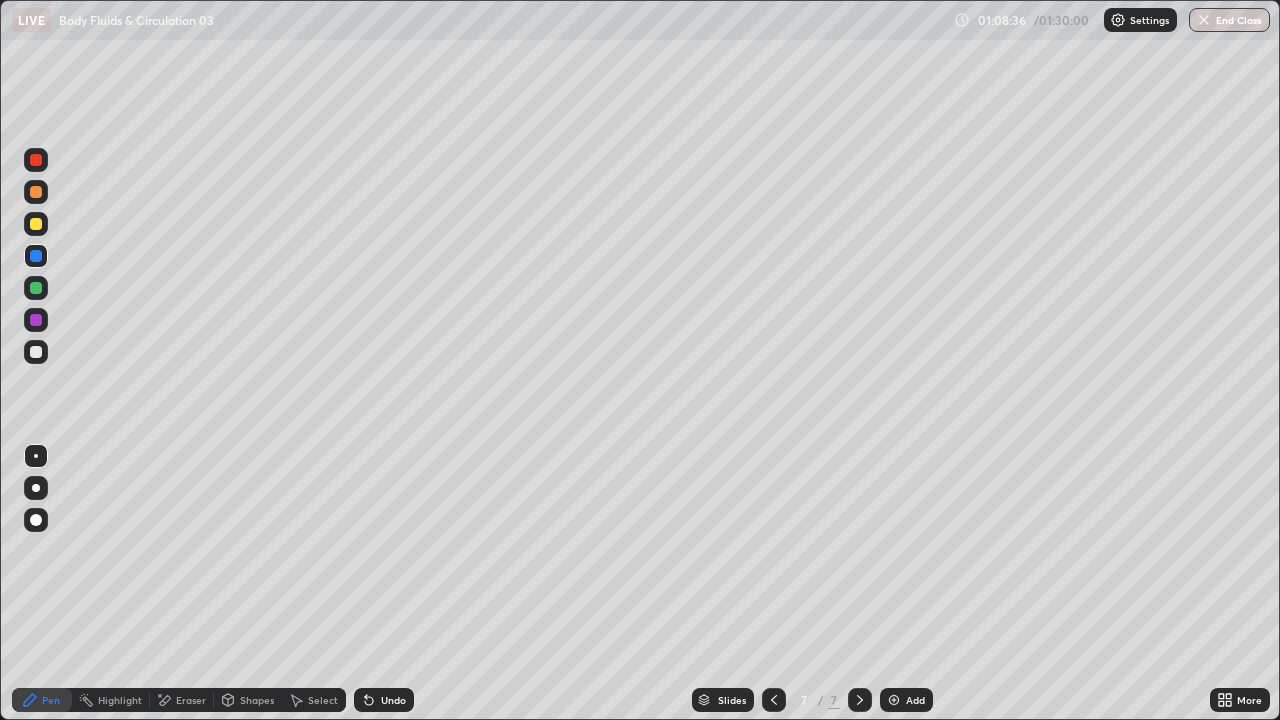 click at bounding box center [36, 288] 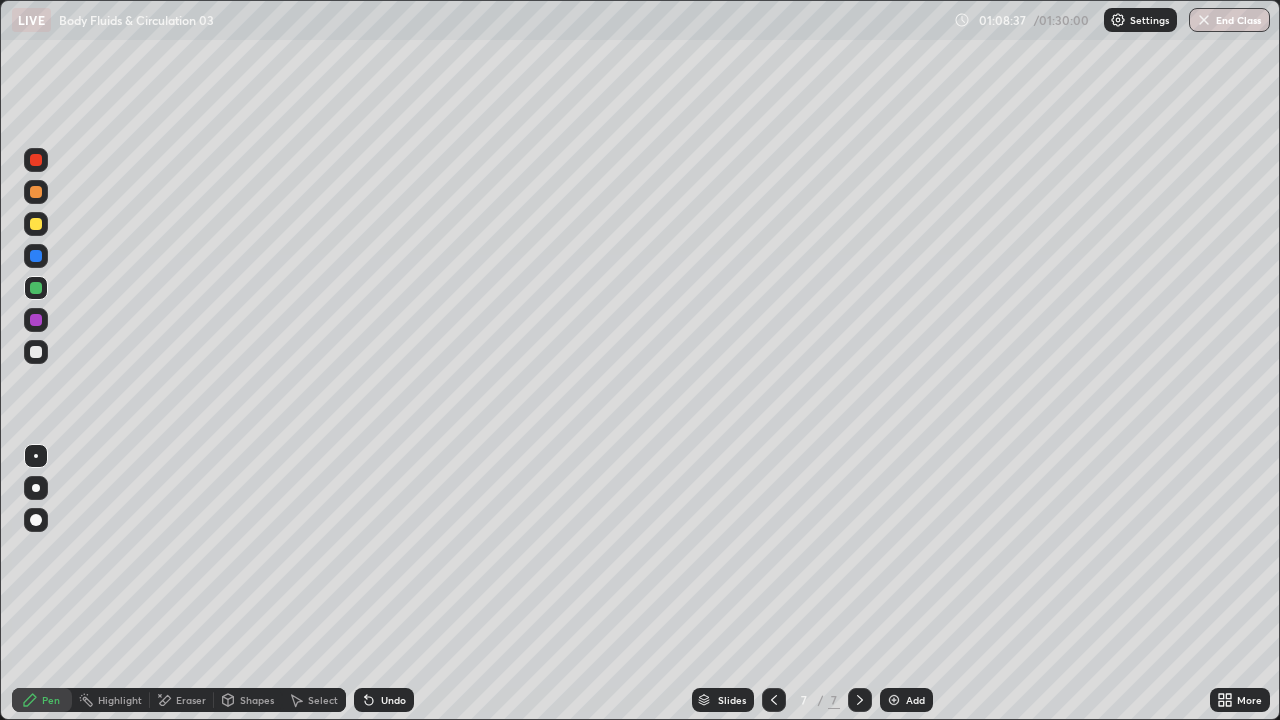click at bounding box center [36, 320] 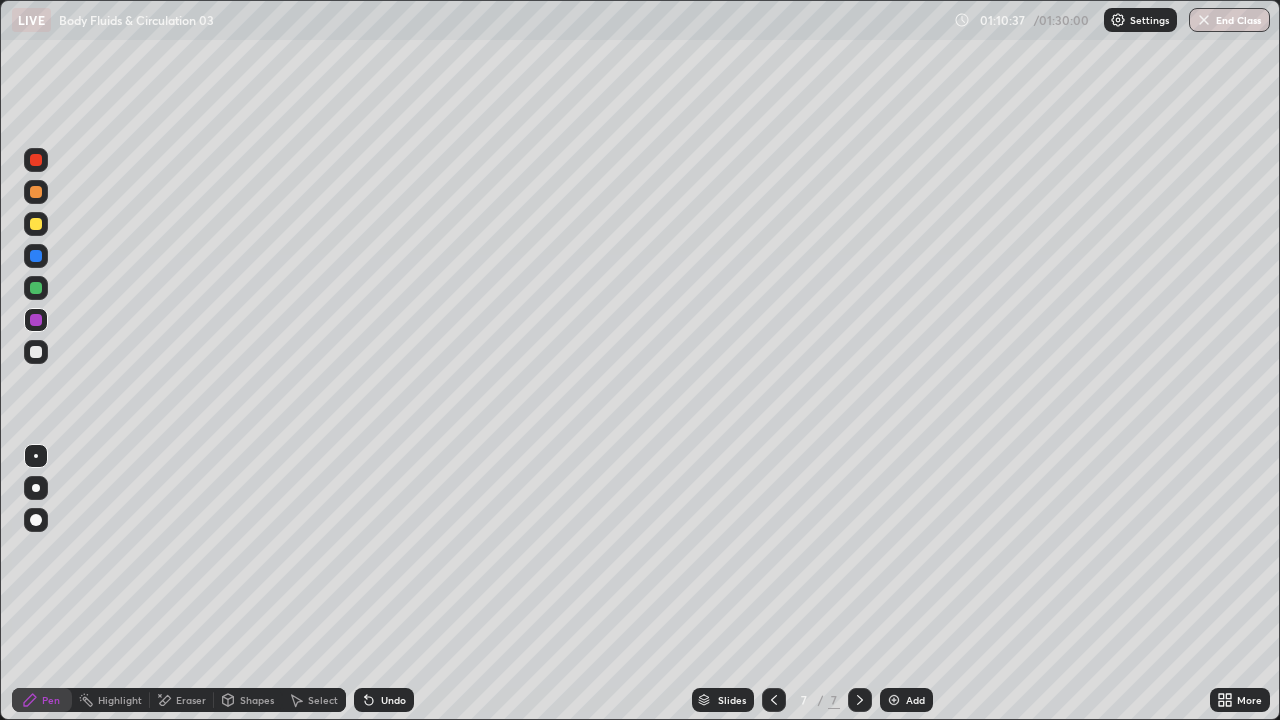 click on "Undo" at bounding box center [393, 700] 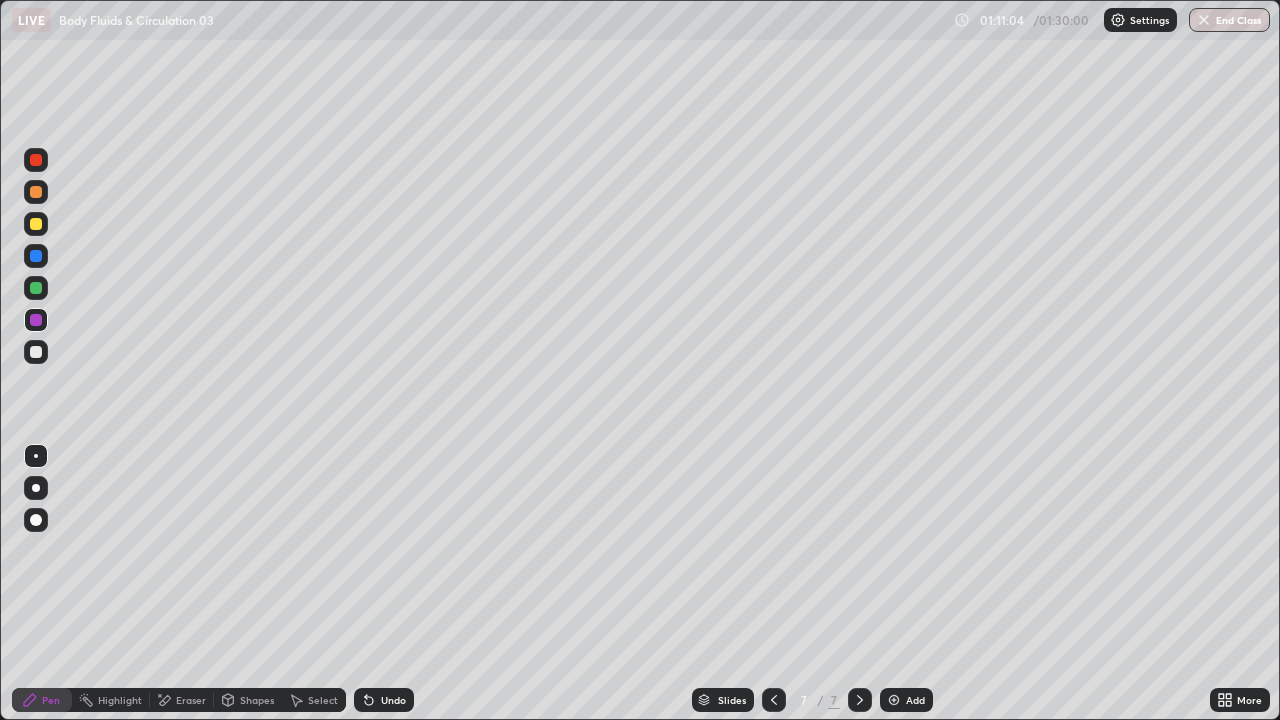 click at bounding box center (36, 256) 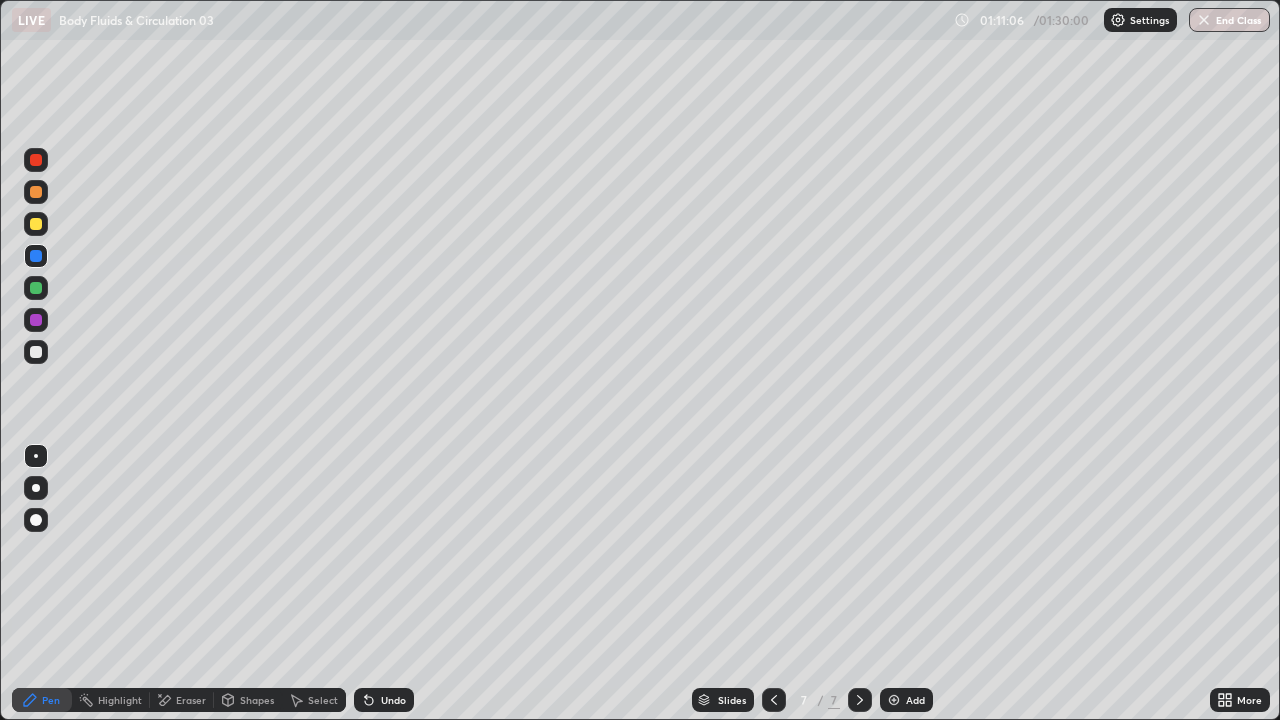 click at bounding box center [36, 192] 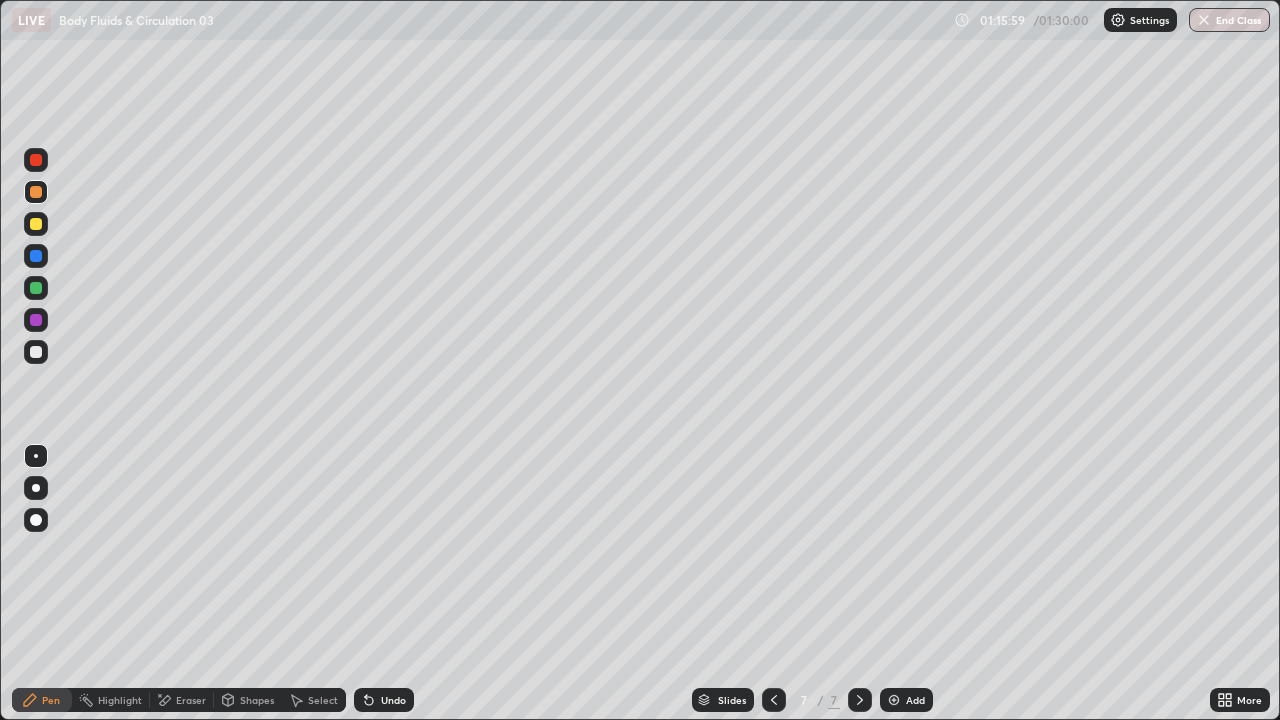 click 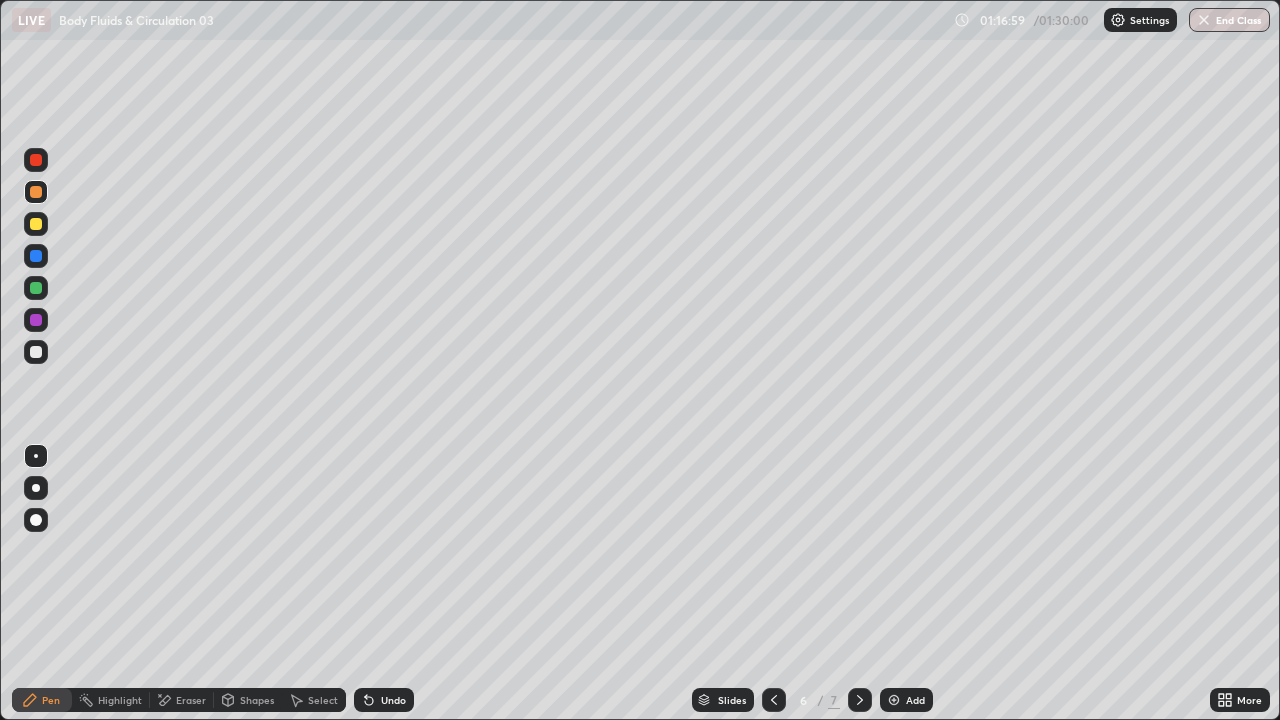 click 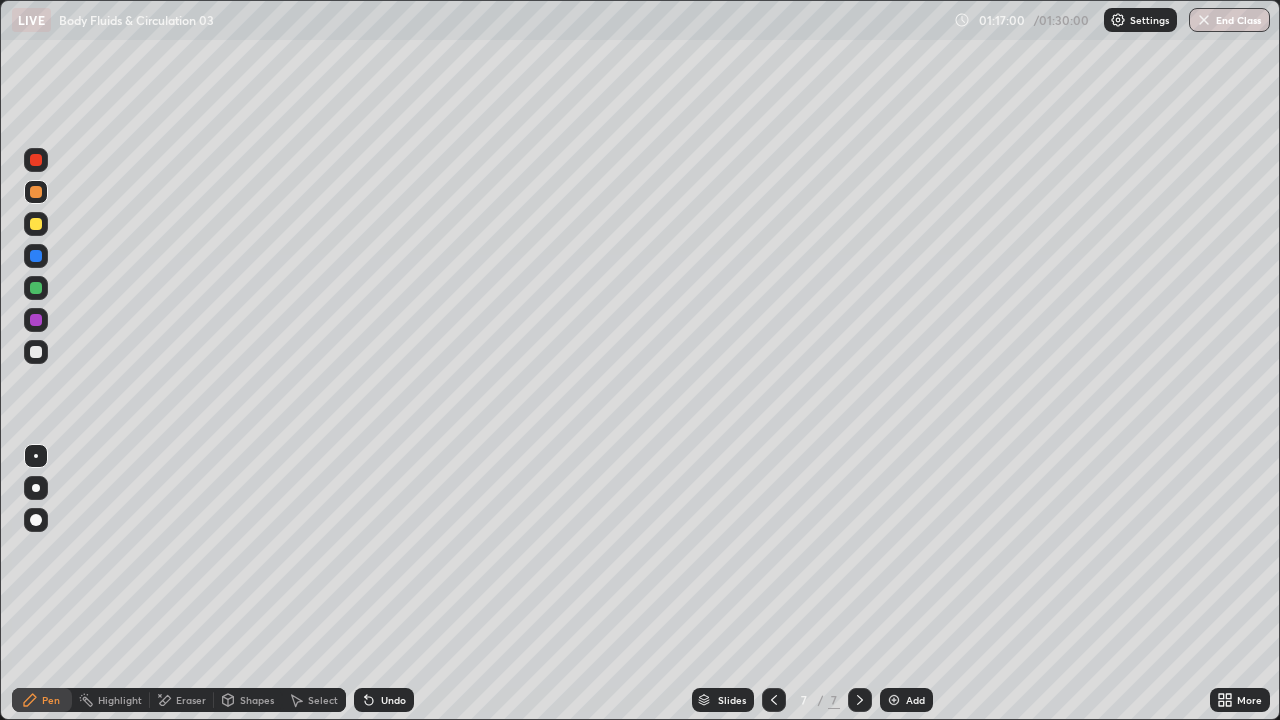 click 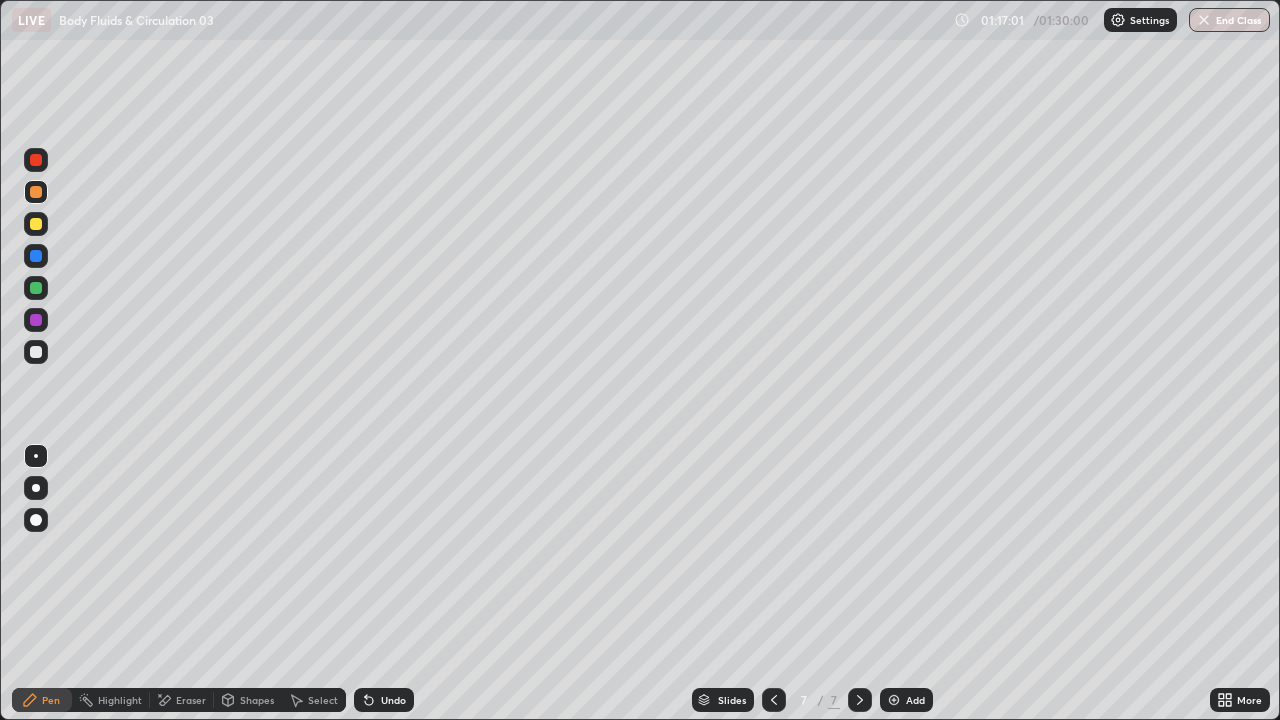 click on "Add" at bounding box center (915, 700) 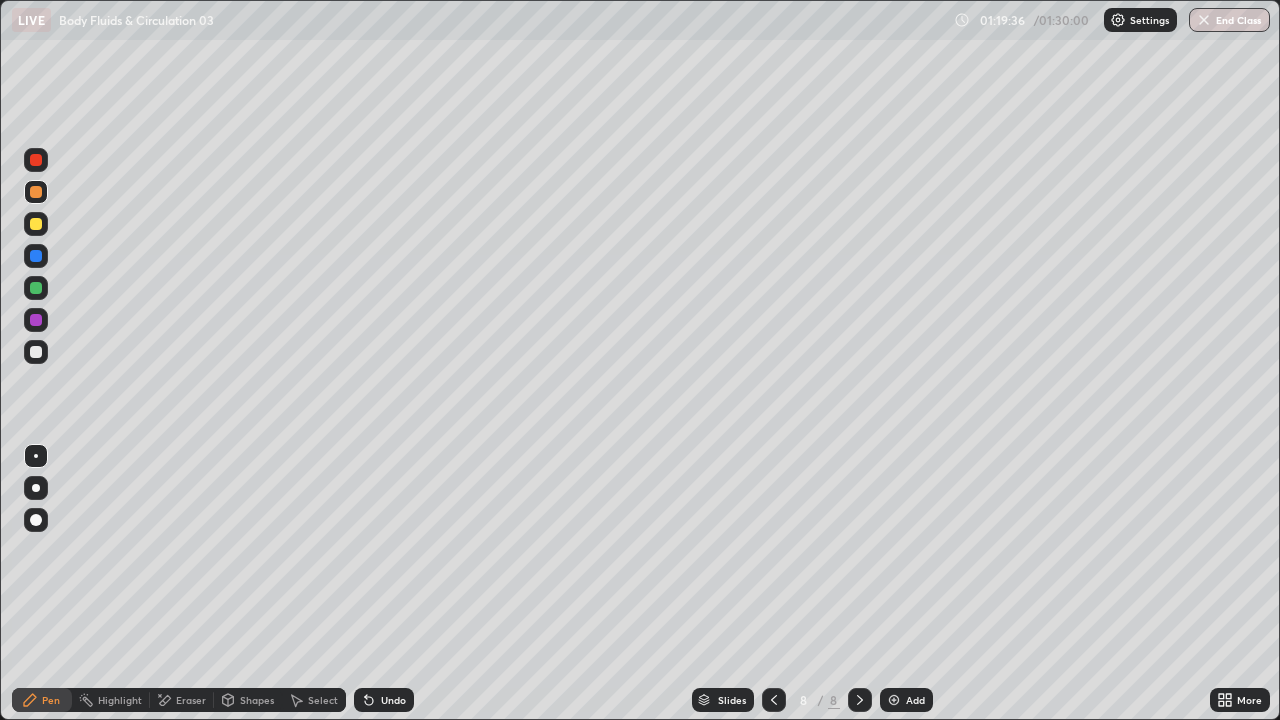 click on "Eraser" at bounding box center [191, 700] 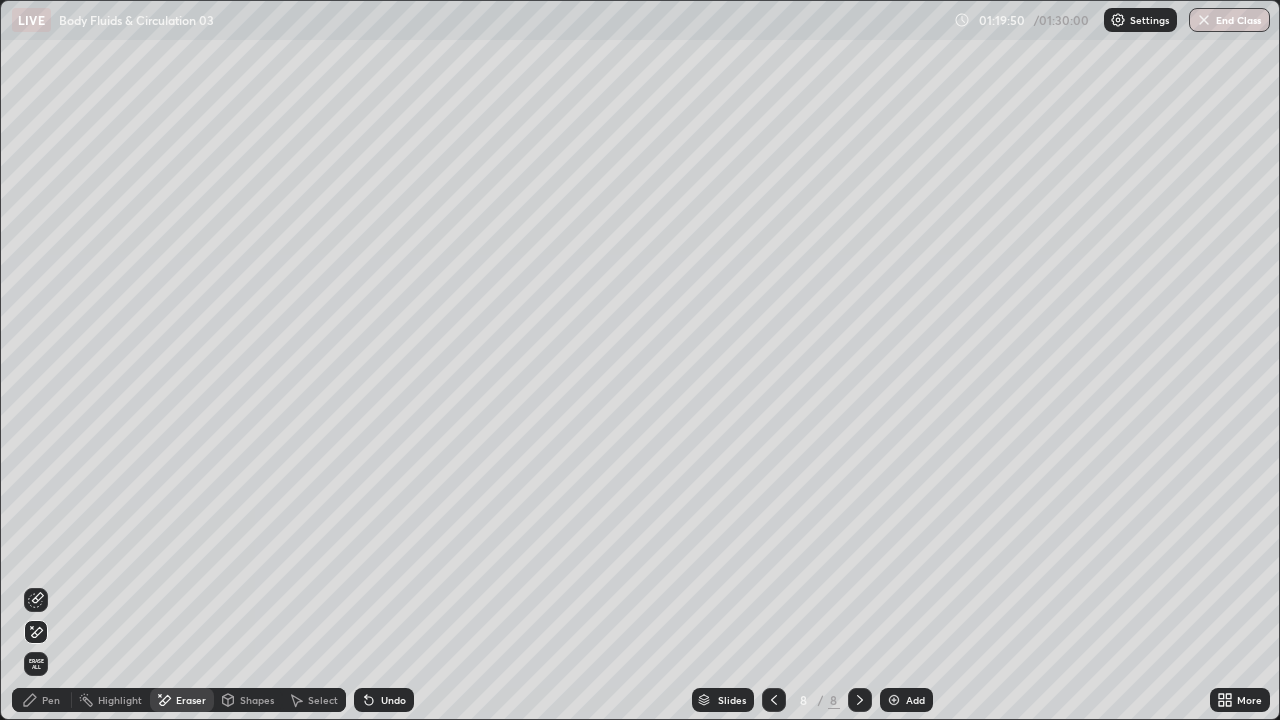 click 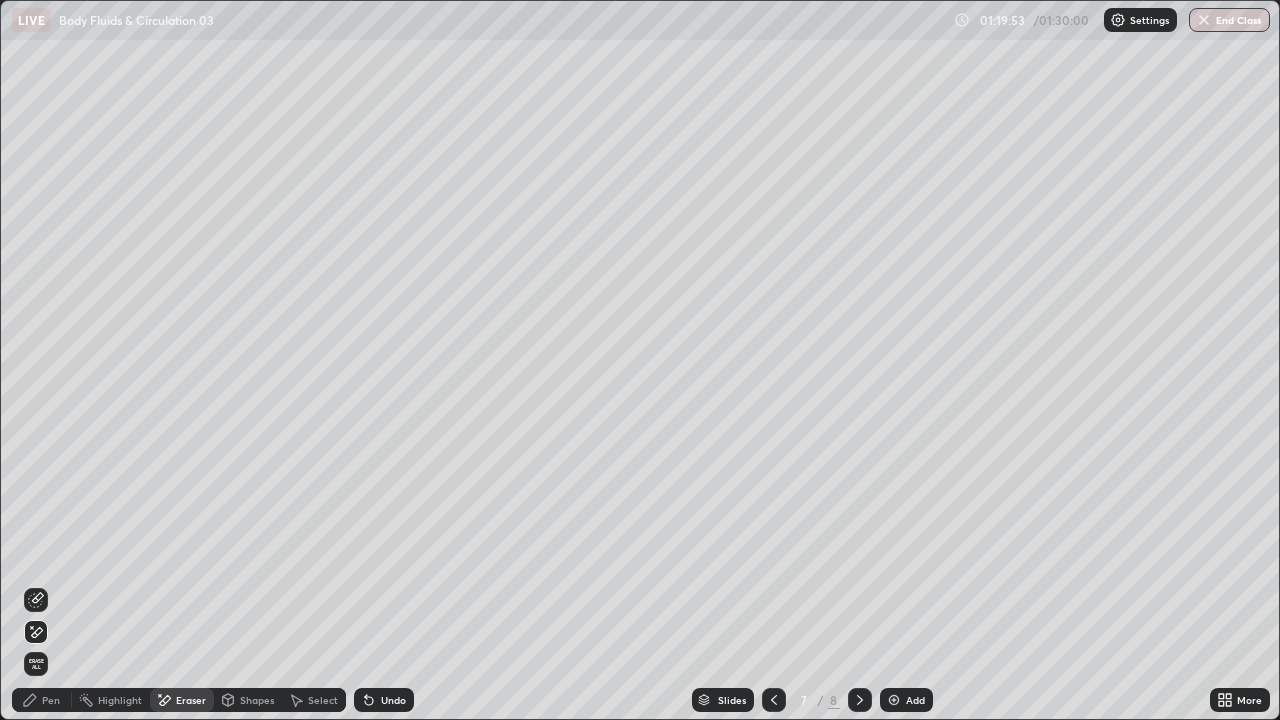 click on "End Class" at bounding box center [1229, 20] 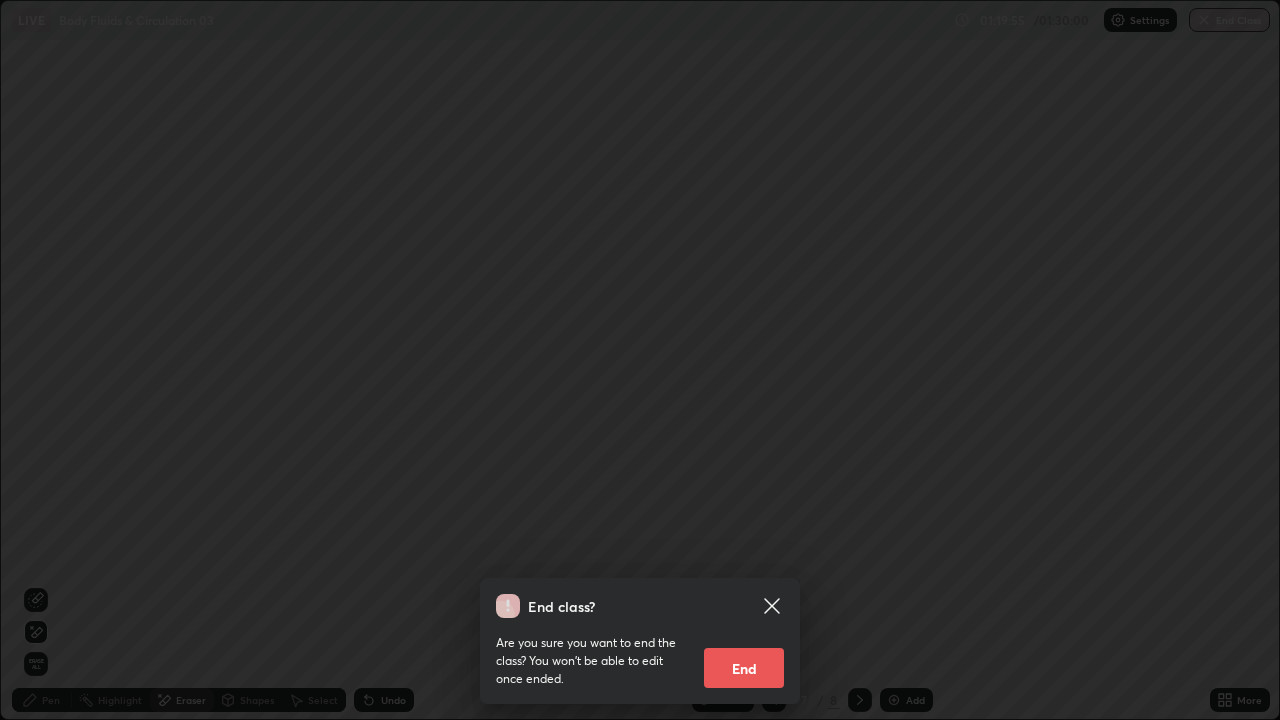 click on "End" at bounding box center (744, 668) 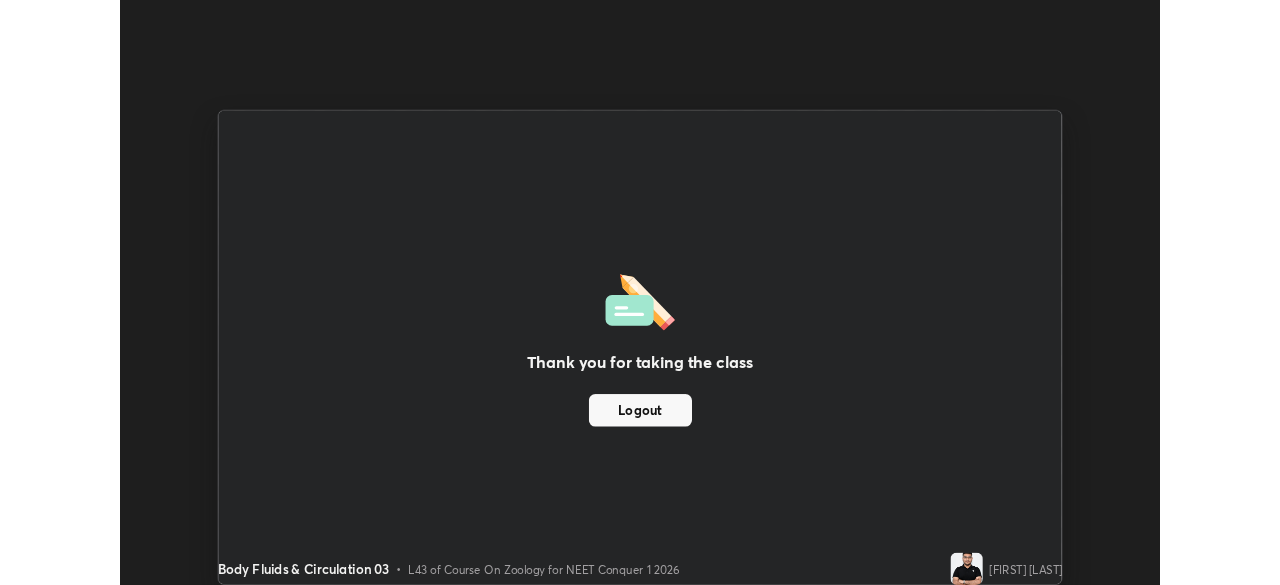 scroll, scrollTop: 585, scrollLeft: 1280, axis: both 